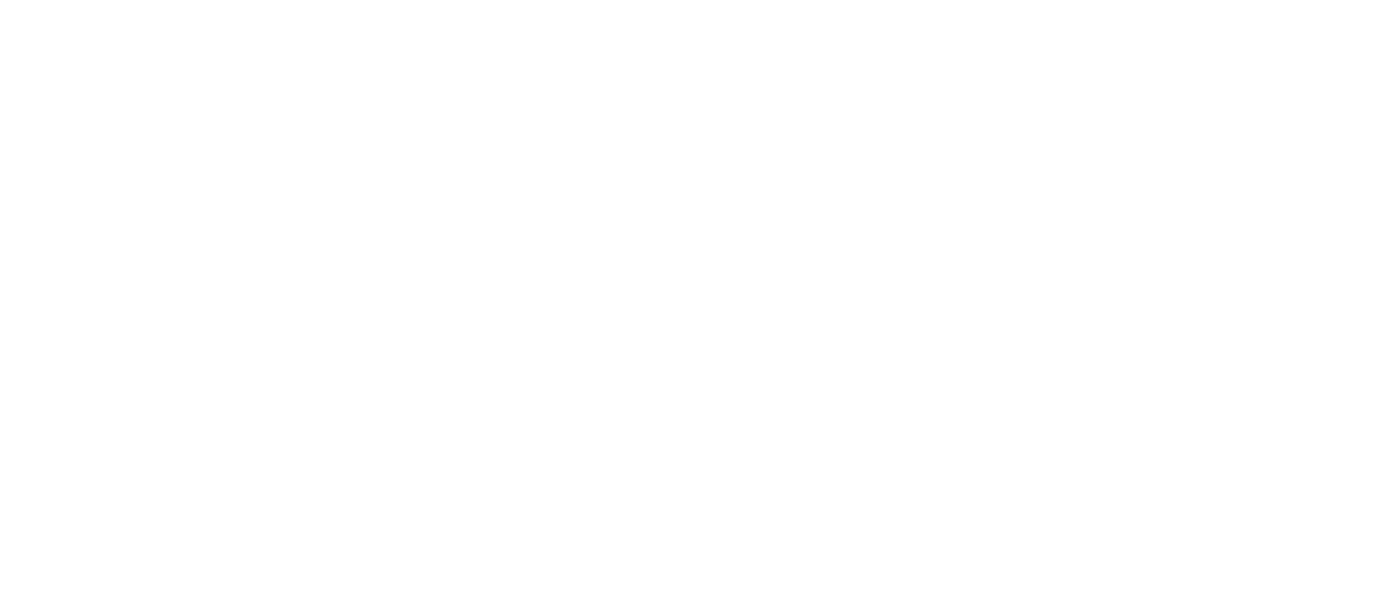 scroll, scrollTop: 0, scrollLeft: 0, axis: both 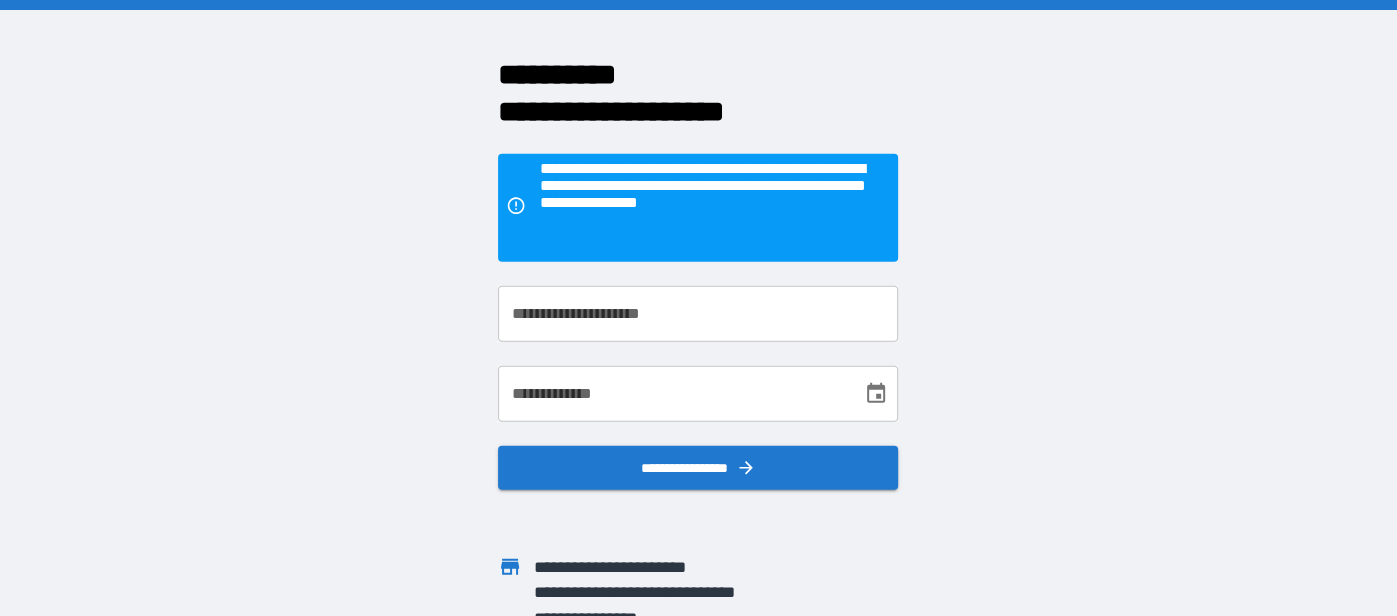 click on "**********" at bounding box center [698, 314] 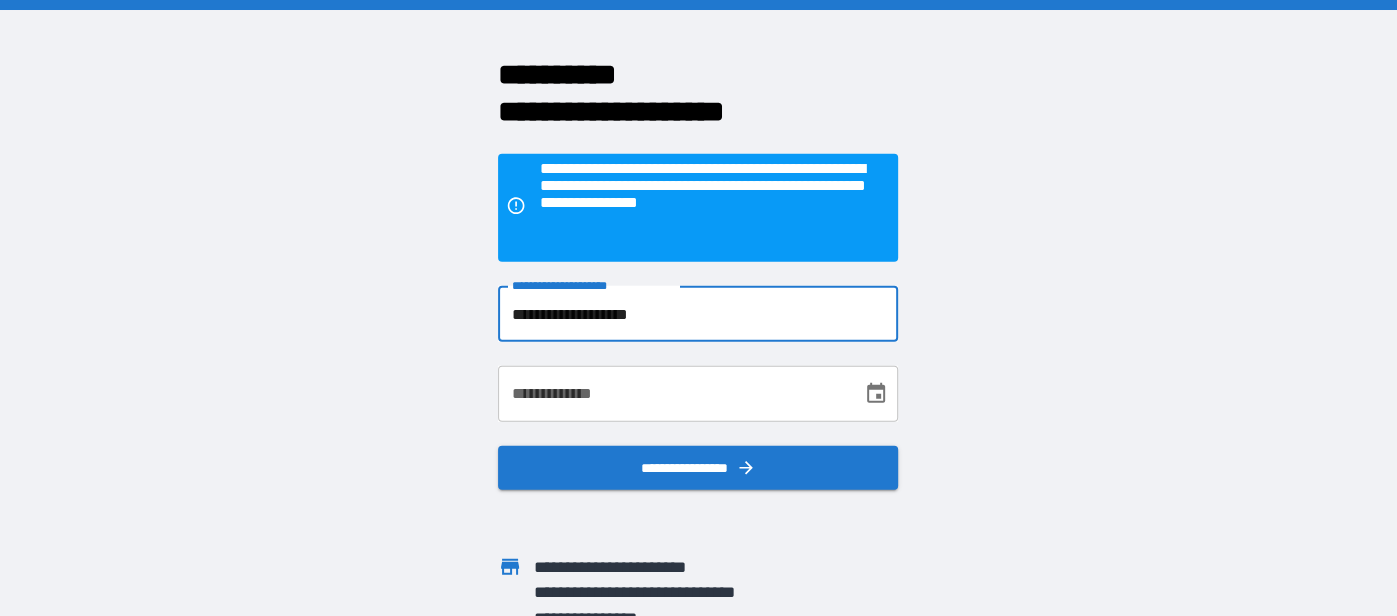 type on "**********" 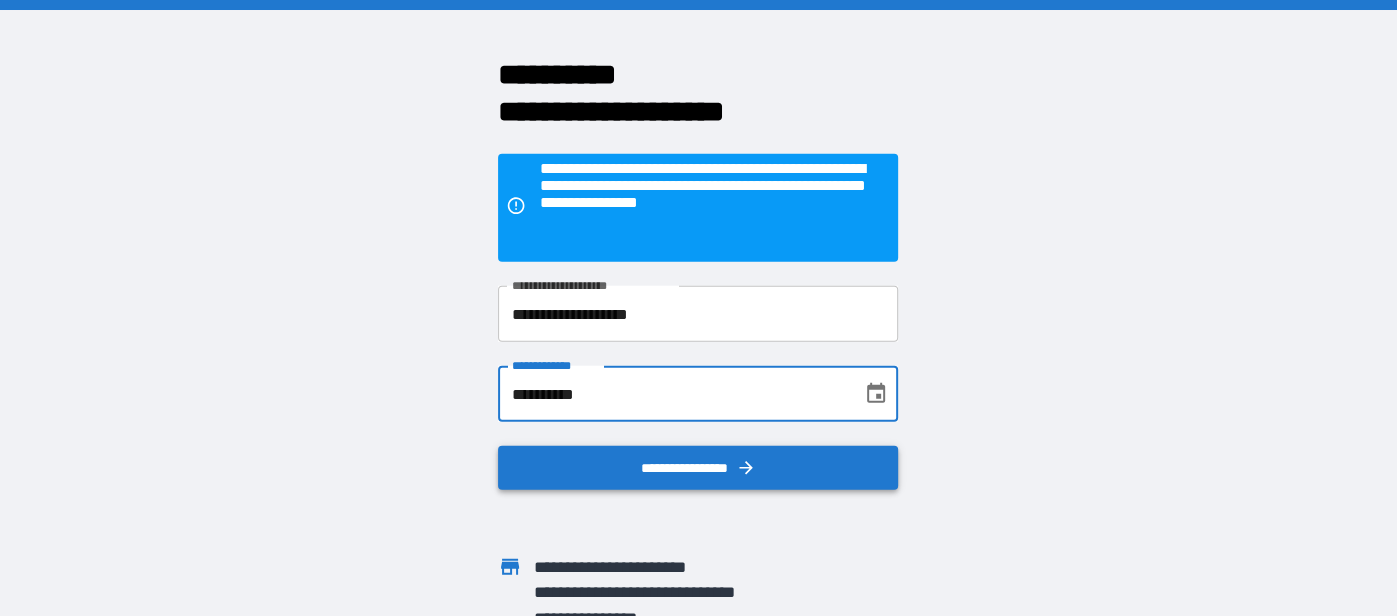 type on "**********" 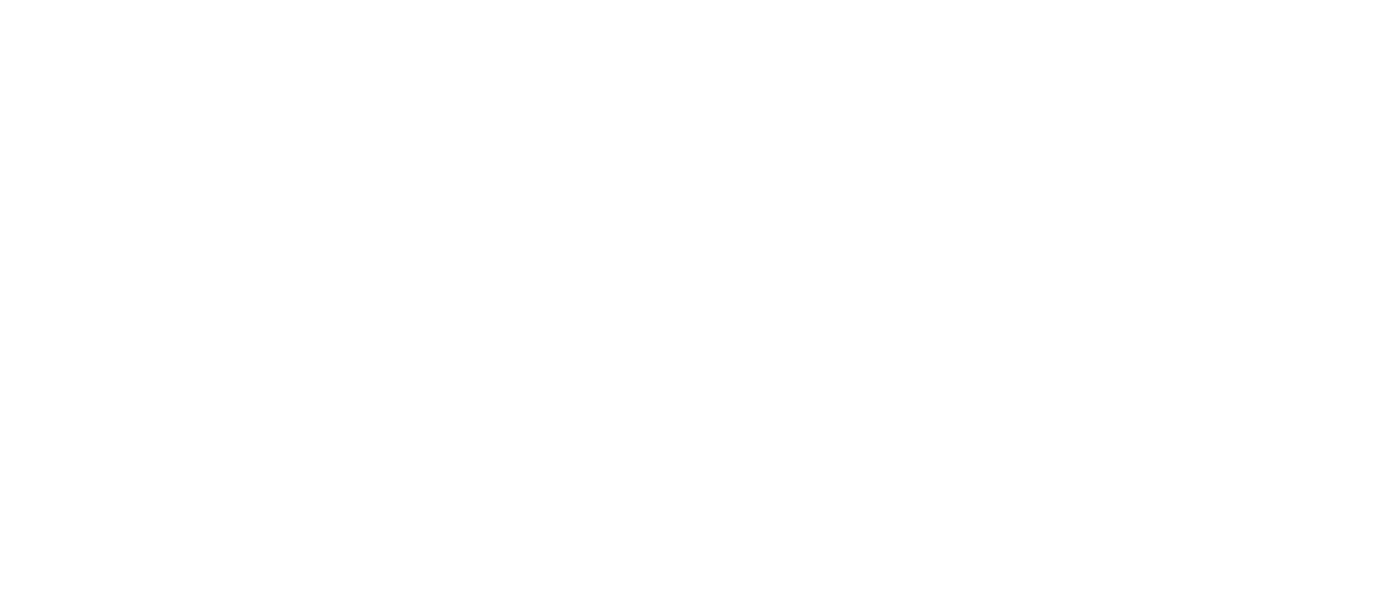 scroll, scrollTop: 0, scrollLeft: 0, axis: both 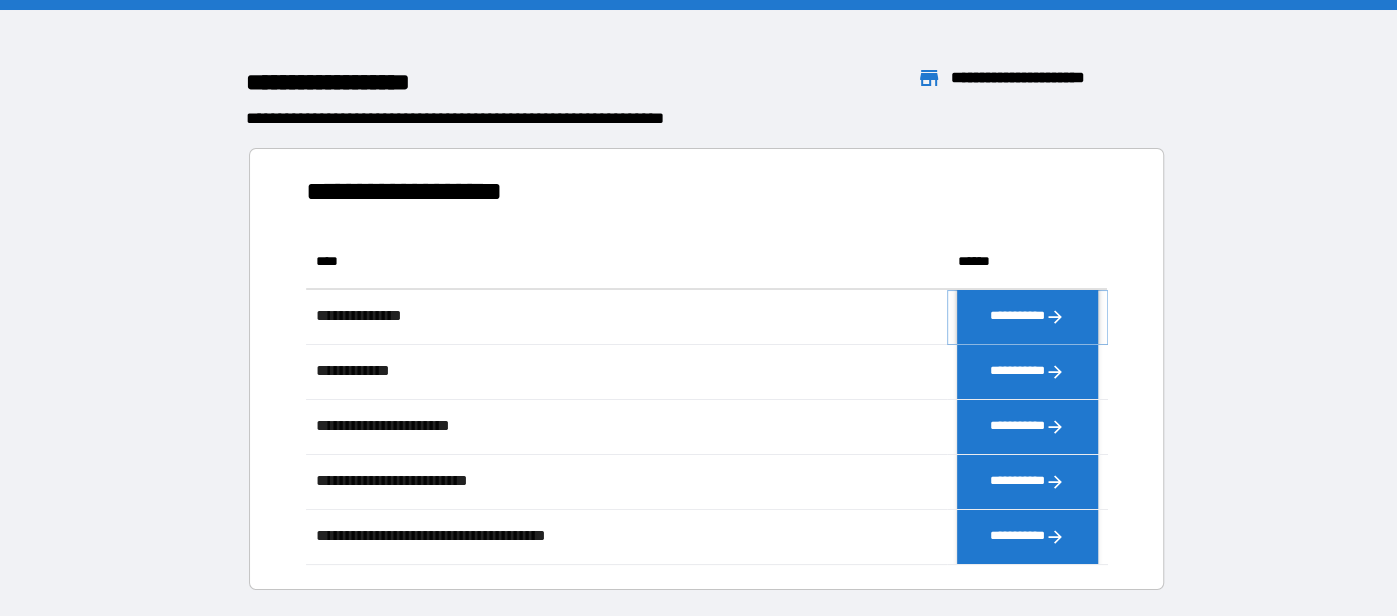 click on "**********" at bounding box center [1027, 316] 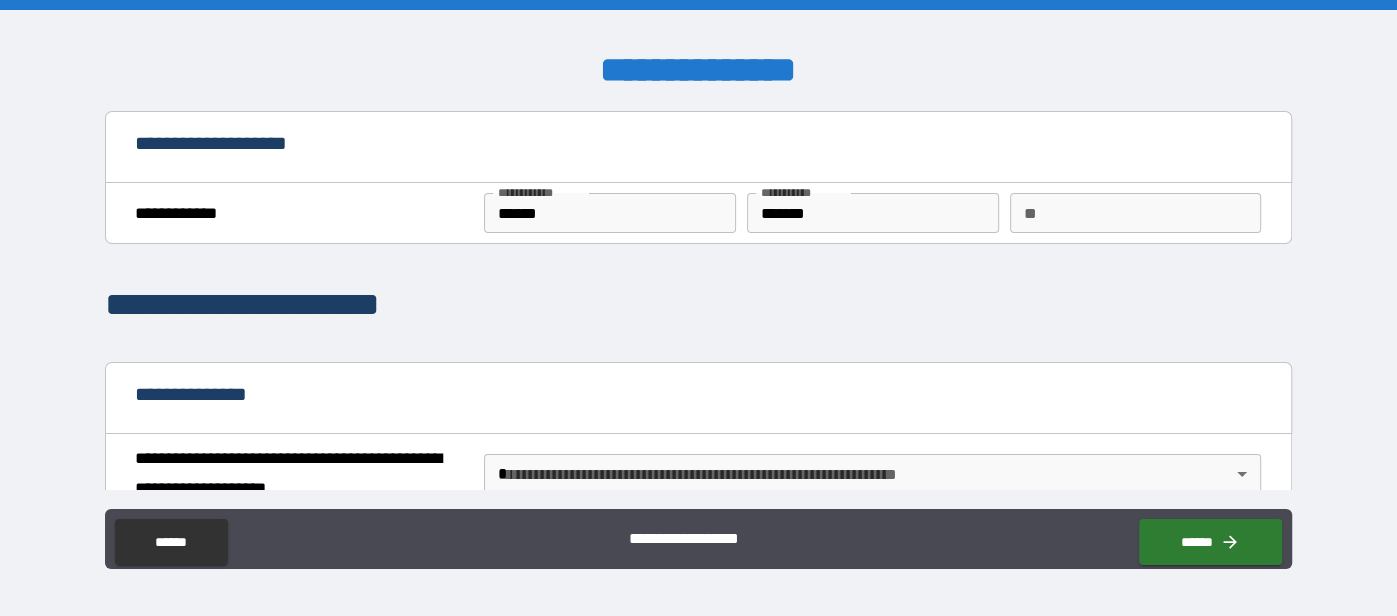click on "**********" at bounding box center (301, 214) 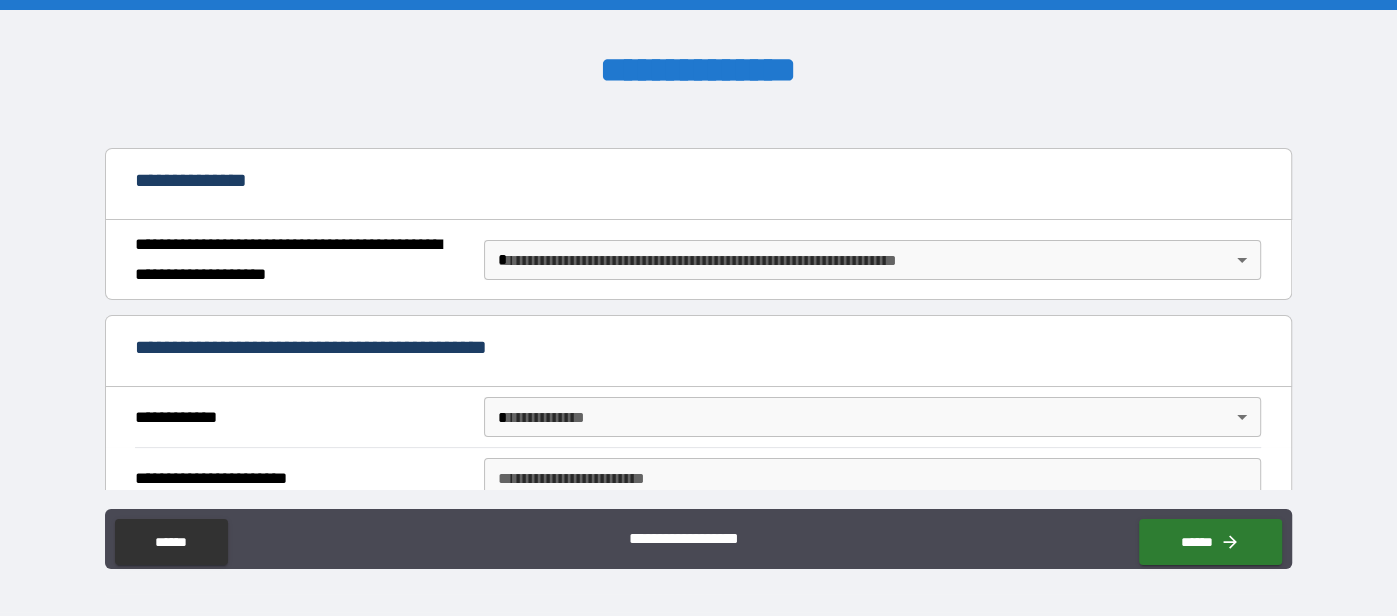 scroll, scrollTop: 234, scrollLeft: 0, axis: vertical 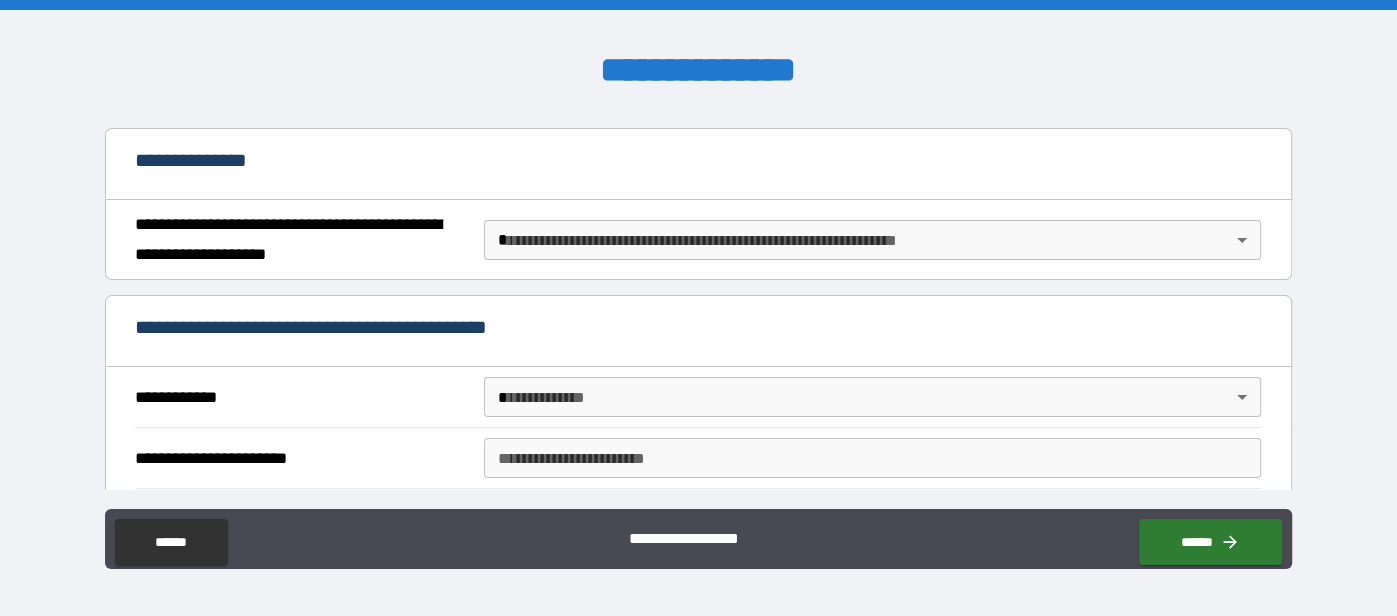 click on "**********" at bounding box center (698, 308) 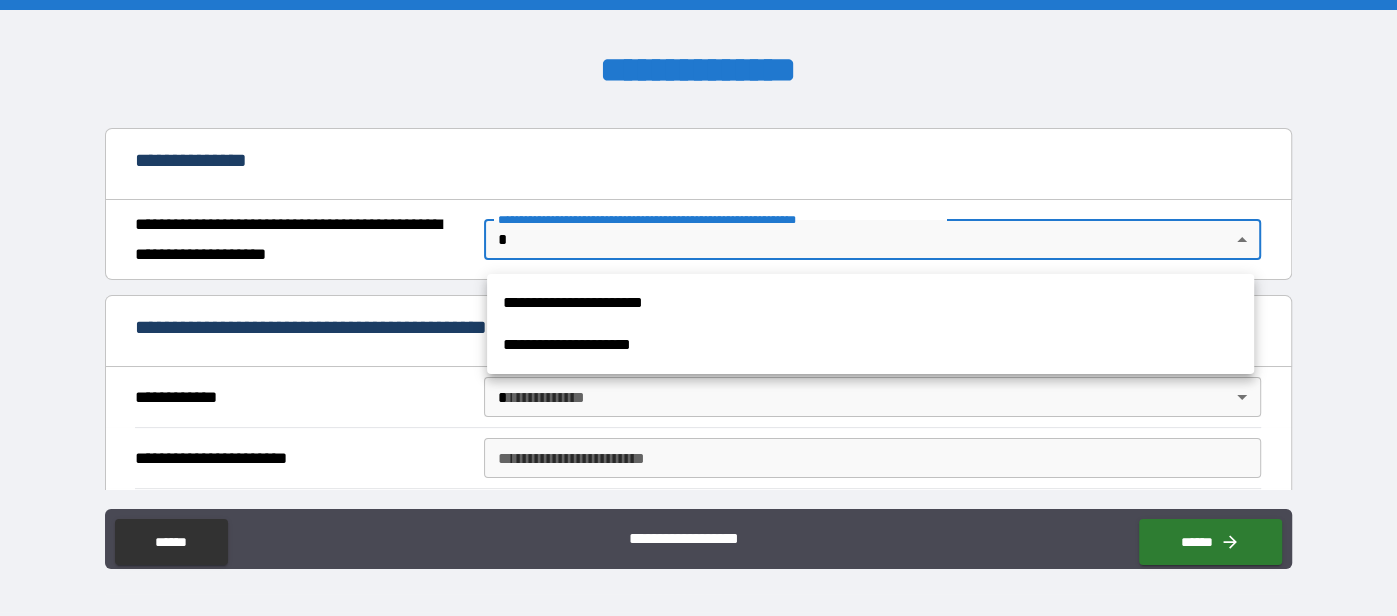 click on "**********" at bounding box center [870, 303] 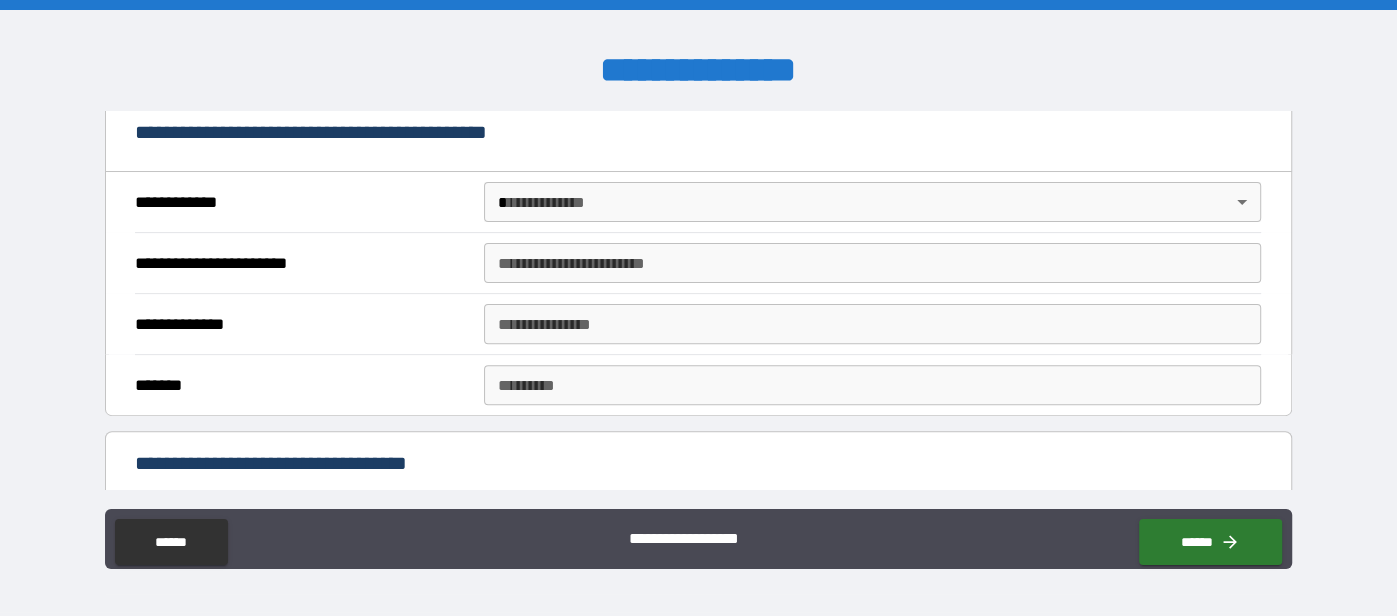 scroll, scrollTop: 437, scrollLeft: 0, axis: vertical 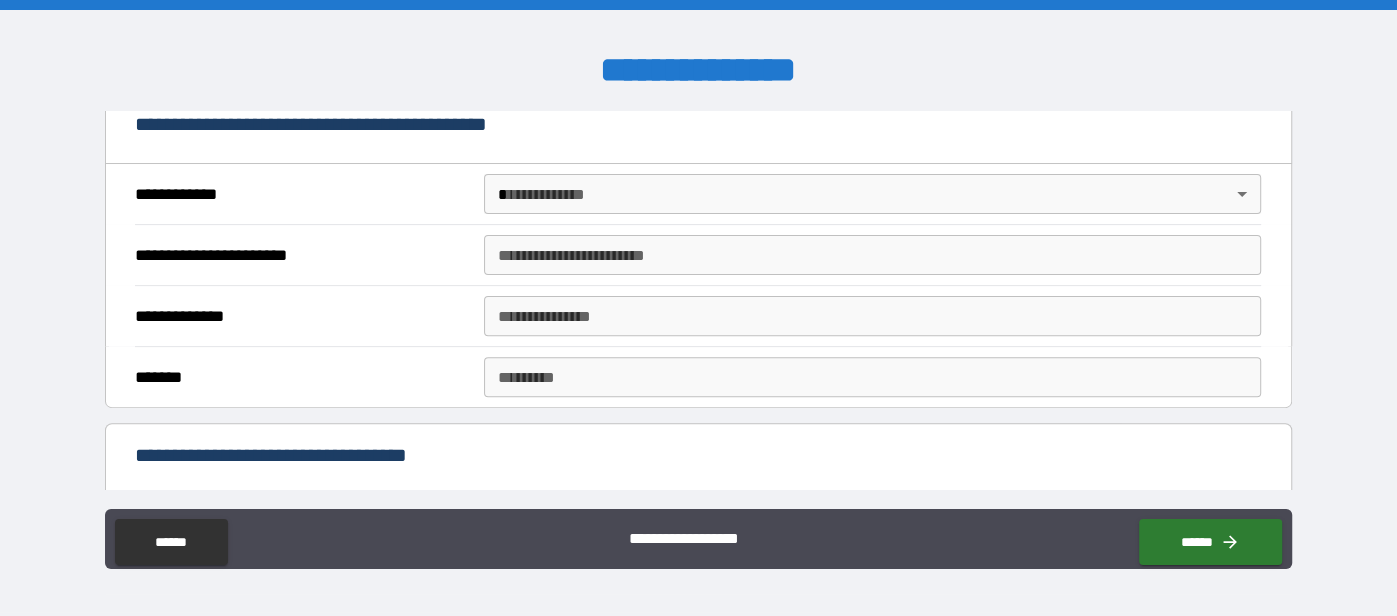 click on "**********" at bounding box center [698, 308] 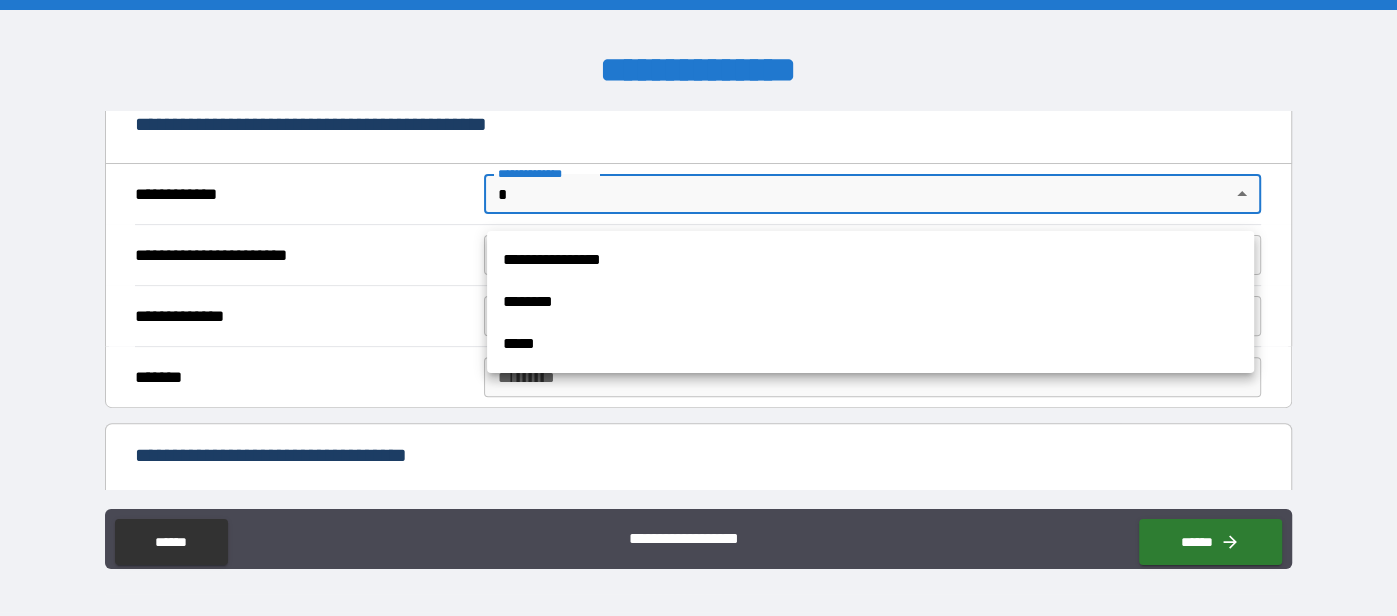 click on "**********" at bounding box center (870, 260) 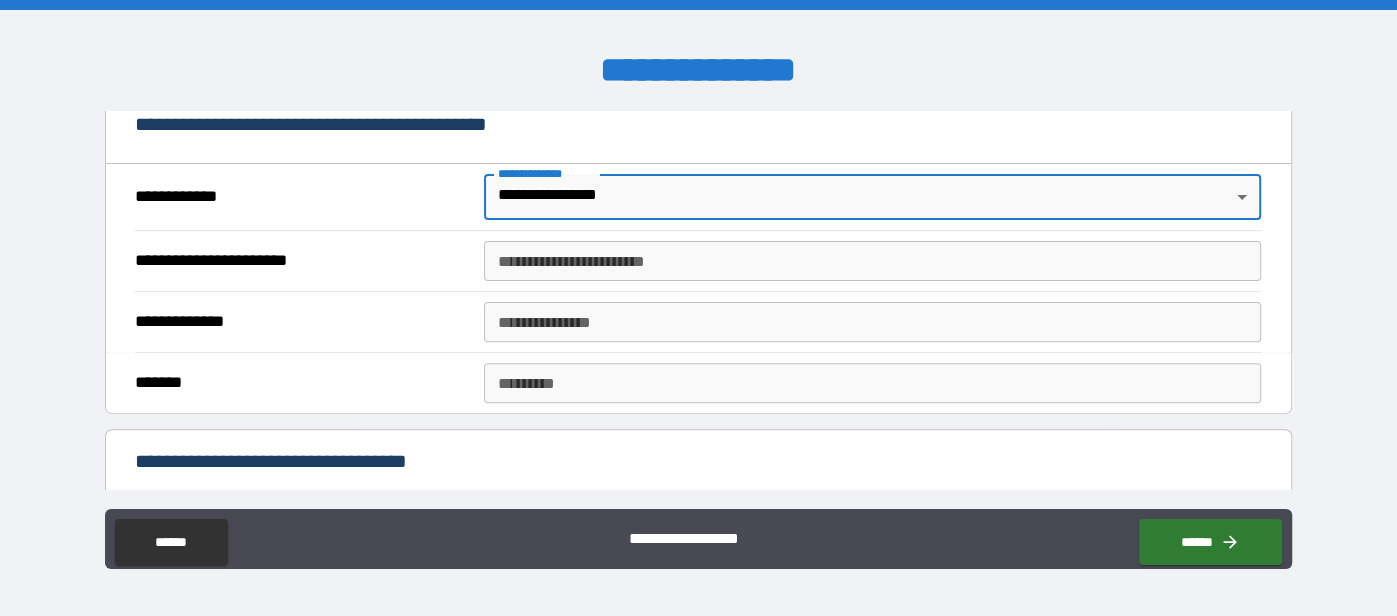 click on "**********" at bounding box center (872, 261) 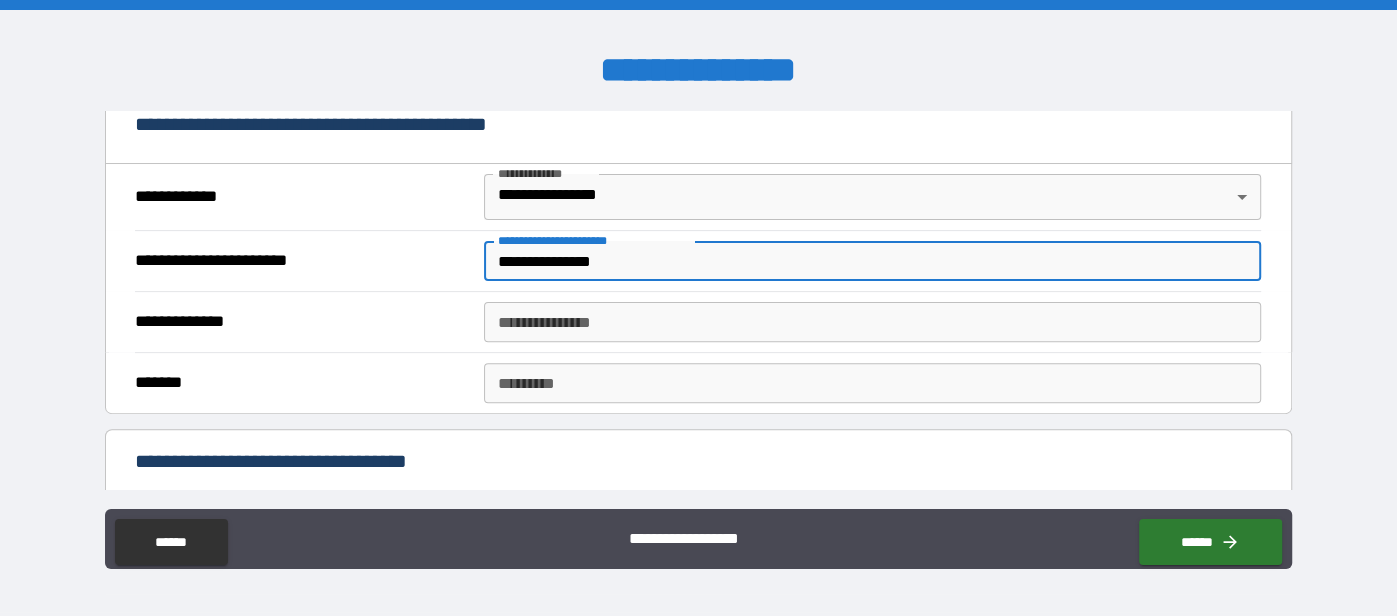 type on "**********" 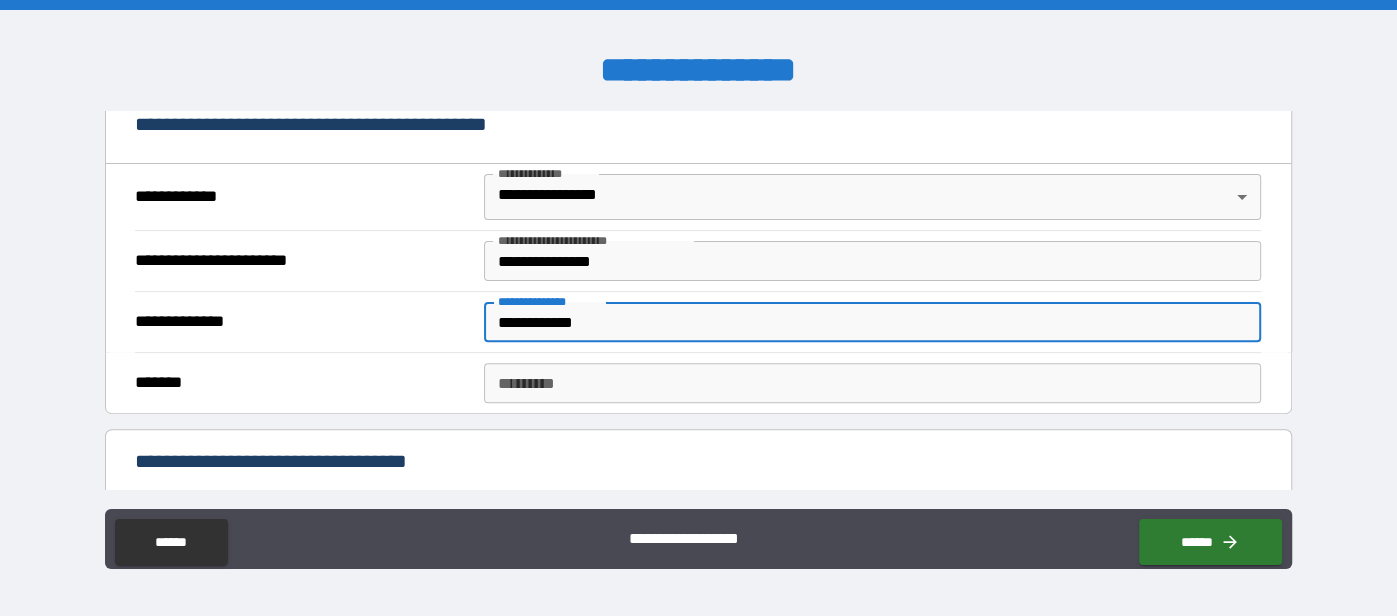 type on "**********" 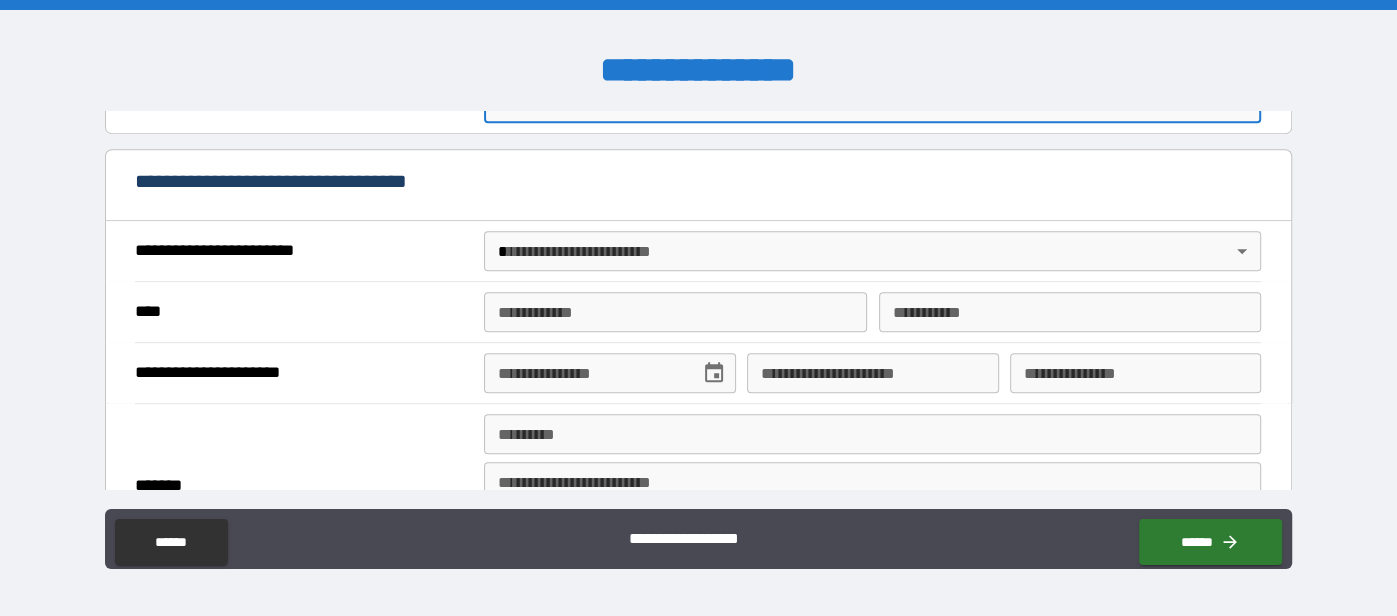 scroll, scrollTop: 719, scrollLeft: 0, axis: vertical 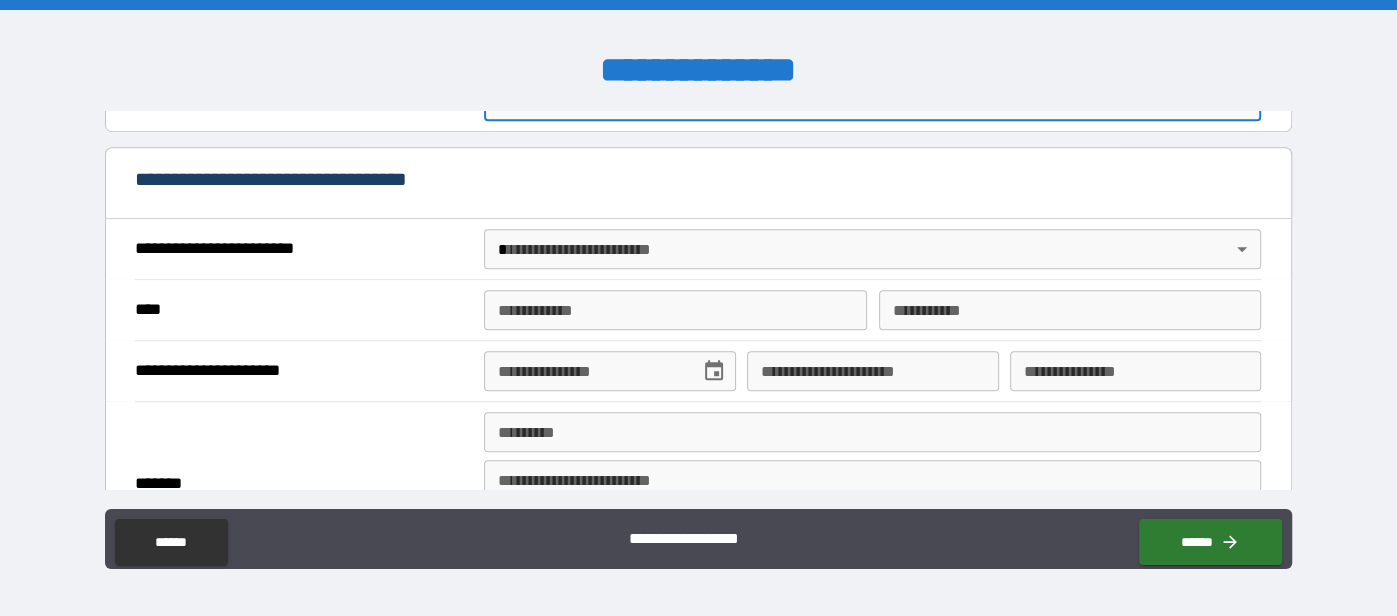 type on "*****" 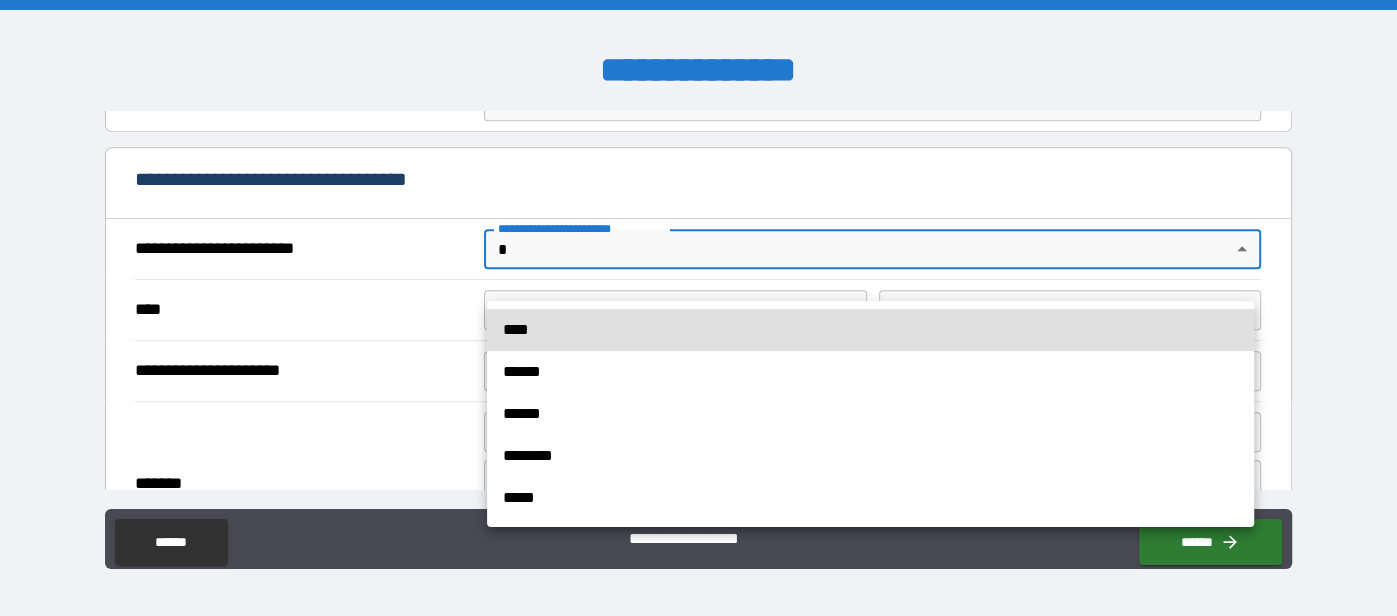 click on "****" at bounding box center [870, 330] 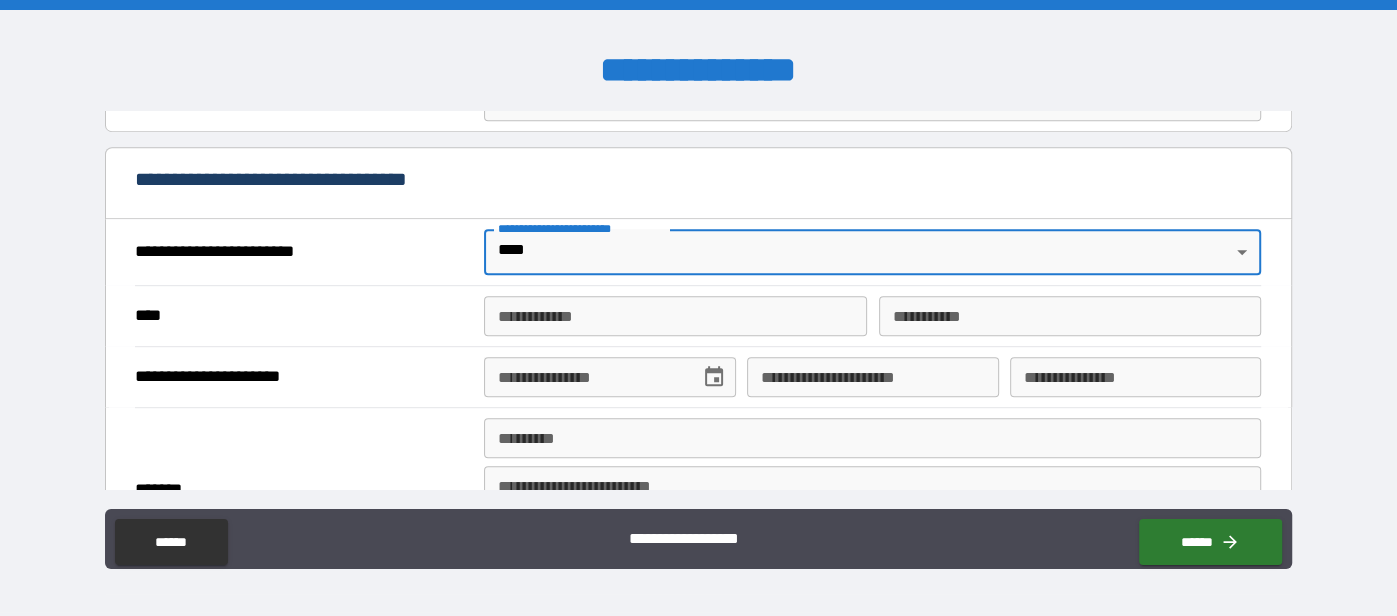 click on "**********" at bounding box center [675, 316] 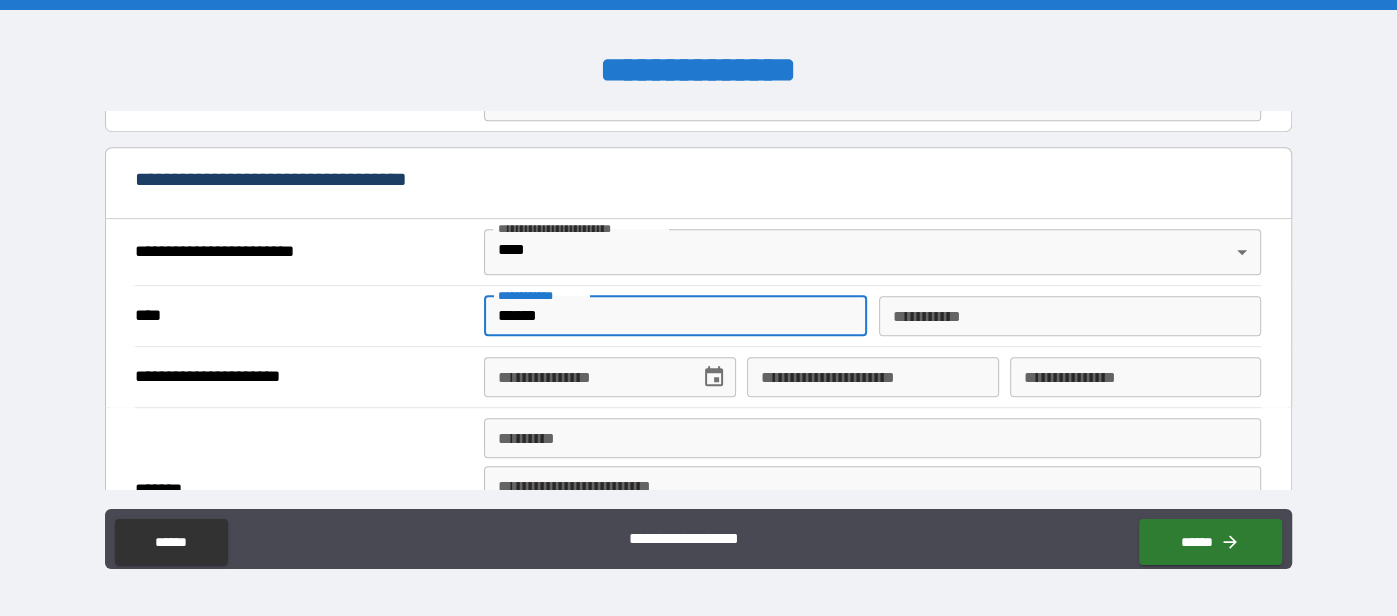 type on "******" 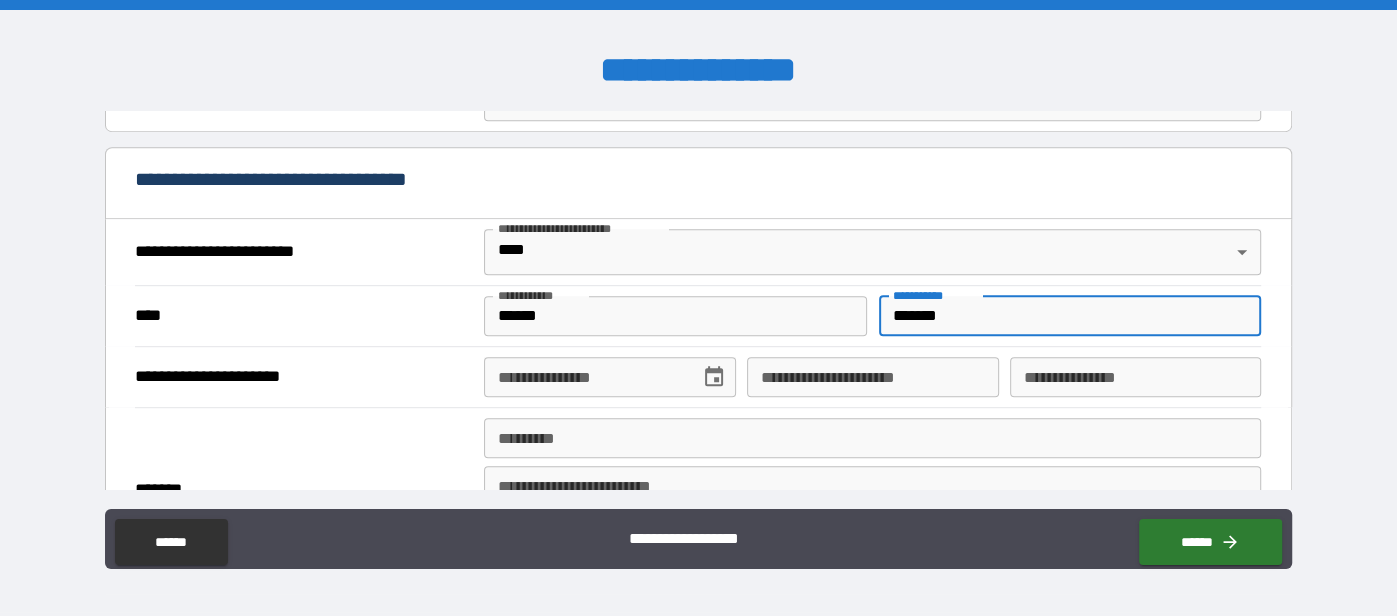 type on "*******" 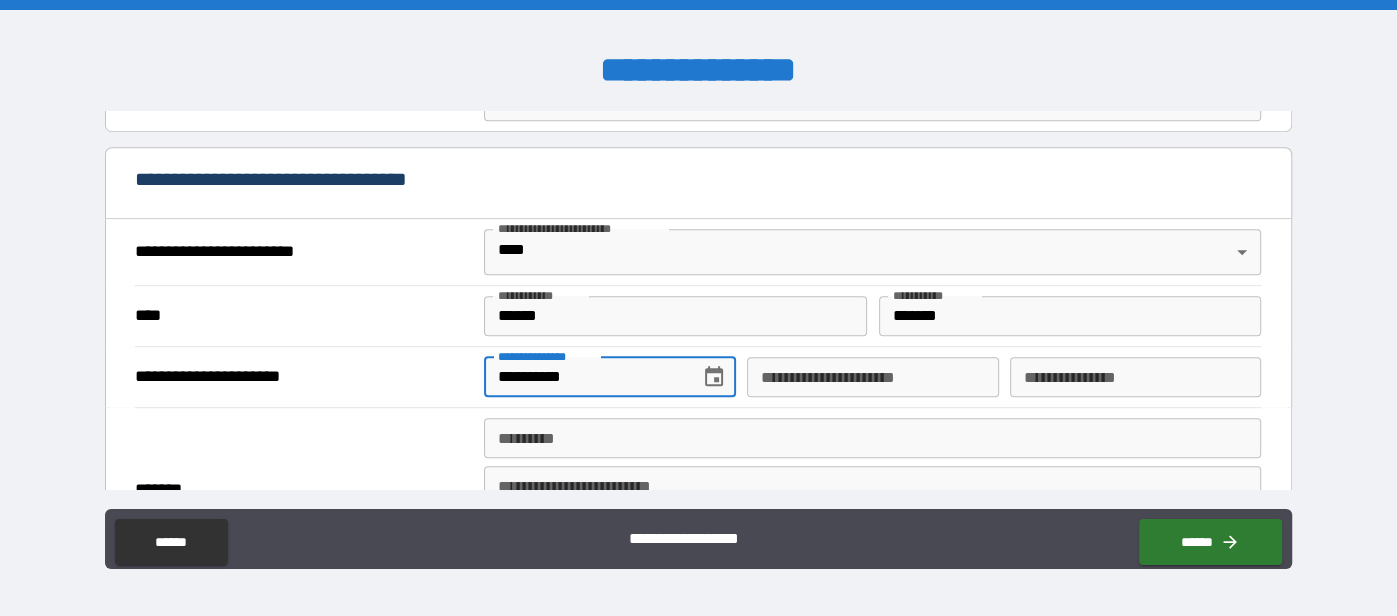 type on "**********" 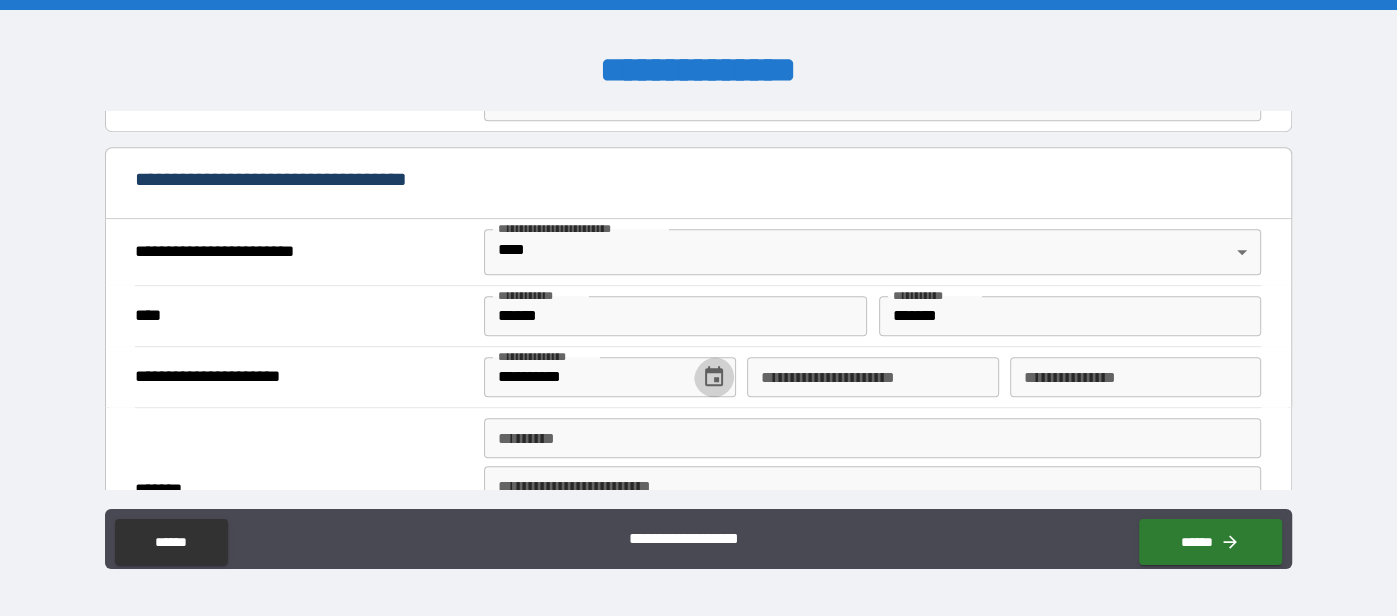 click on "**********" at bounding box center [872, 377] 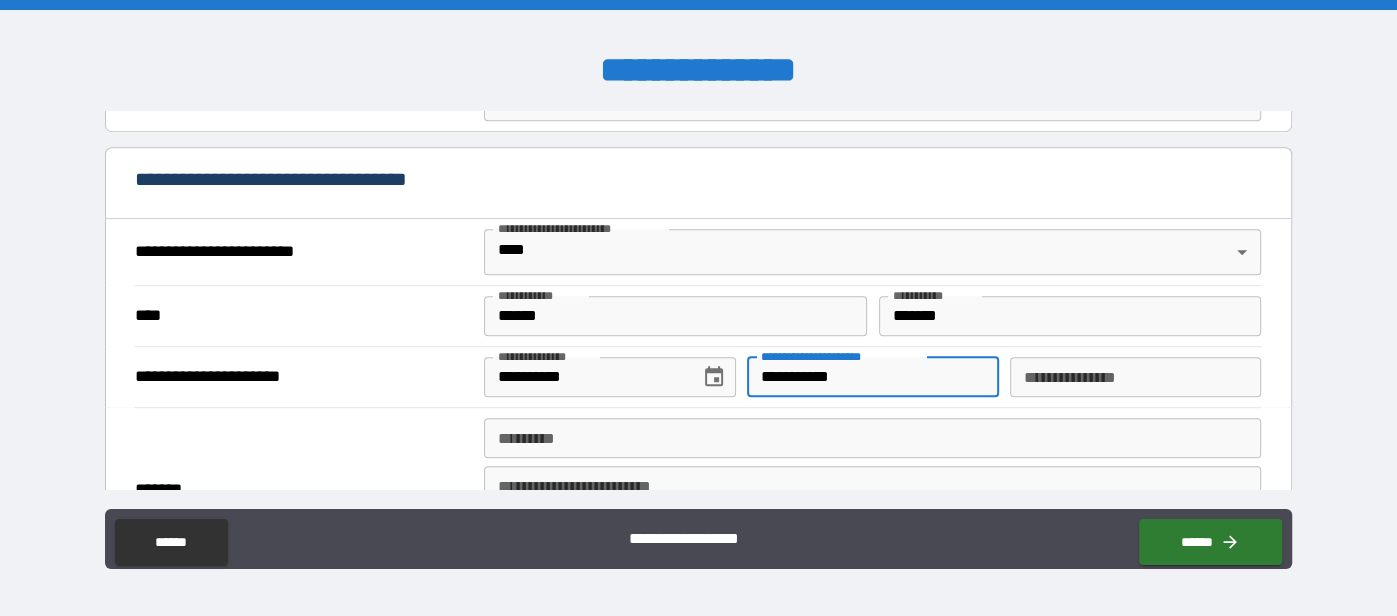 type on "**********" 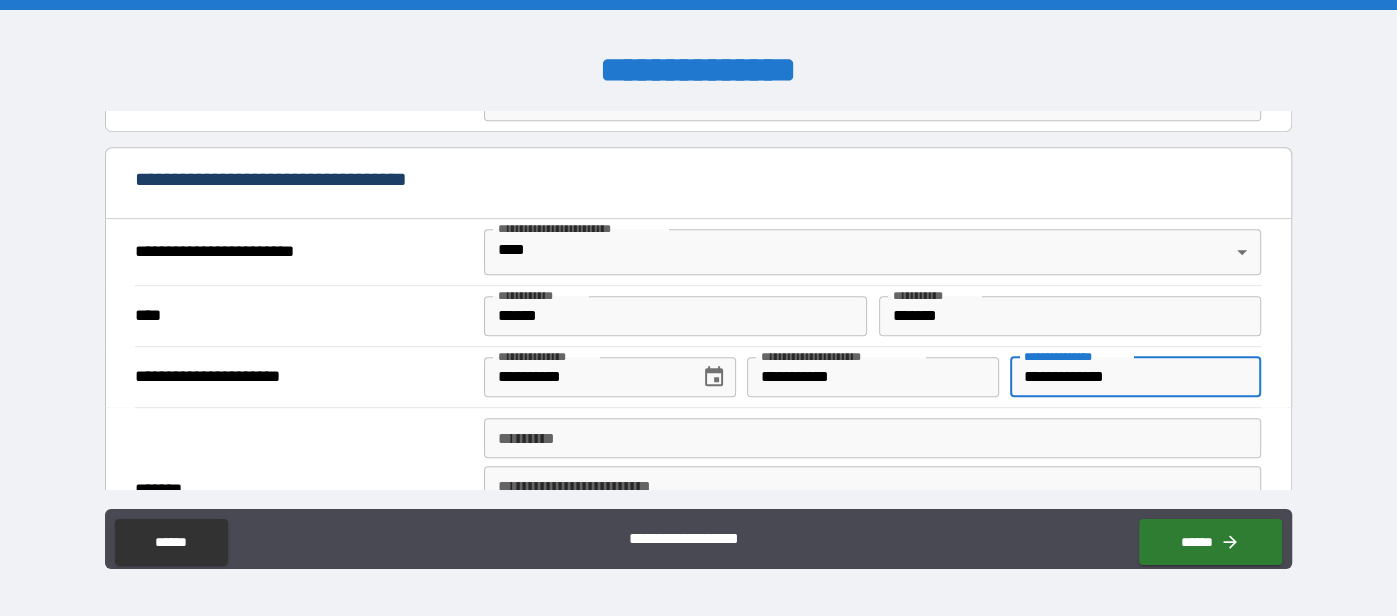 type on "**********" 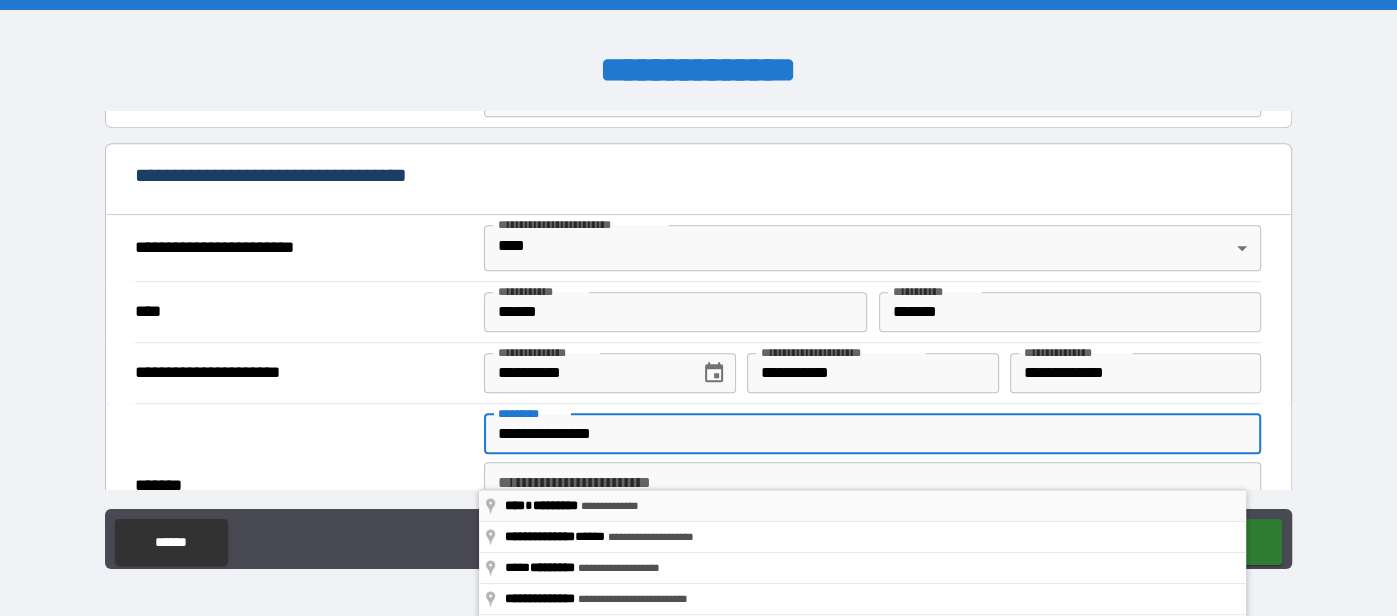 type on "**********" 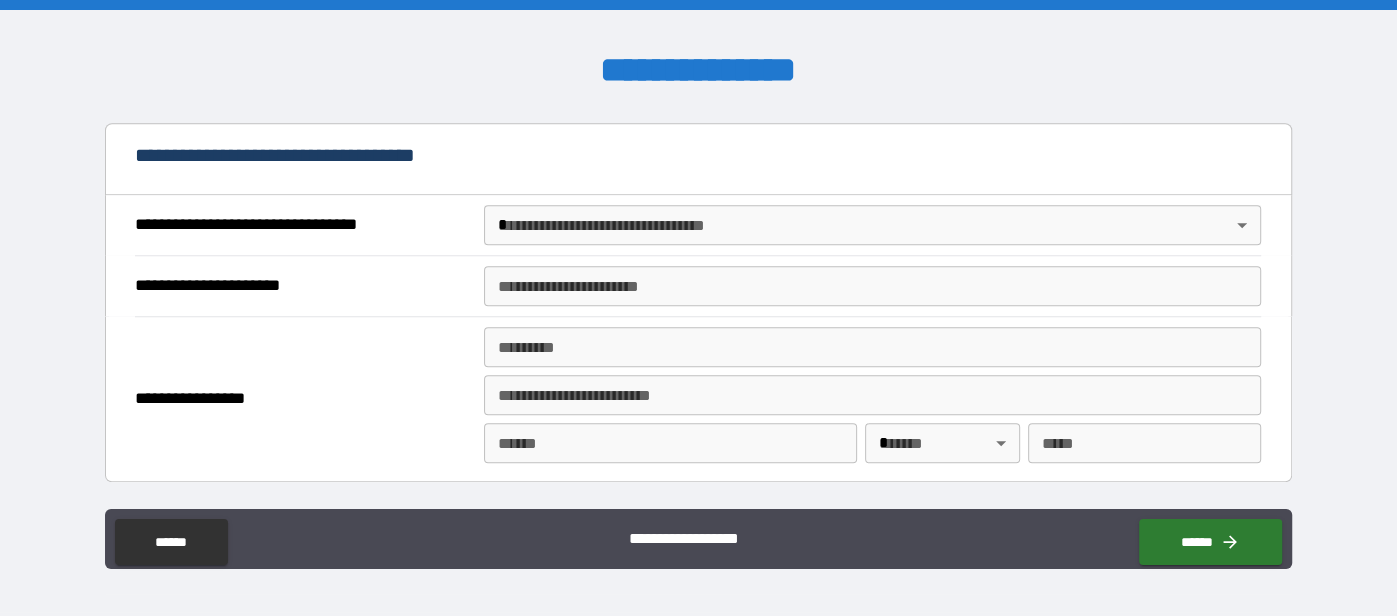 scroll, scrollTop: 1190, scrollLeft: 0, axis: vertical 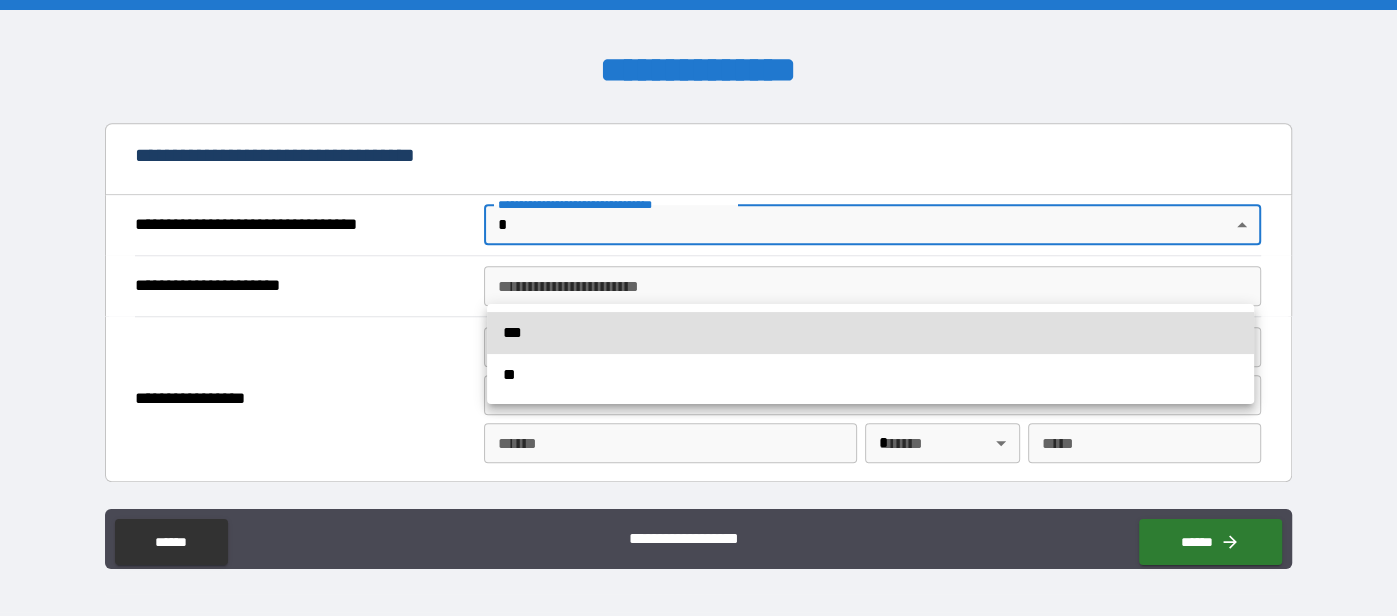 click on "**" at bounding box center [870, 375] 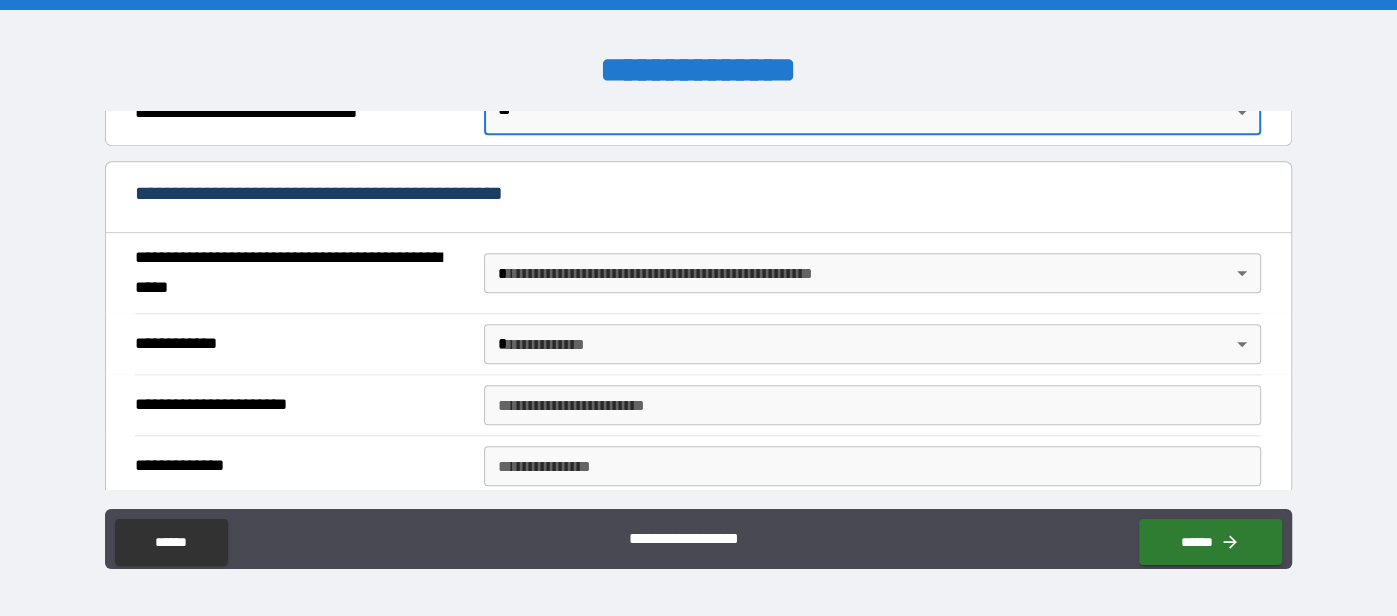 scroll, scrollTop: 1308, scrollLeft: 0, axis: vertical 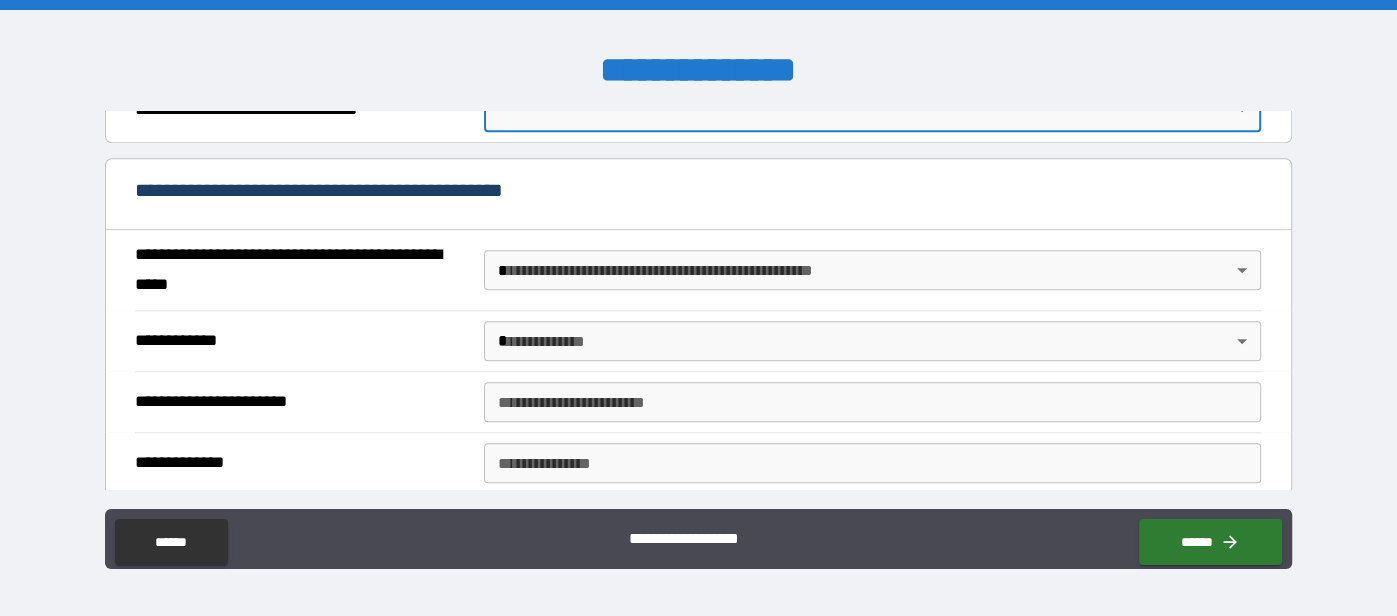 click on "**********" at bounding box center (698, 308) 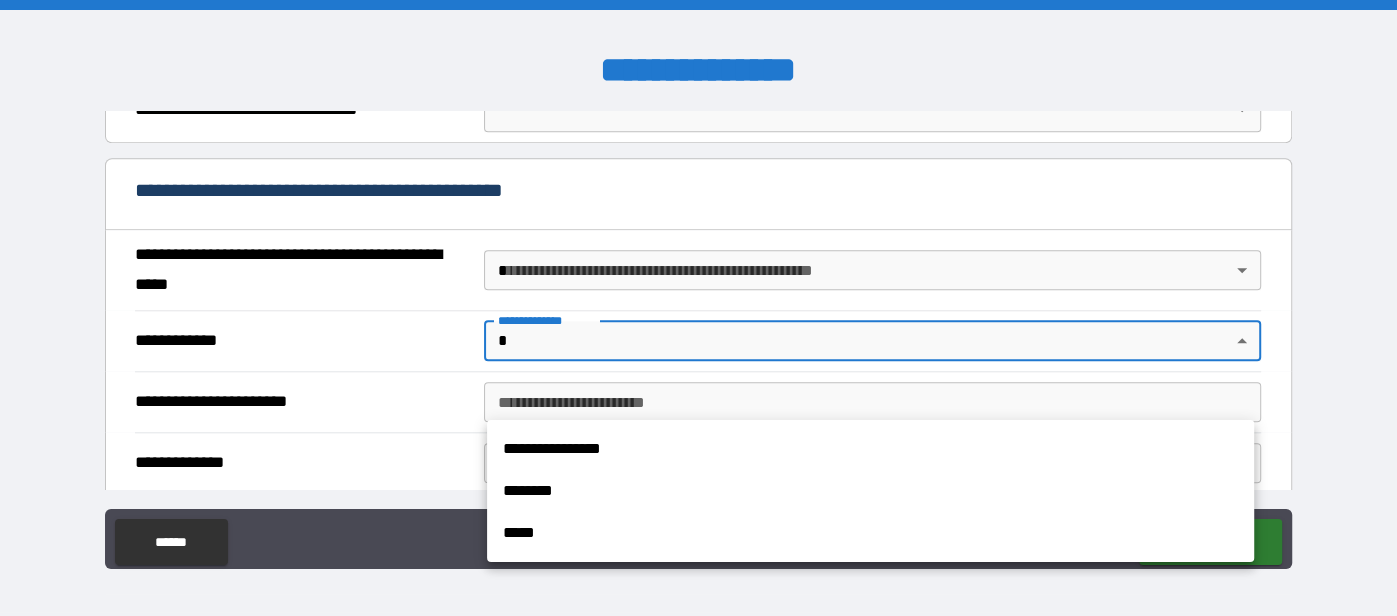 click at bounding box center (698, 308) 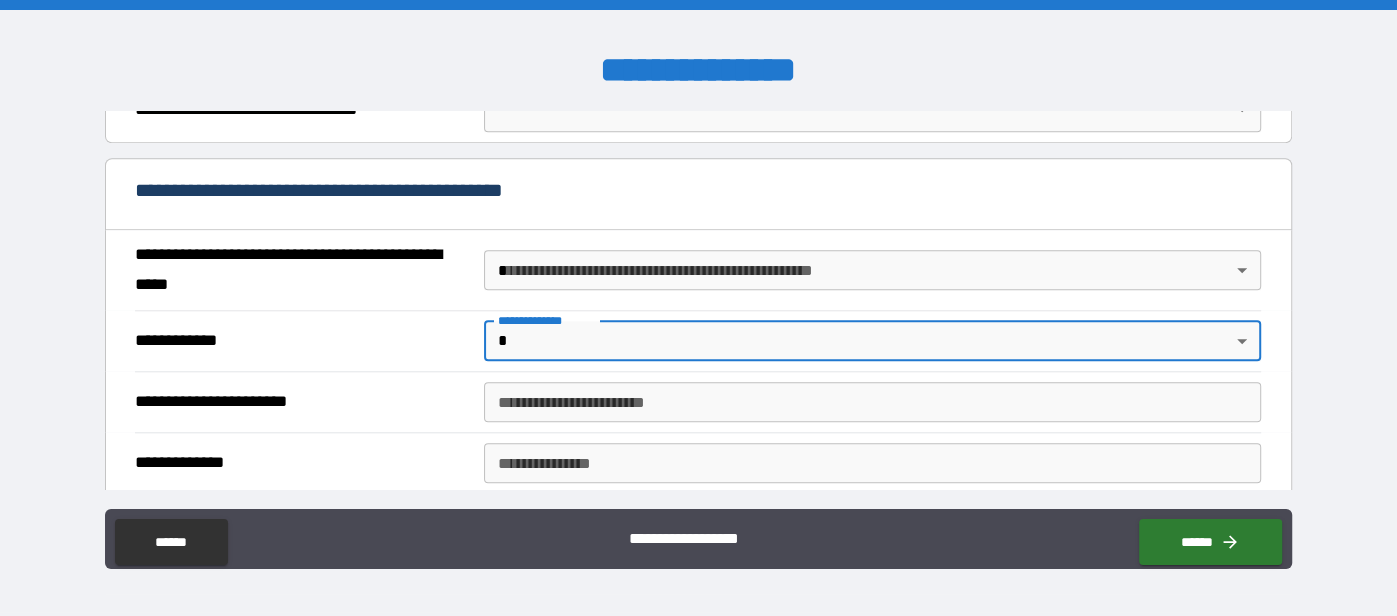 click on "**********" at bounding box center (698, 308) 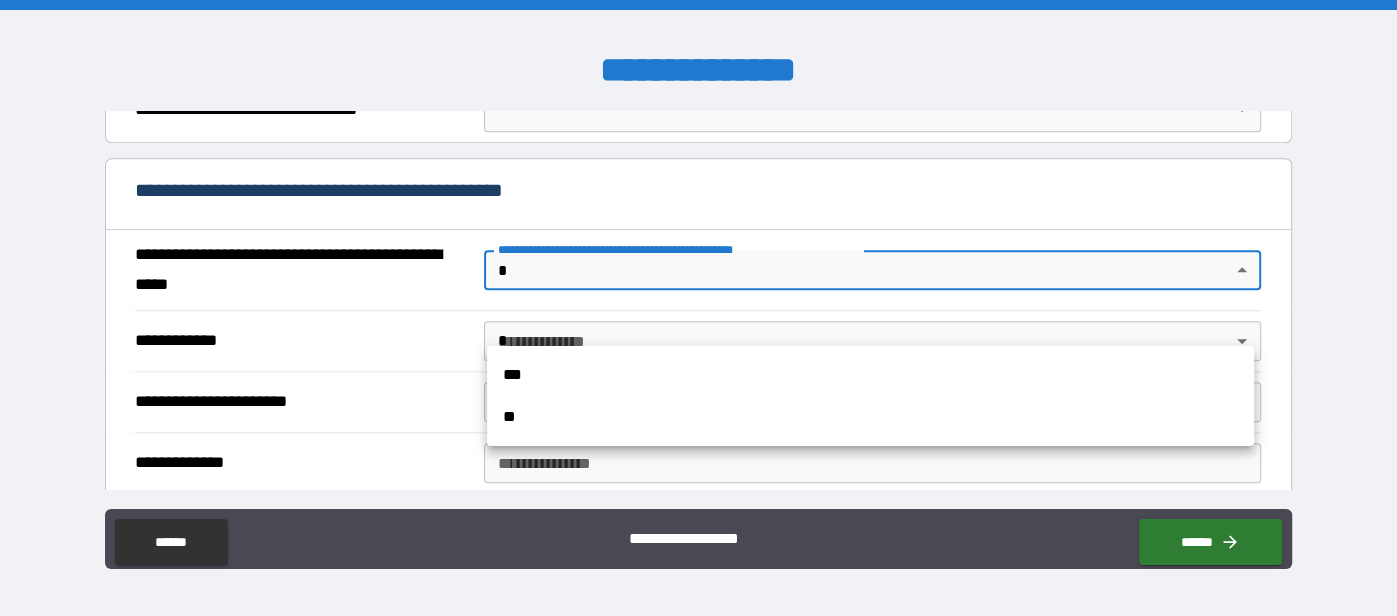 click on "**" at bounding box center (870, 417) 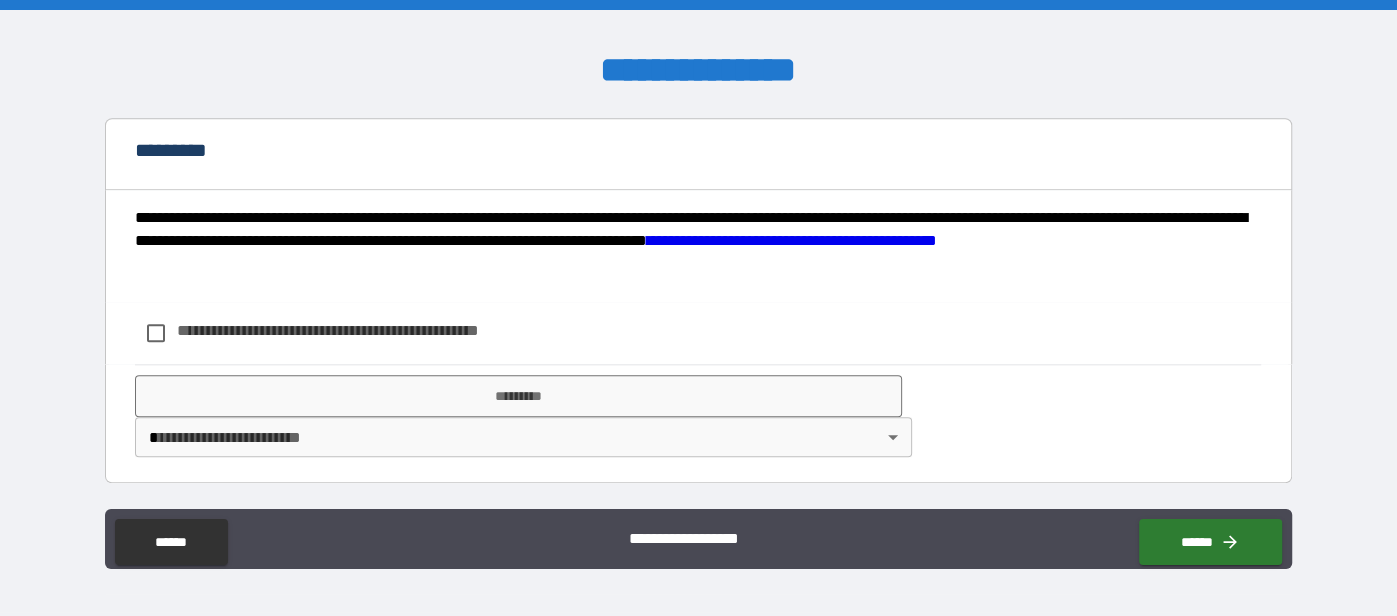 scroll, scrollTop: 1571, scrollLeft: 0, axis: vertical 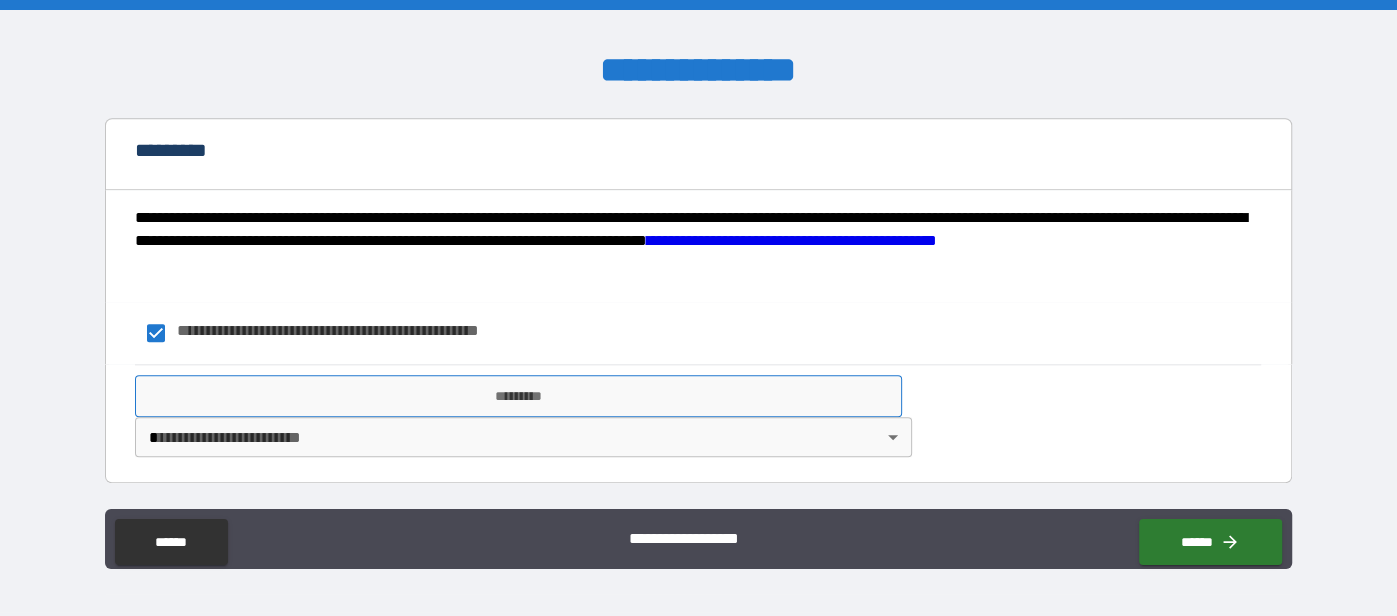 click on "*********" at bounding box center (518, 396) 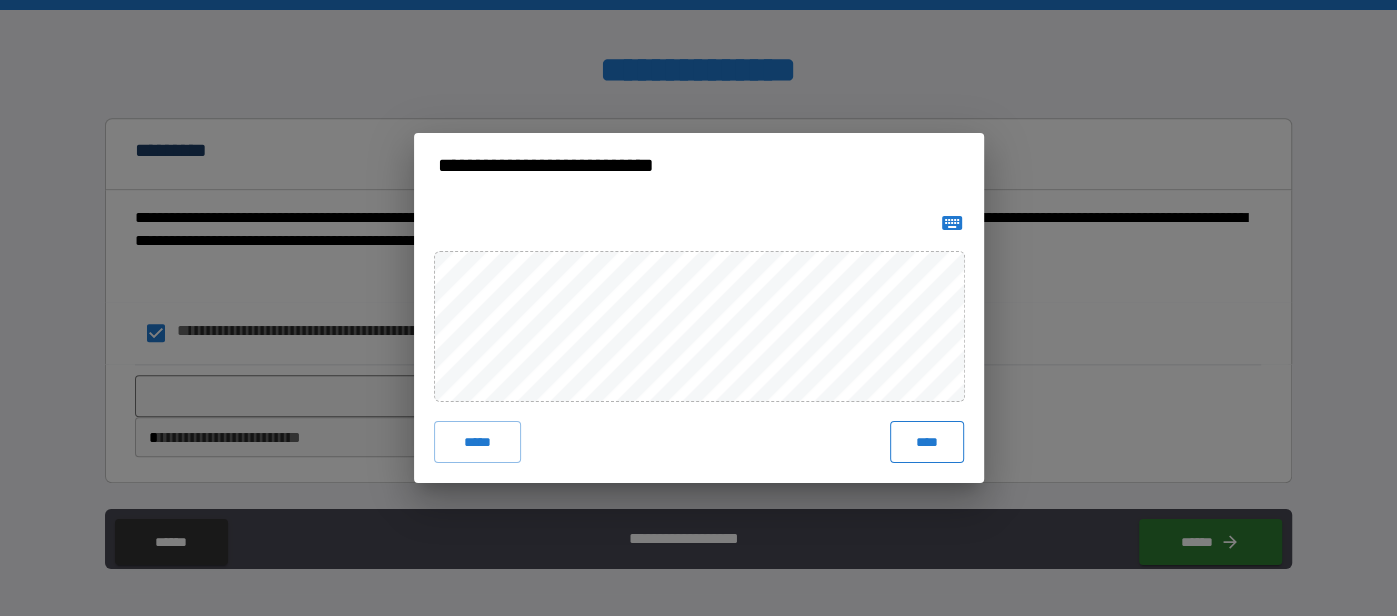 click on "****" at bounding box center (926, 442) 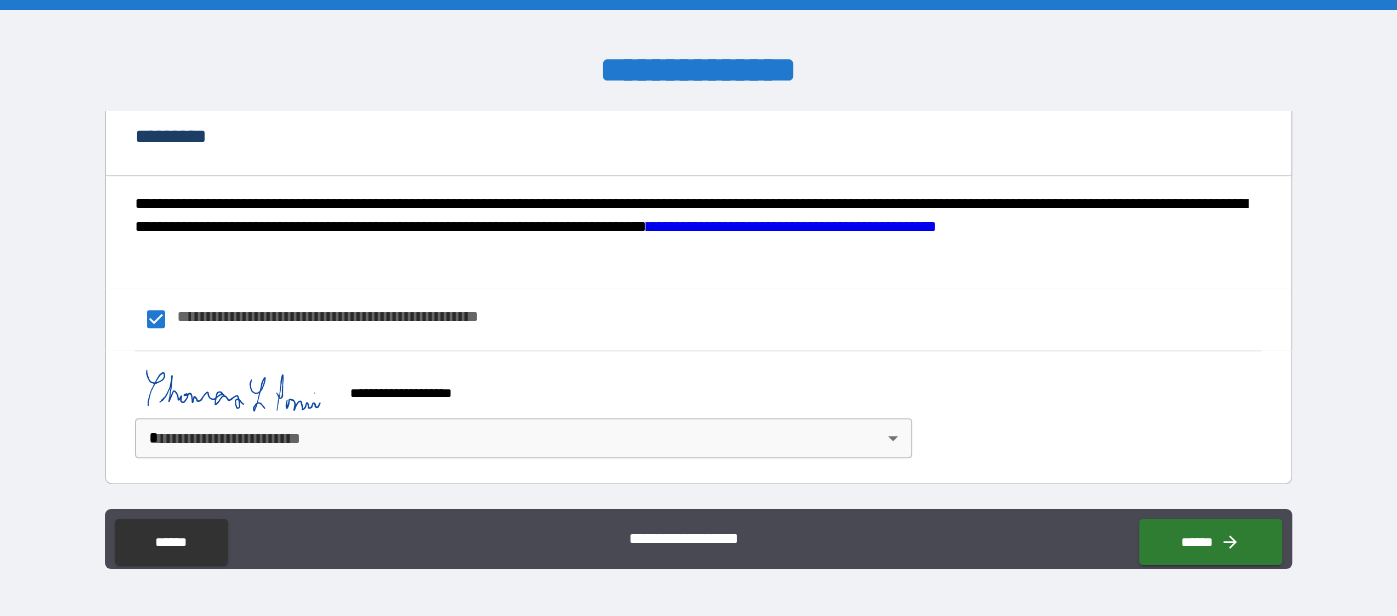 click on "**********" at bounding box center (698, 308) 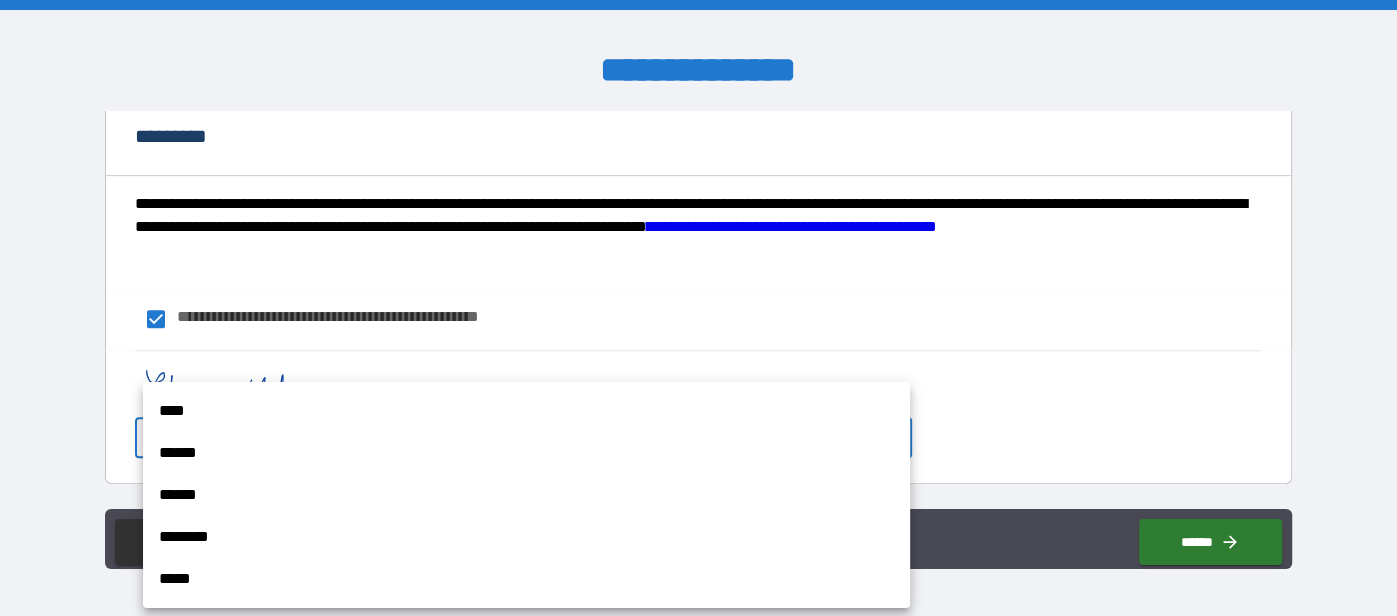 click on "****" at bounding box center (526, 411) 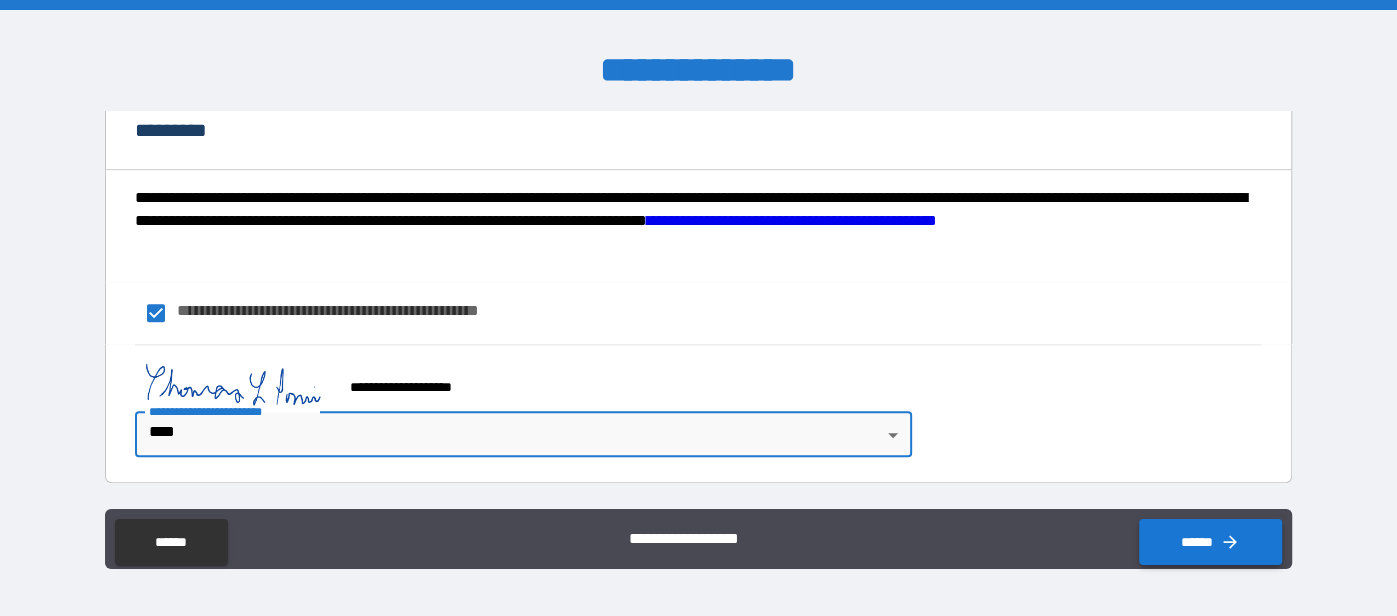 click on "******" at bounding box center (1210, 542) 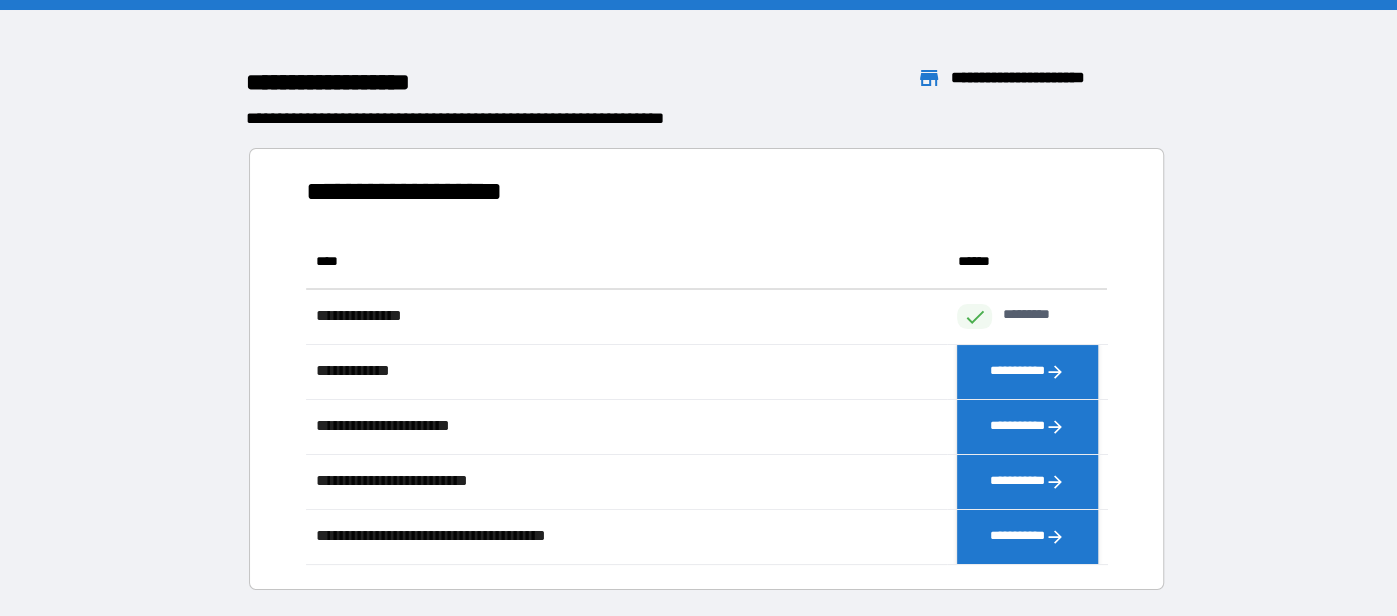 scroll, scrollTop: 1, scrollLeft: 0, axis: vertical 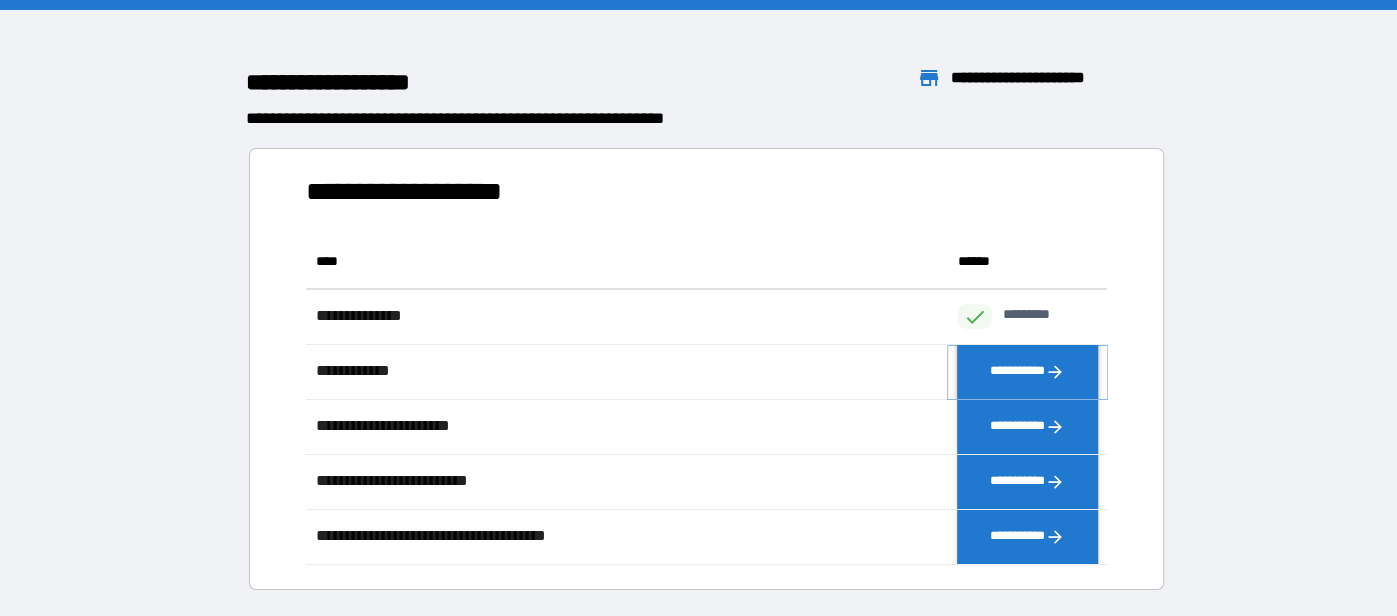 click 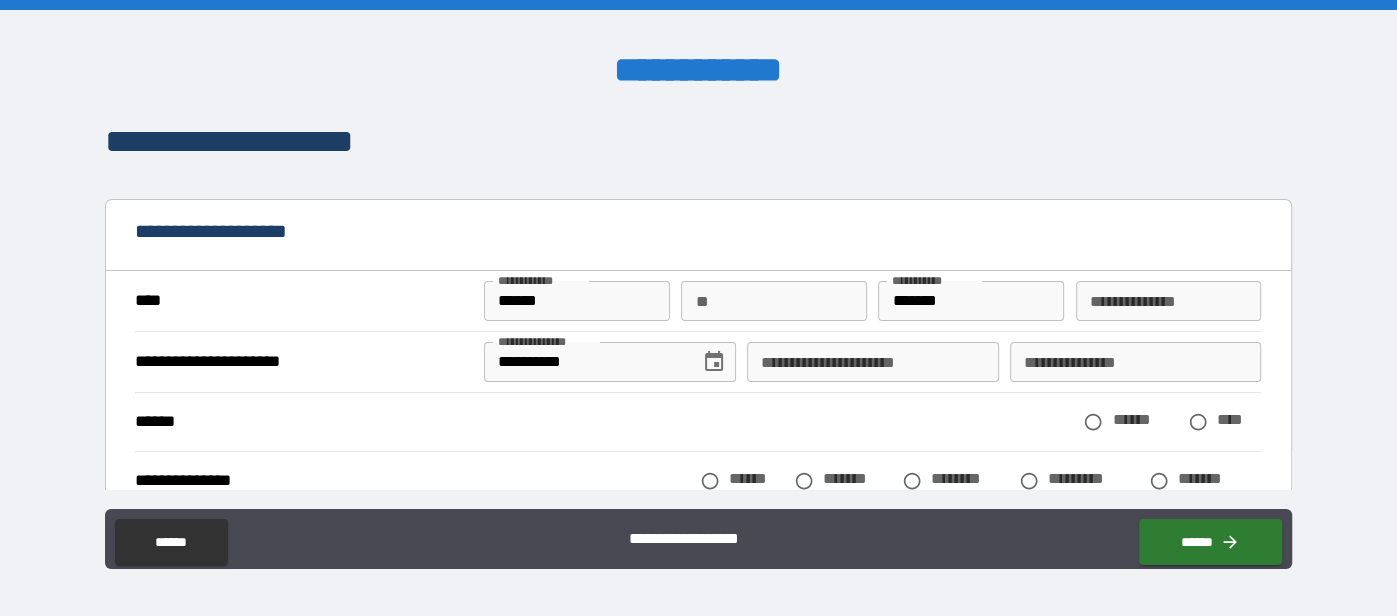 click on "**********" at bounding box center (1135, 362) 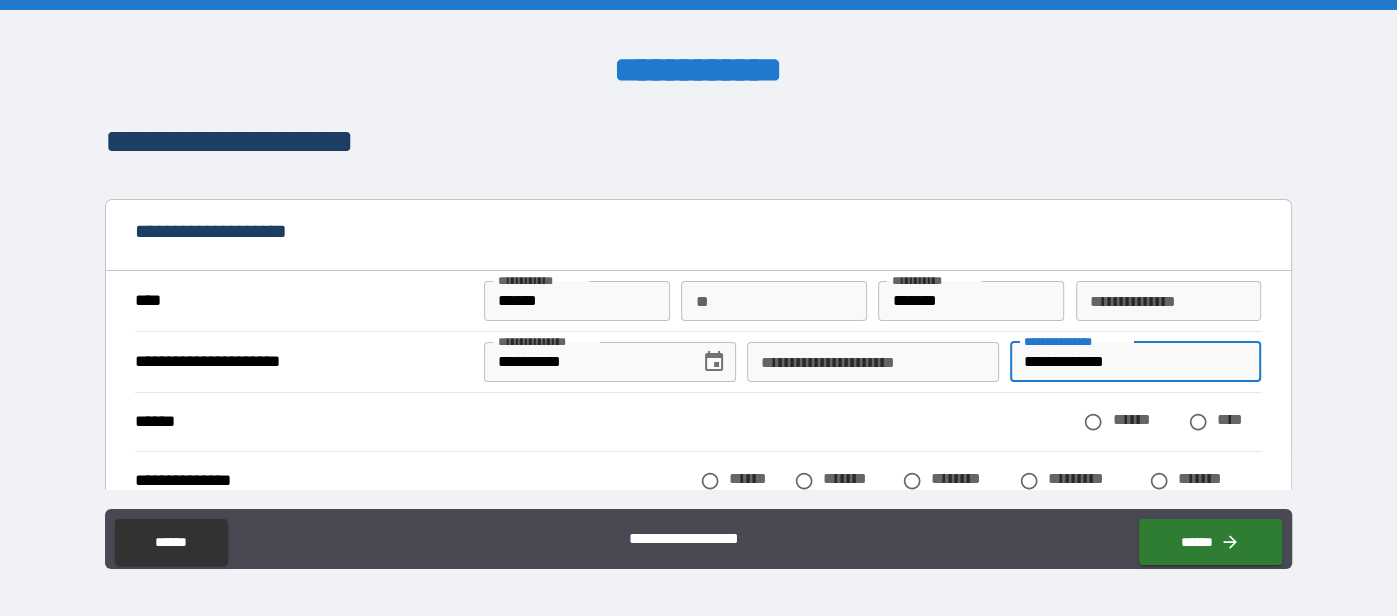 type on "**********" 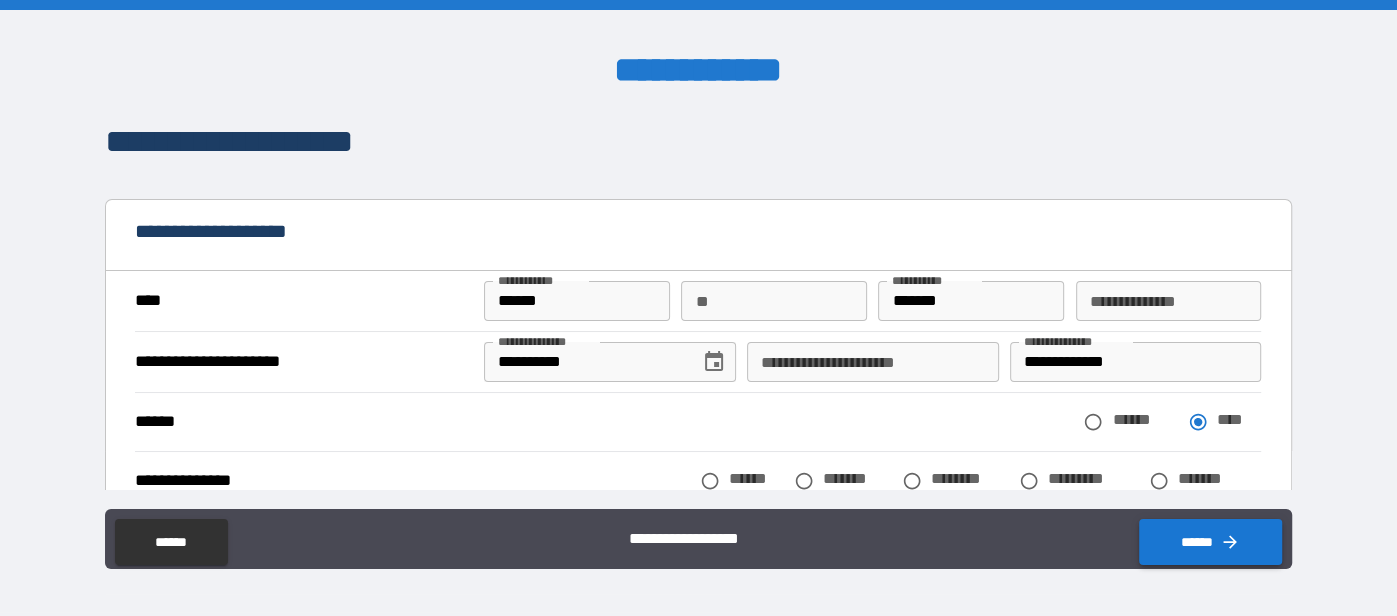 click on "******" at bounding box center [1210, 542] 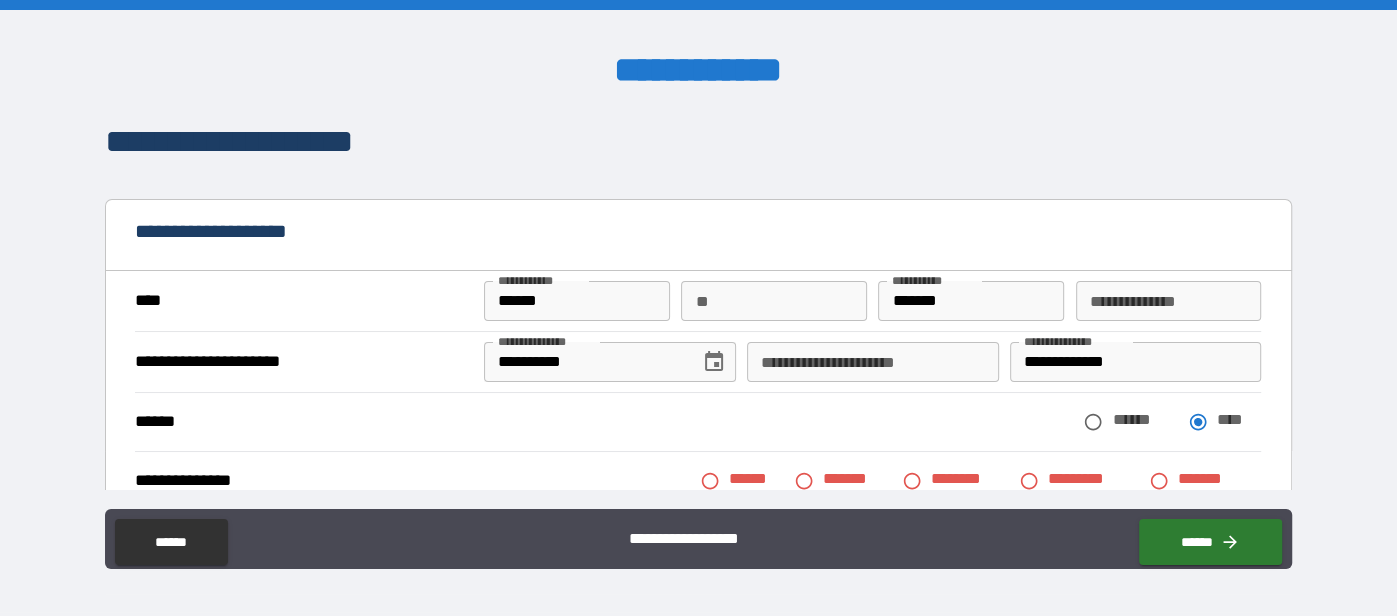 click on "**********" at bounding box center [872, 362] 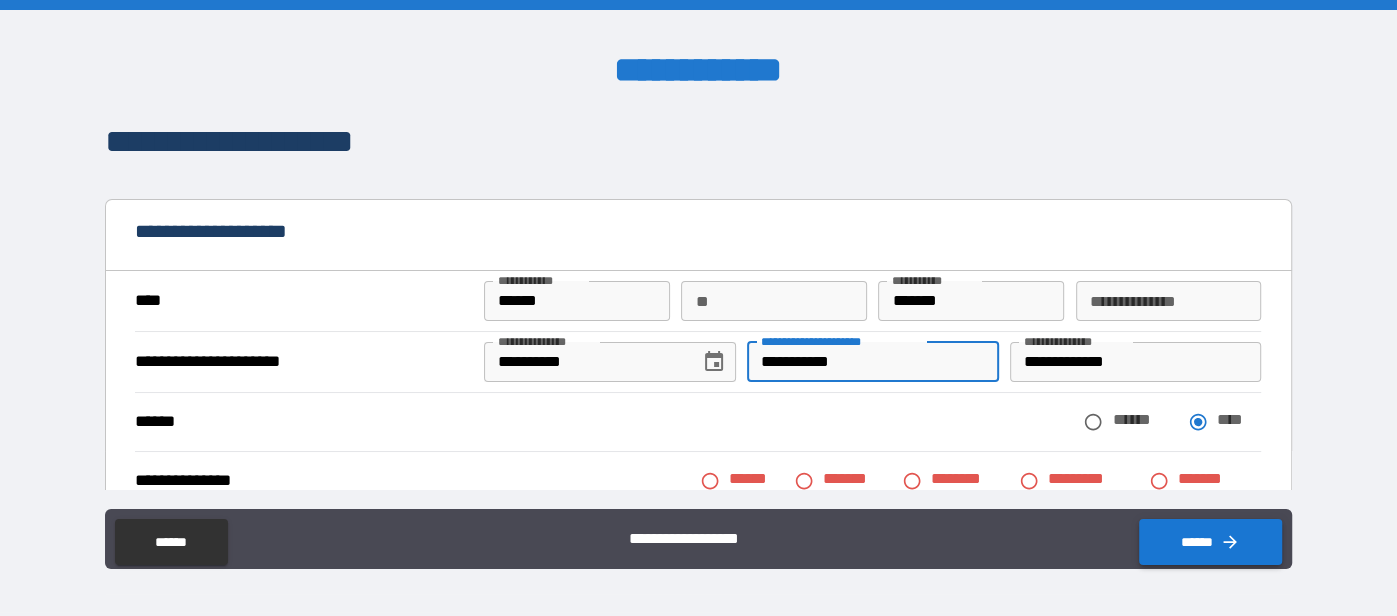click on "******" at bounding box center [1210, 542] 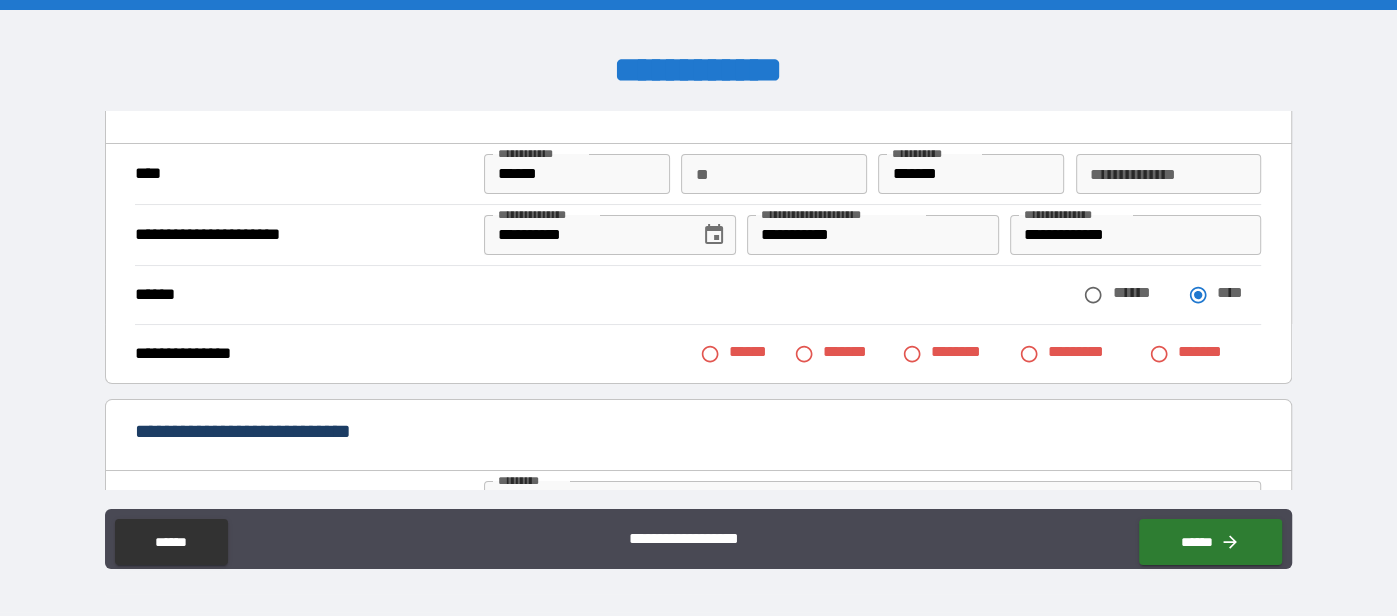 scroll, scrollTop: 128, scrollLeft: 0, axis: vertical 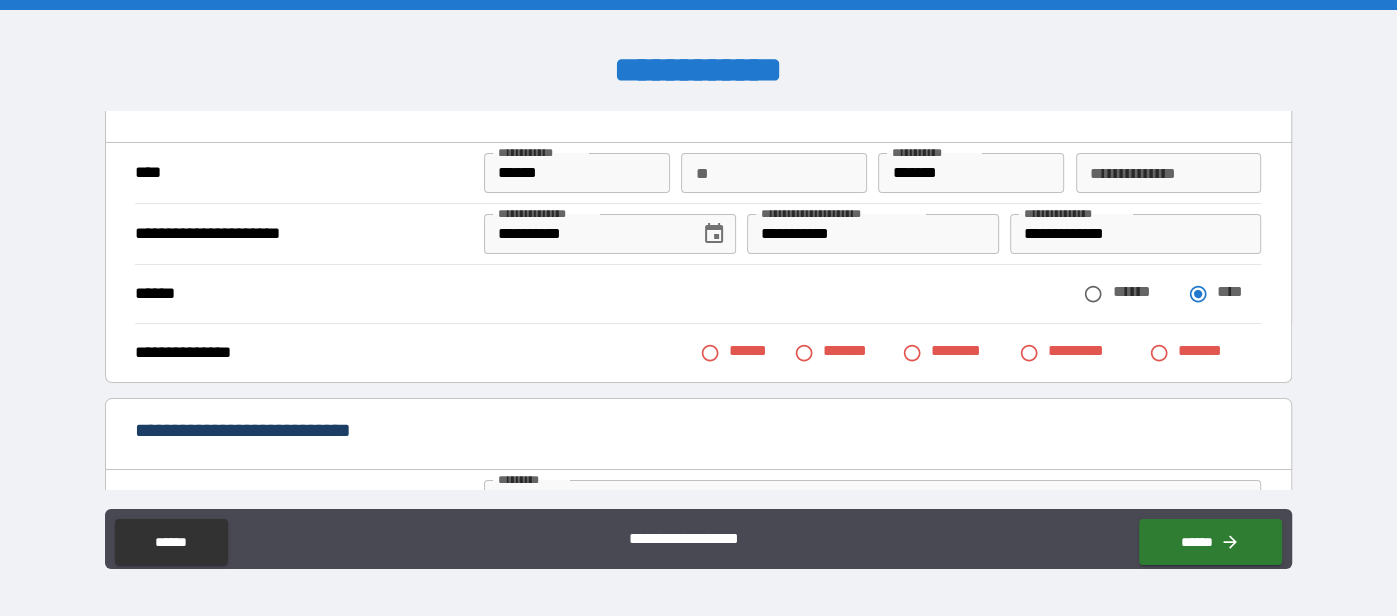 click on "**********" at bounding box center (872, 234) 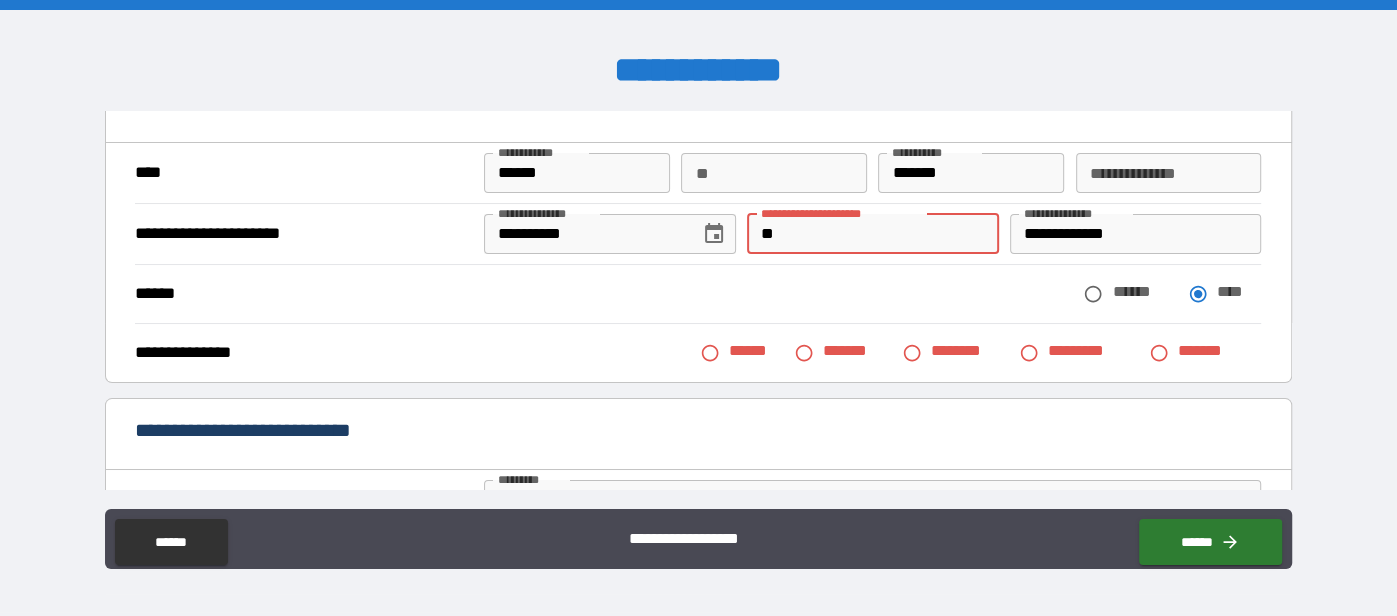type on "*" 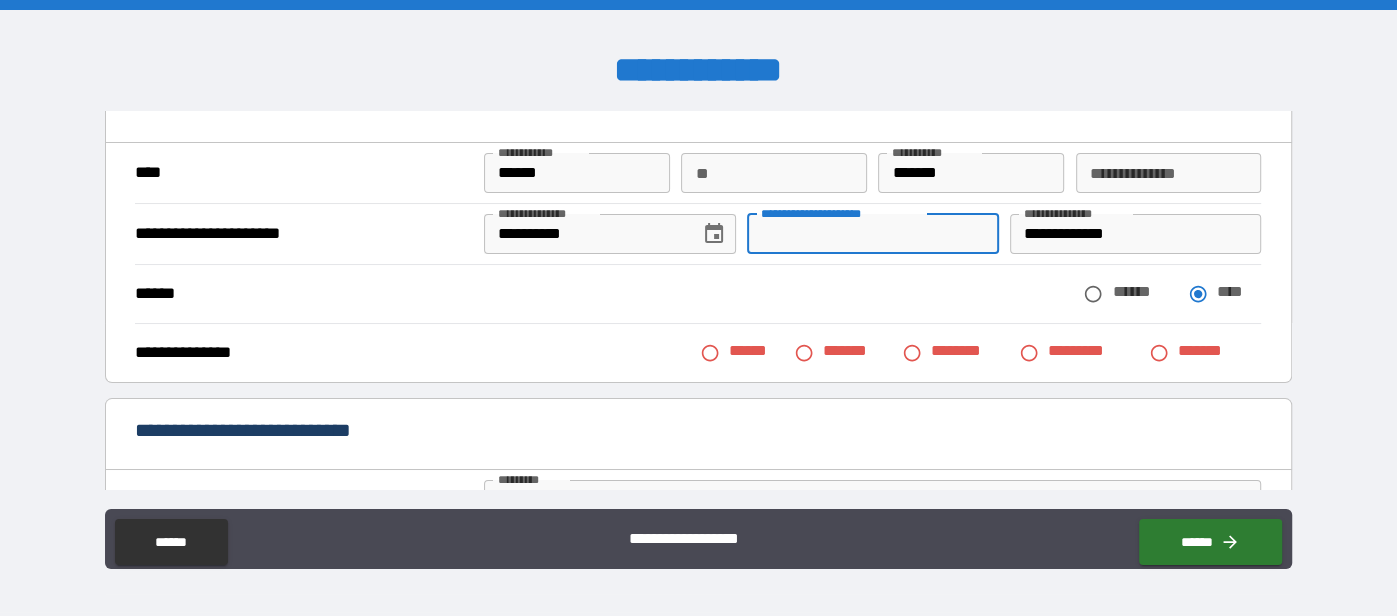 type 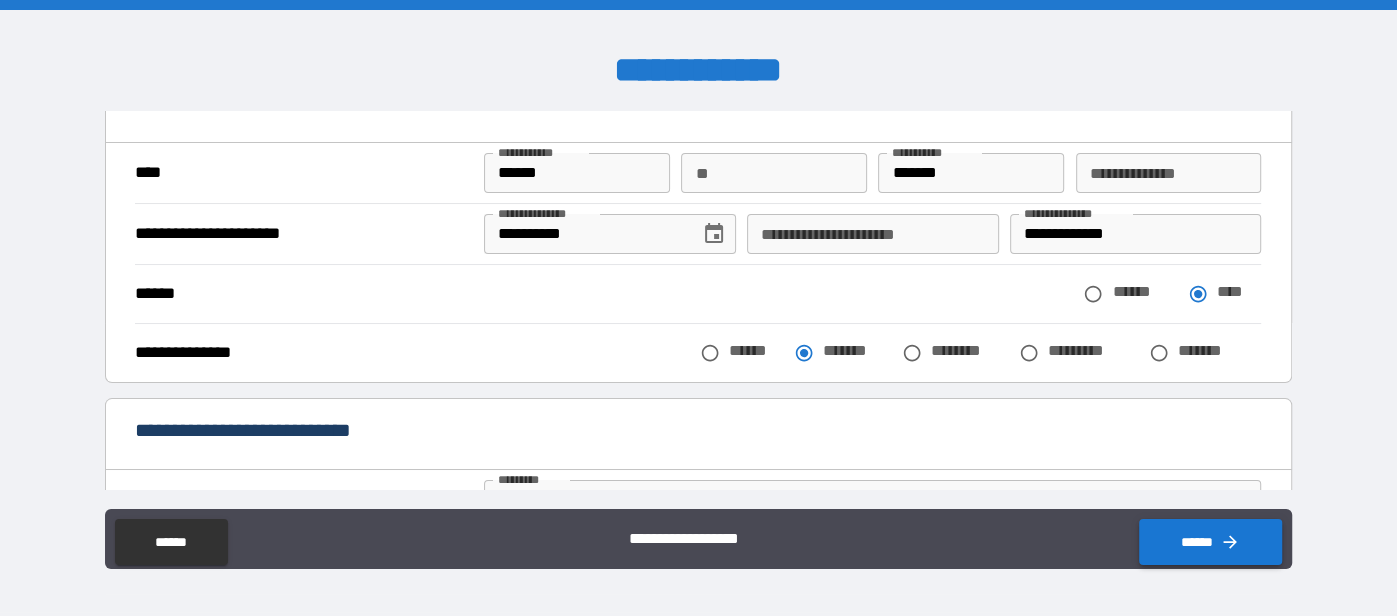 click on "******" at bounding box center [1210, 542] 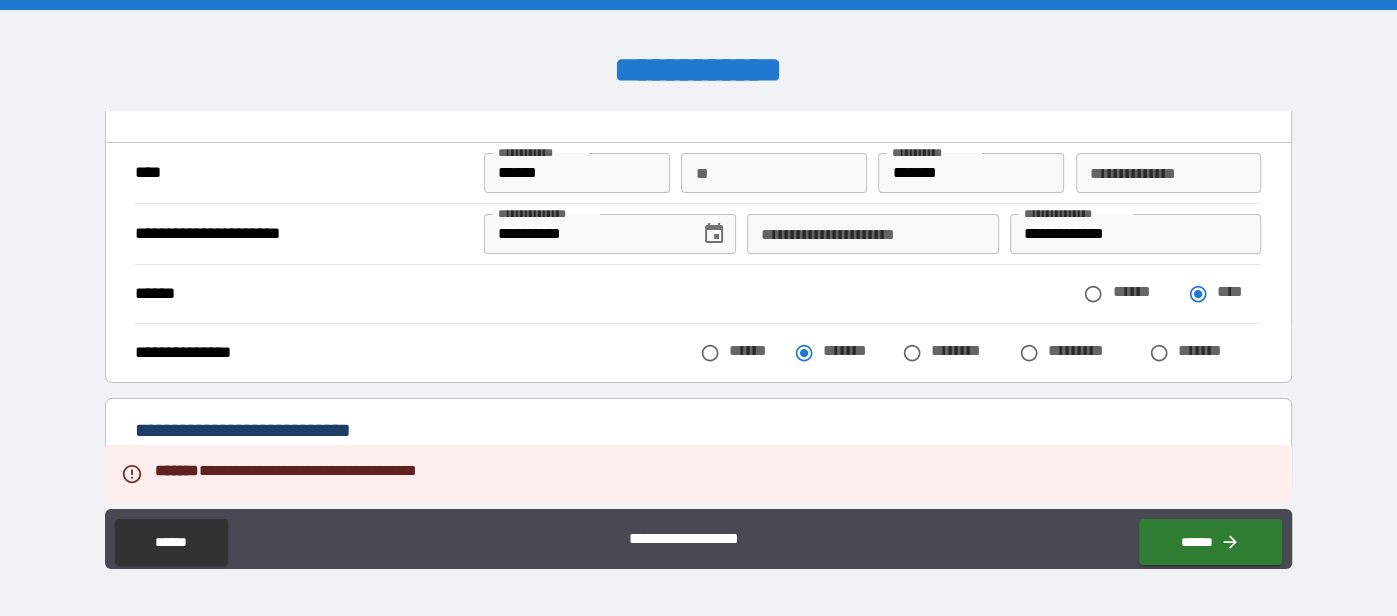 click on "**********" at bounding box center (872, 234) 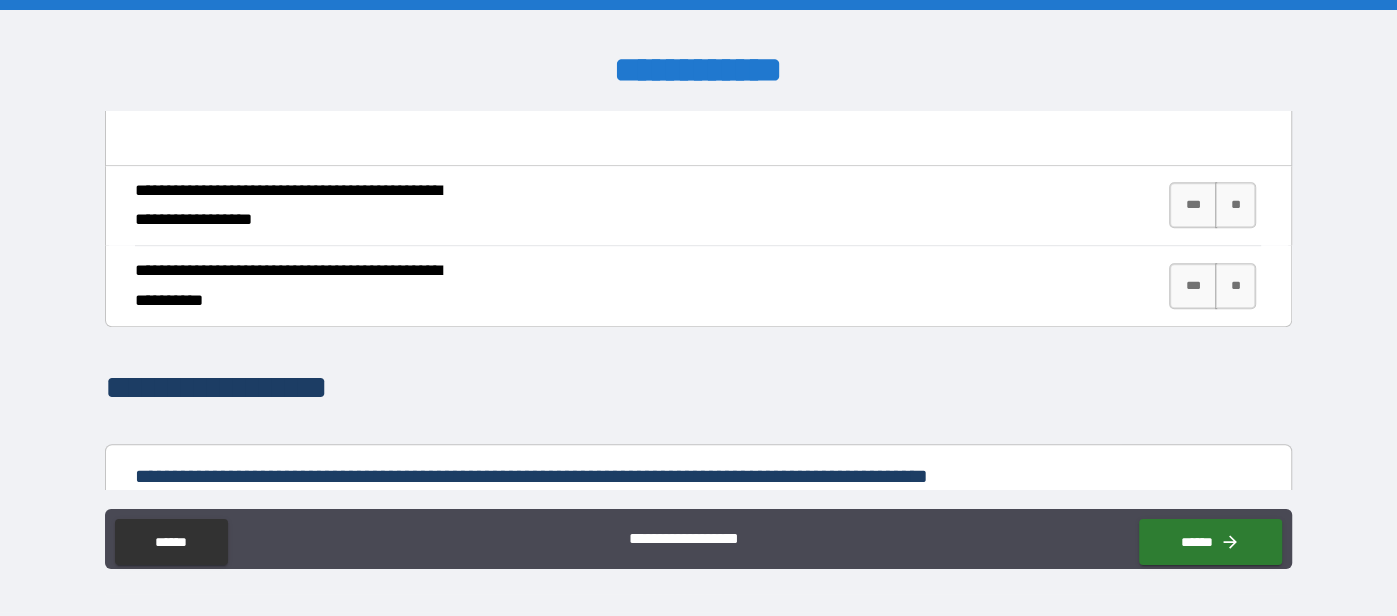 scroll, scrollTop: 855, scrollLeft: 0, axis: vertical 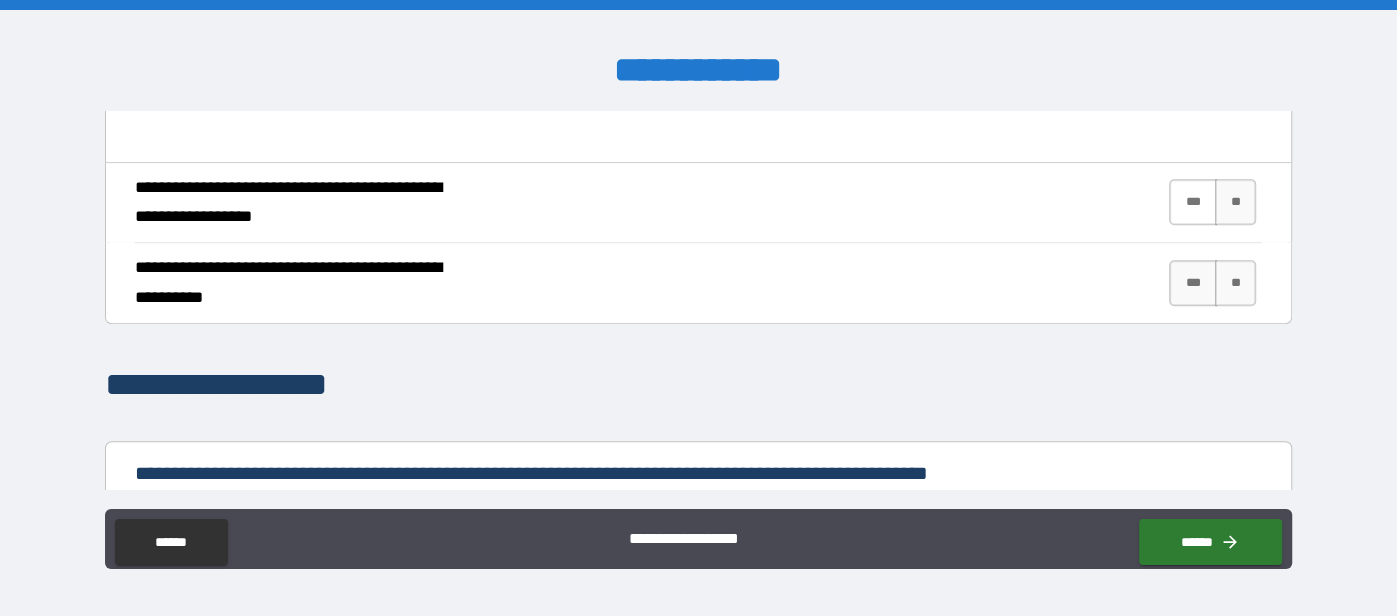 click on "***" at bounding box center [1193, 202] 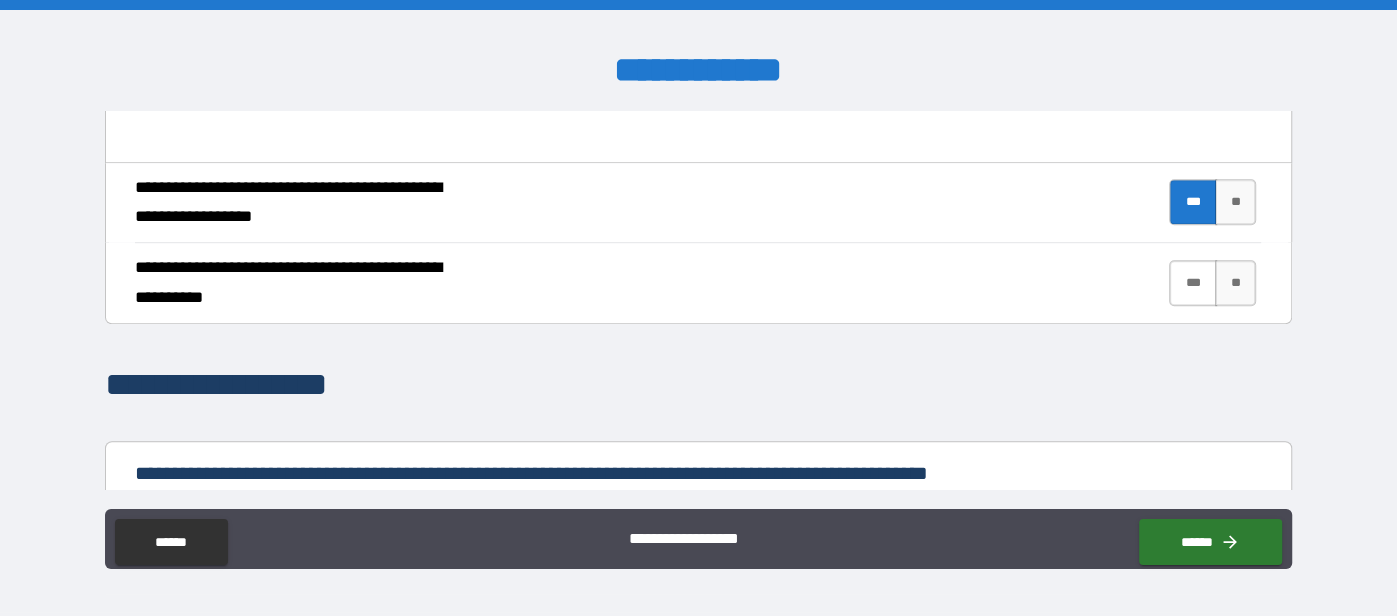 click on "***" at bounding box center [1193, 283] 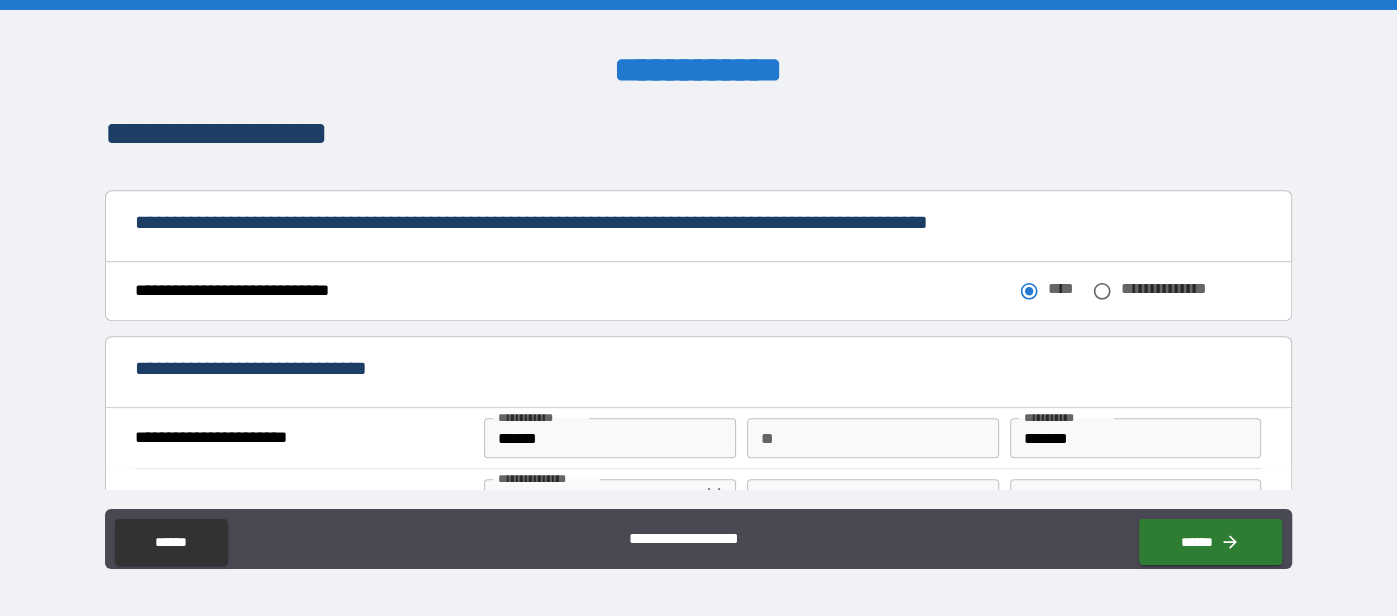 scroll, scrollTop: 1107, scrollLeft: 0, axis: vertical 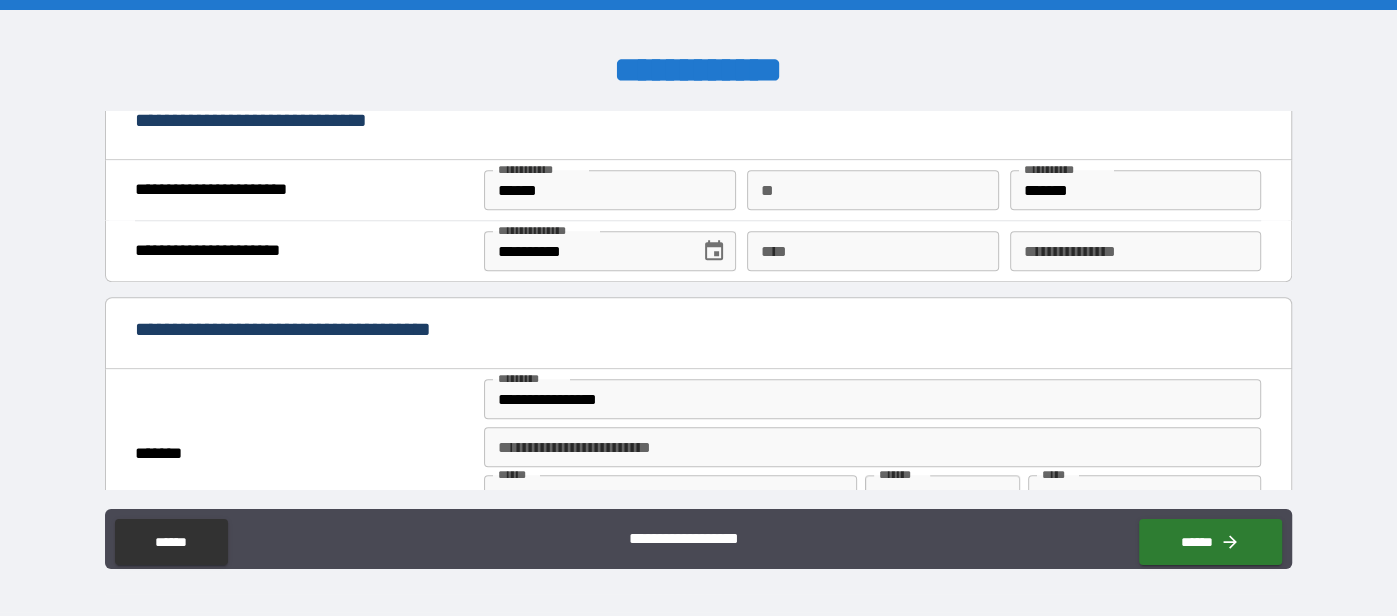 click on "**********" at bounding box center (1135, 251) 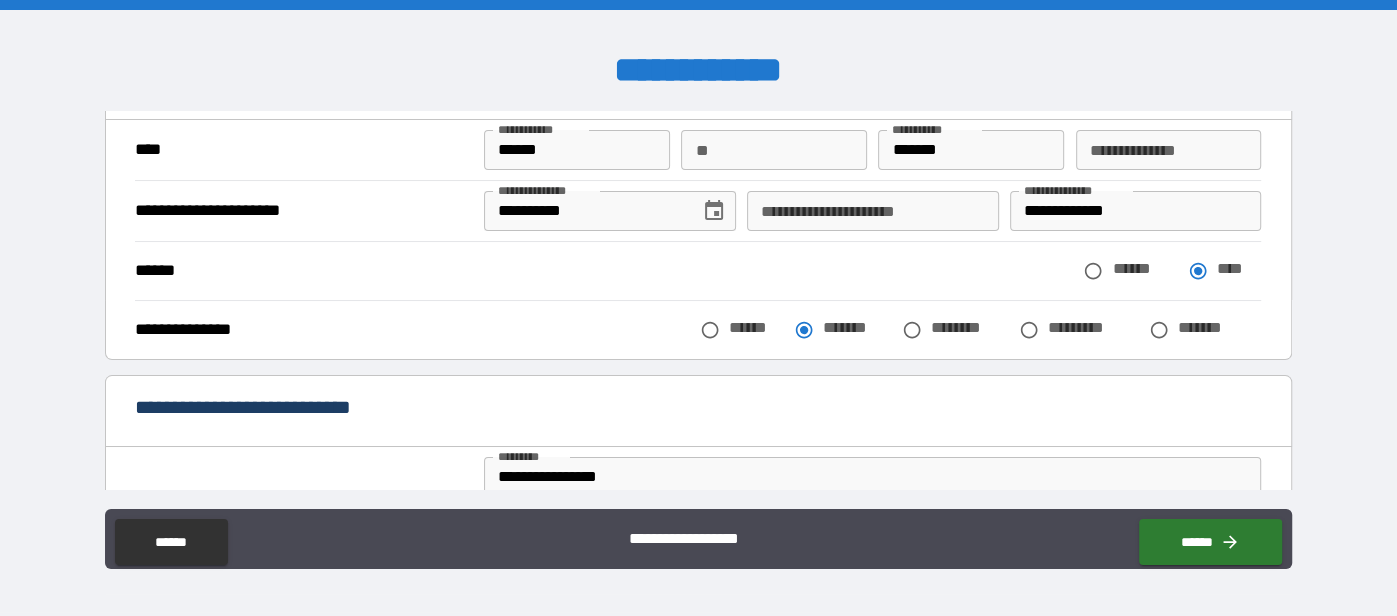 scroll, scrollTop: 146, scrollLeft: 0, axis: vertical 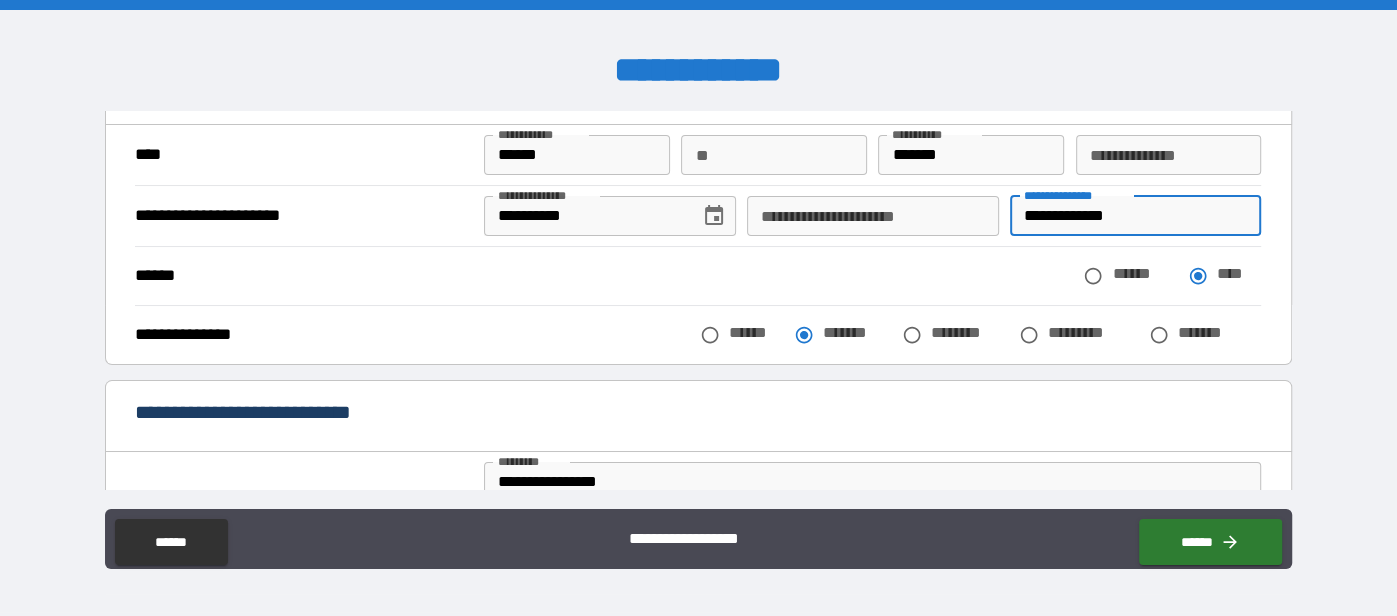 drag, startPoint x: 1014, startPoint y: 222, endPoint x: 1180, endPoint y: 215, distance: 166.14752 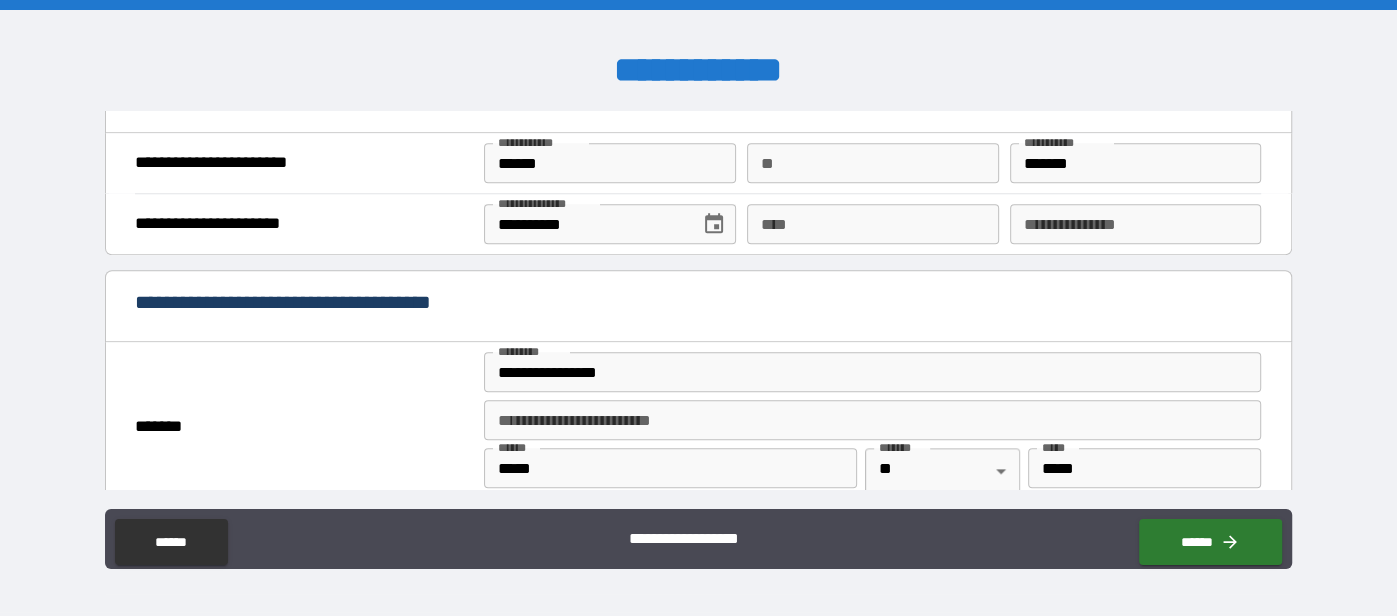 scroll, scrollTop: 1385, scrollLeft: 0, axis: vertical 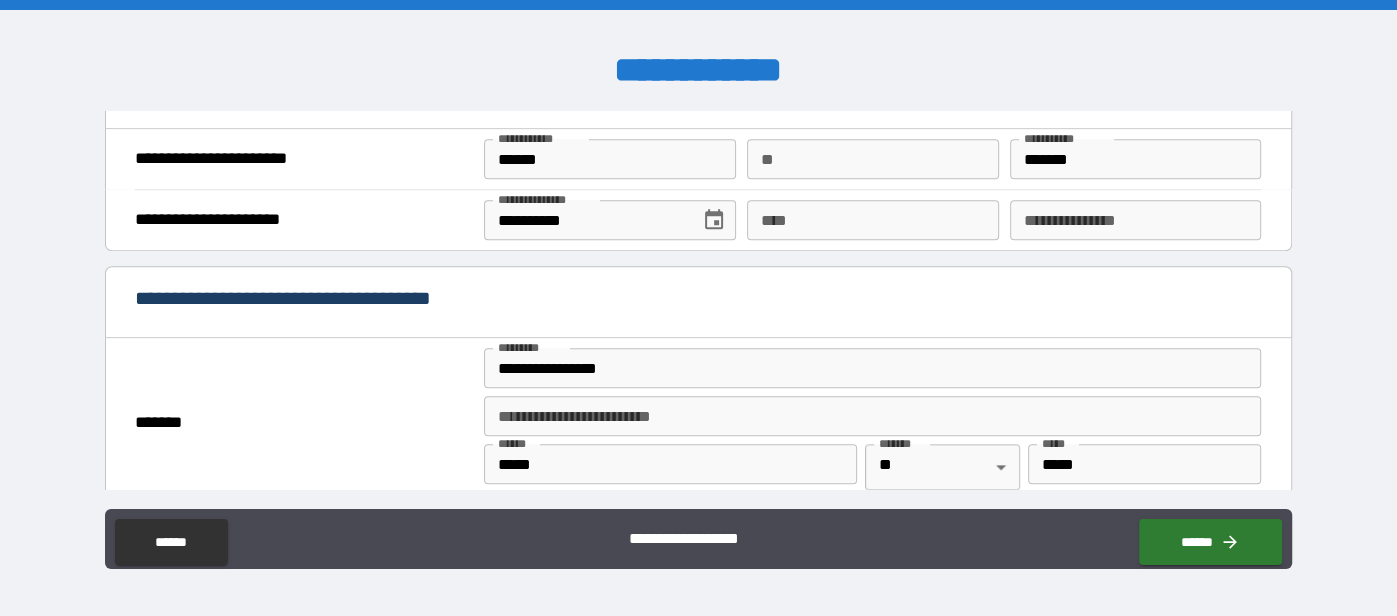 click on "**********" at bounding box center (1135, 220) 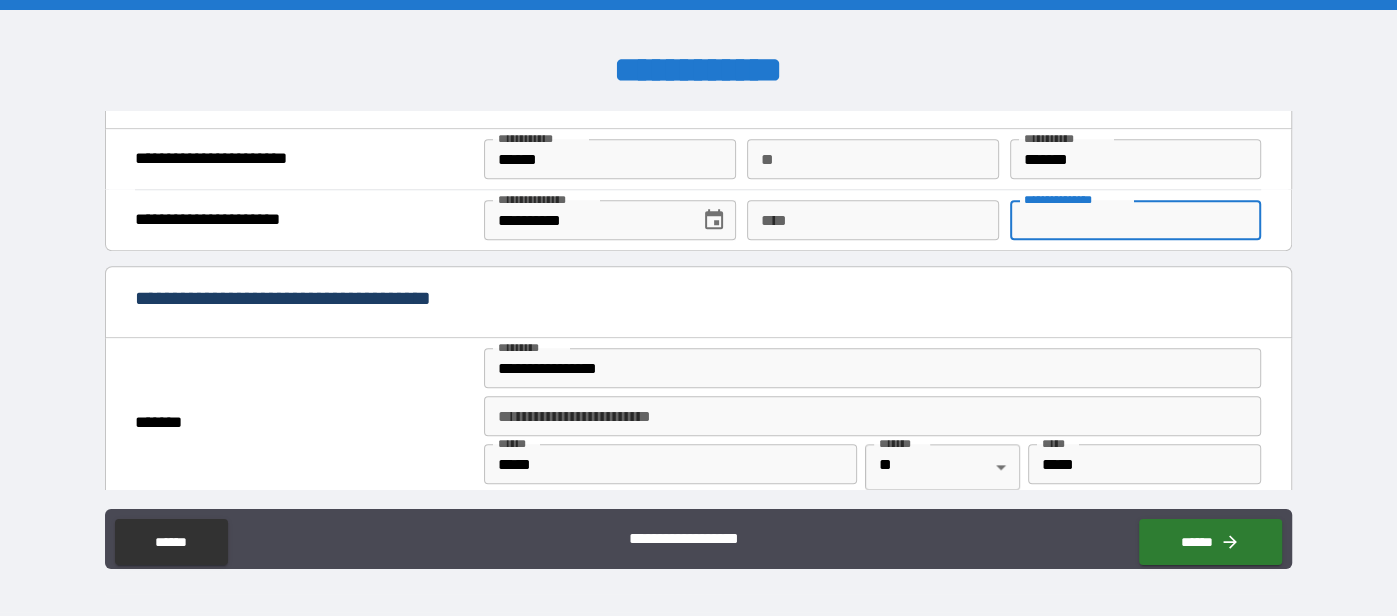 paste on "**********" 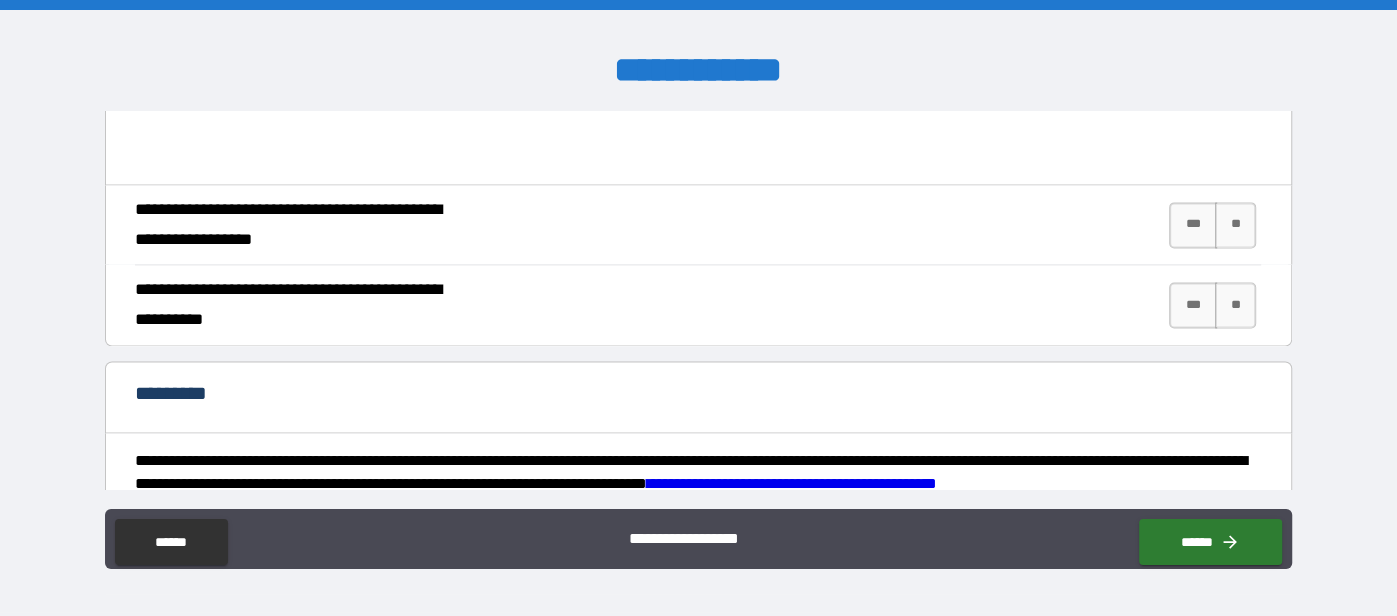 scroll, scrollTop: 1966, scrollLeft: 0, axis: vertical 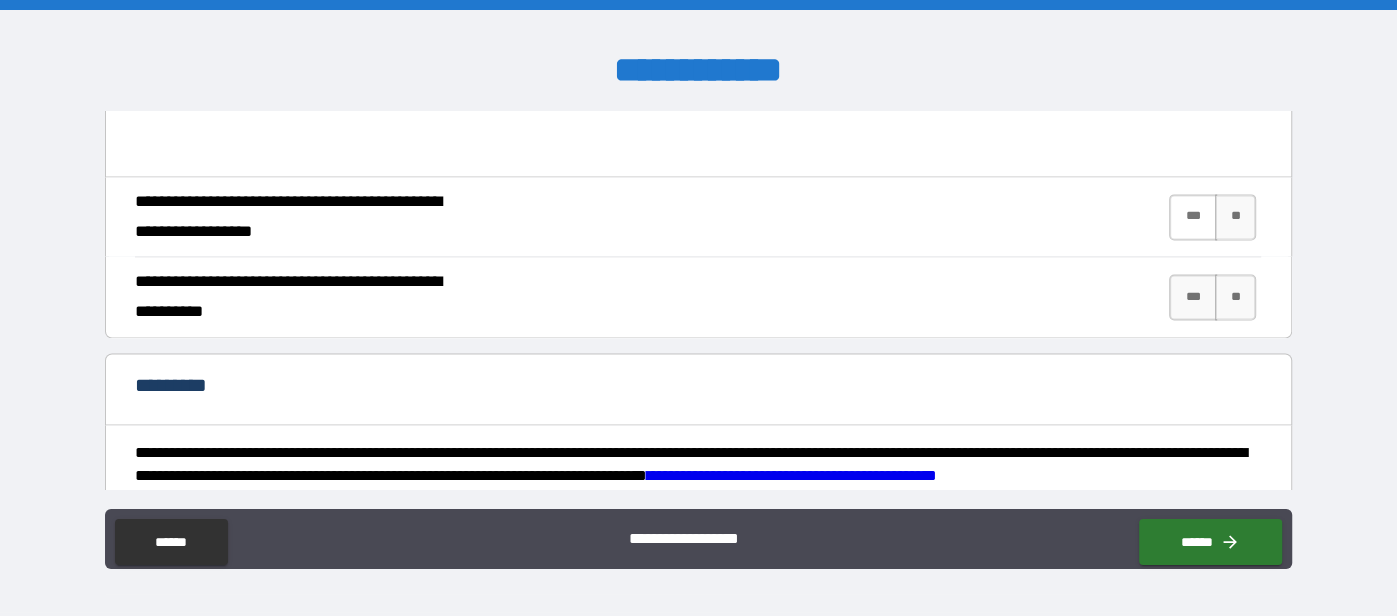 type on "**********" 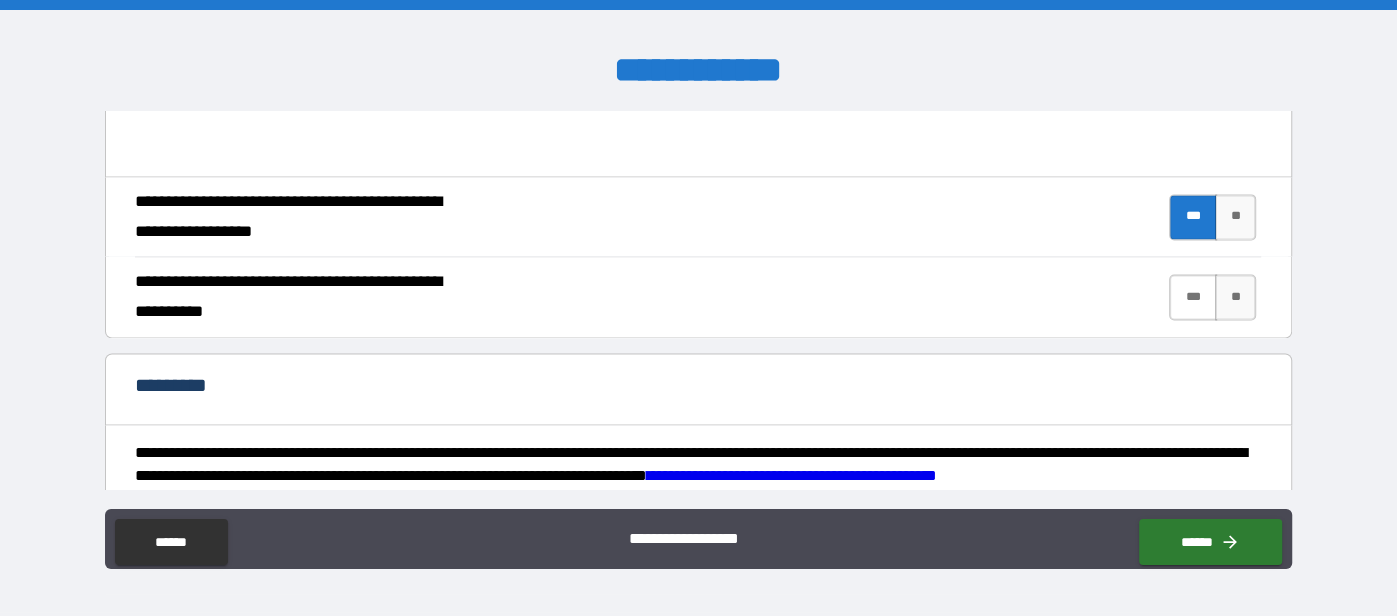 click on "***" at bounding box center [1193, 297] 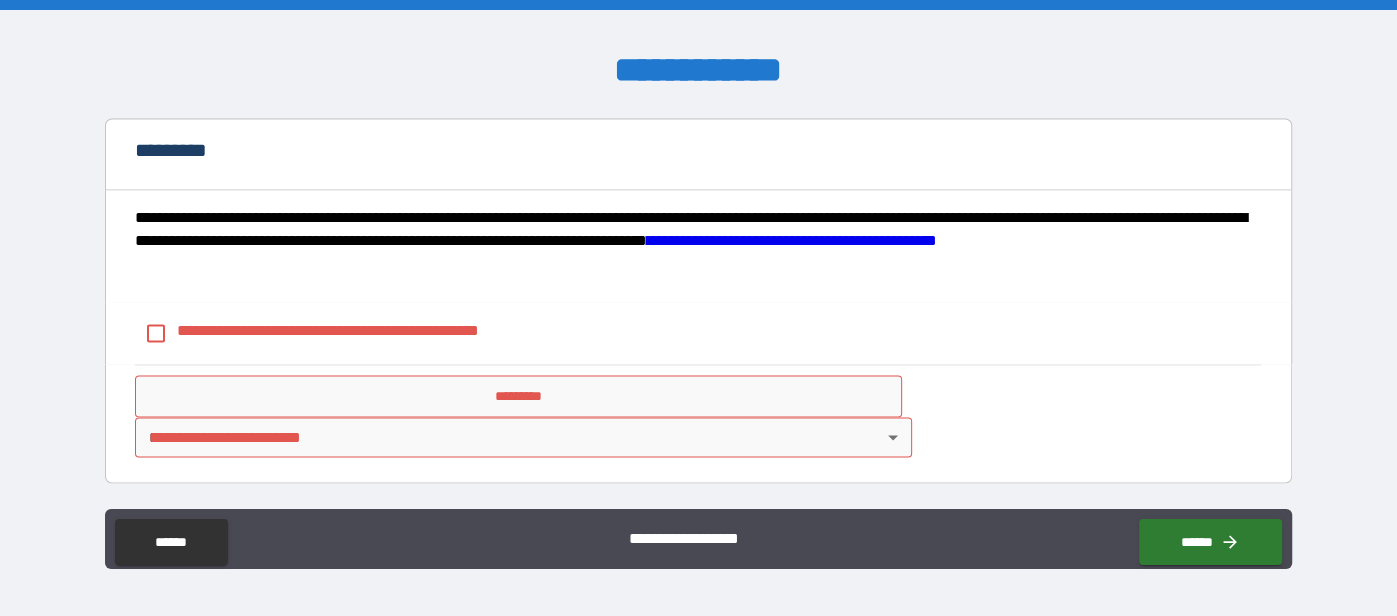 scroll, scrollTop: 2247, scrollLeft: 0, axis: vertical 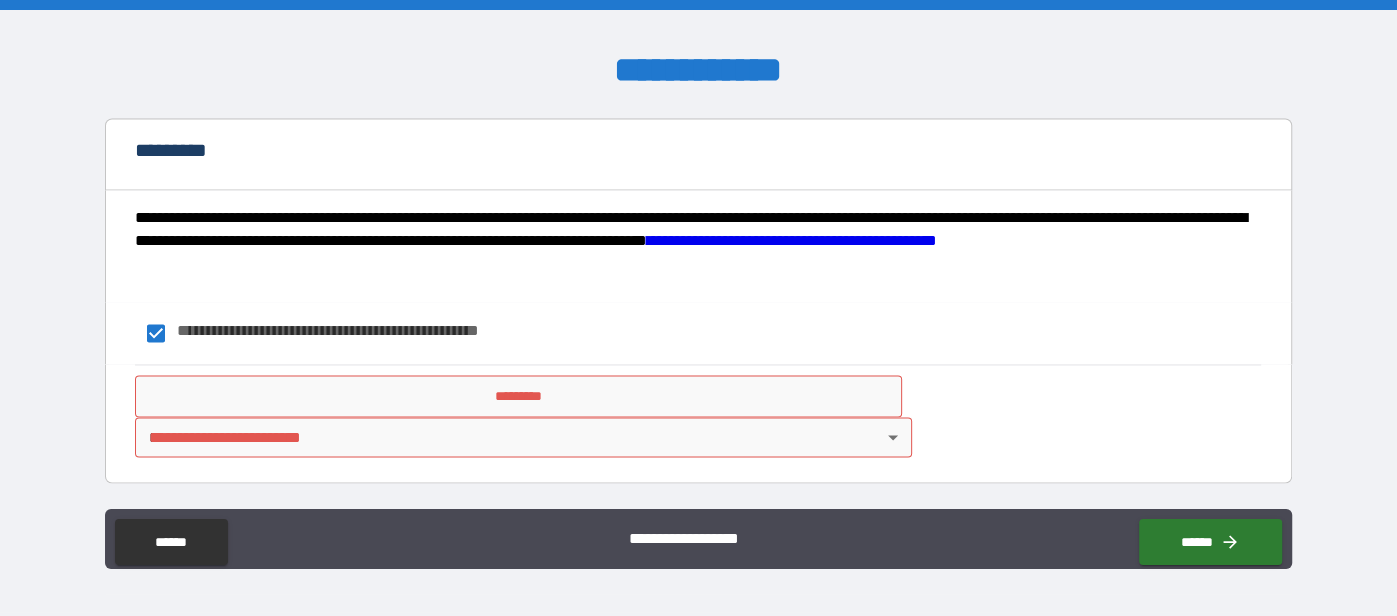 click on "*********" at bounding box center (518, 396) 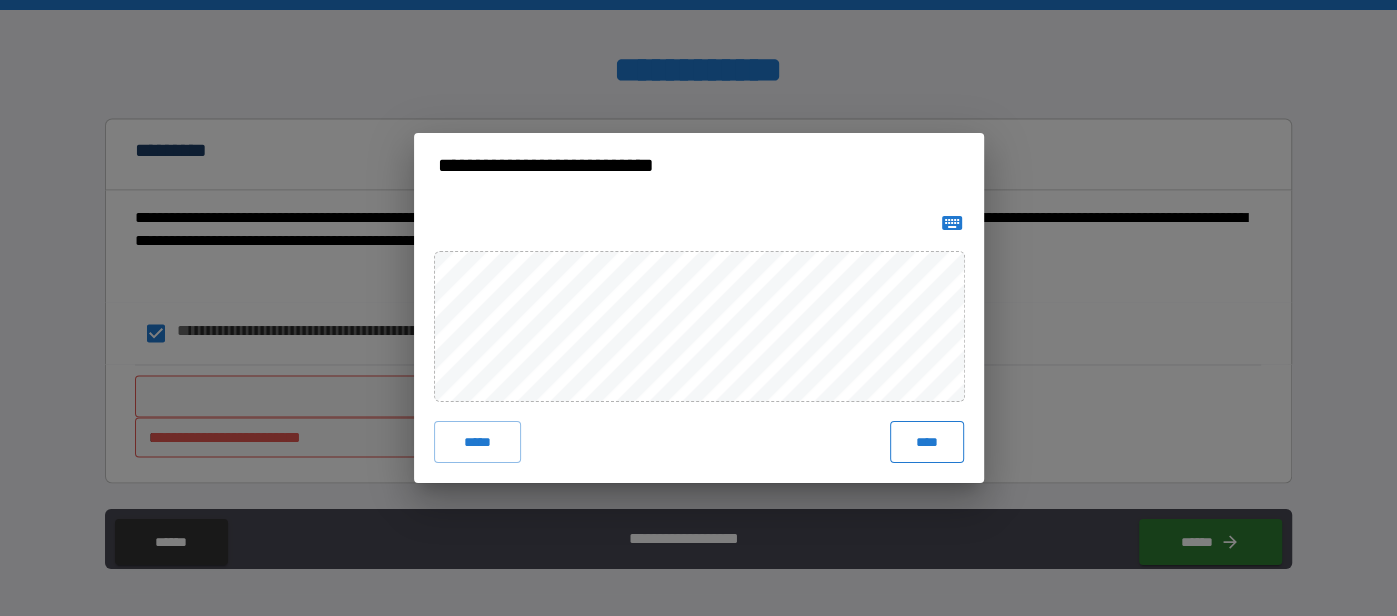click on "****" at bounding box center (926, 442) 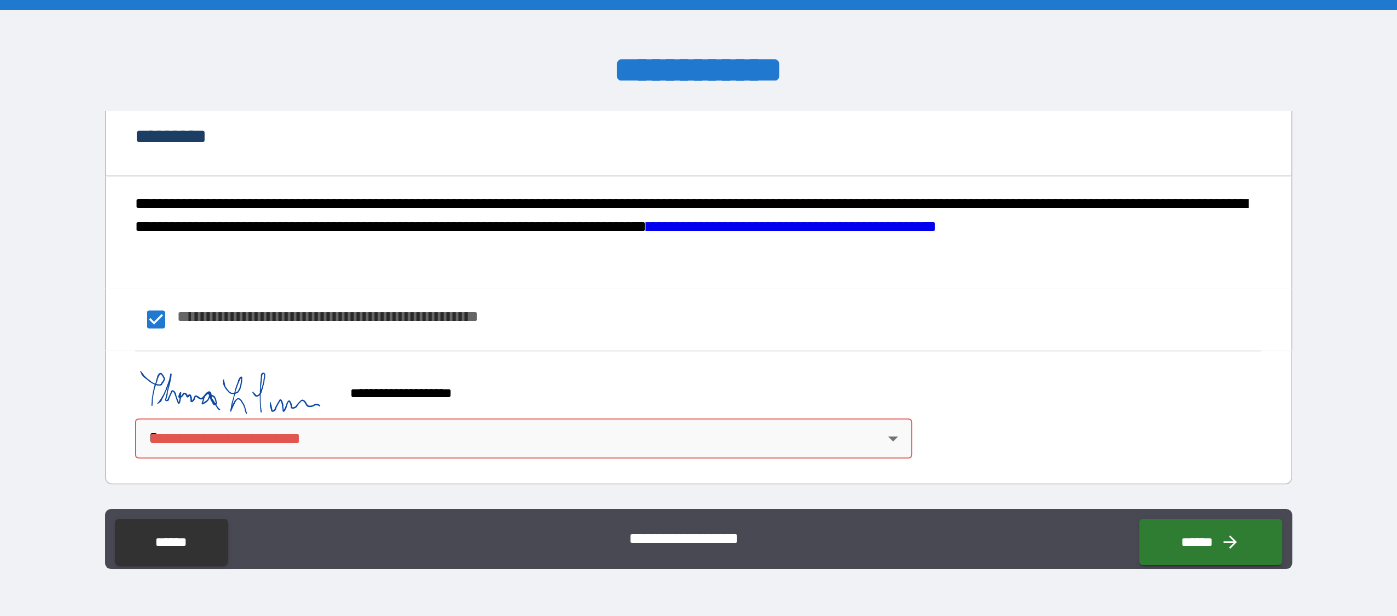 scroll, scrollTop: 2312, scrollLeft: 0, axis: vertical 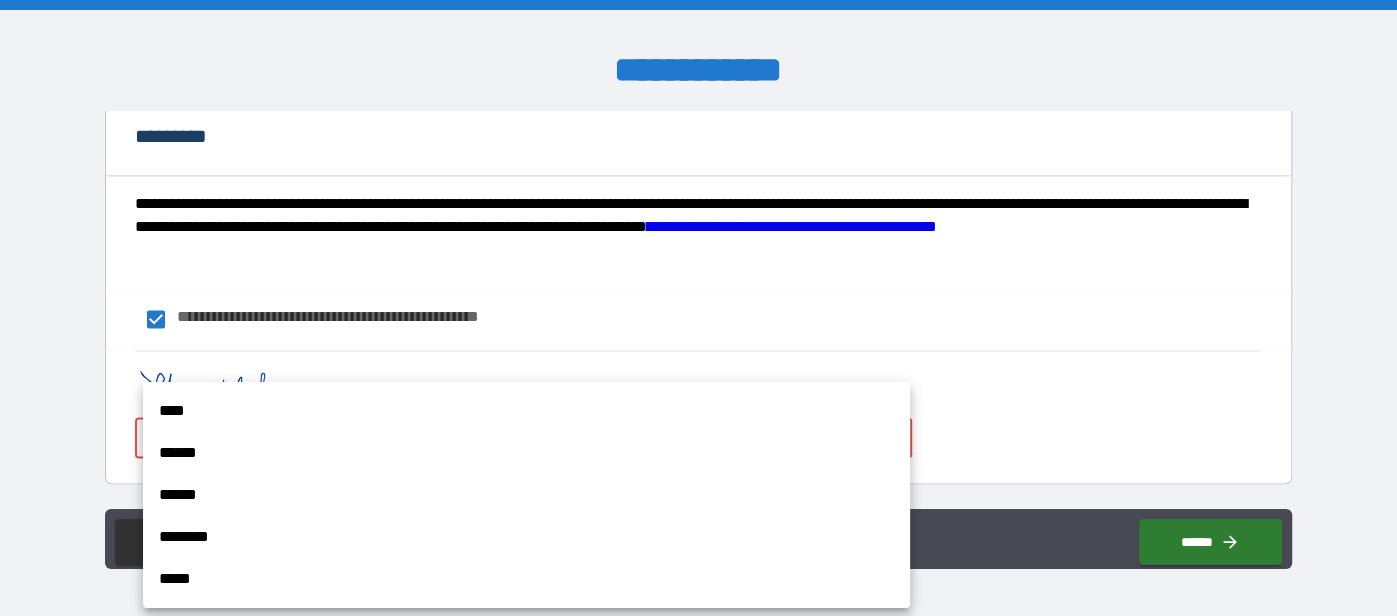 click on "****" at bounding box center [526, 411] 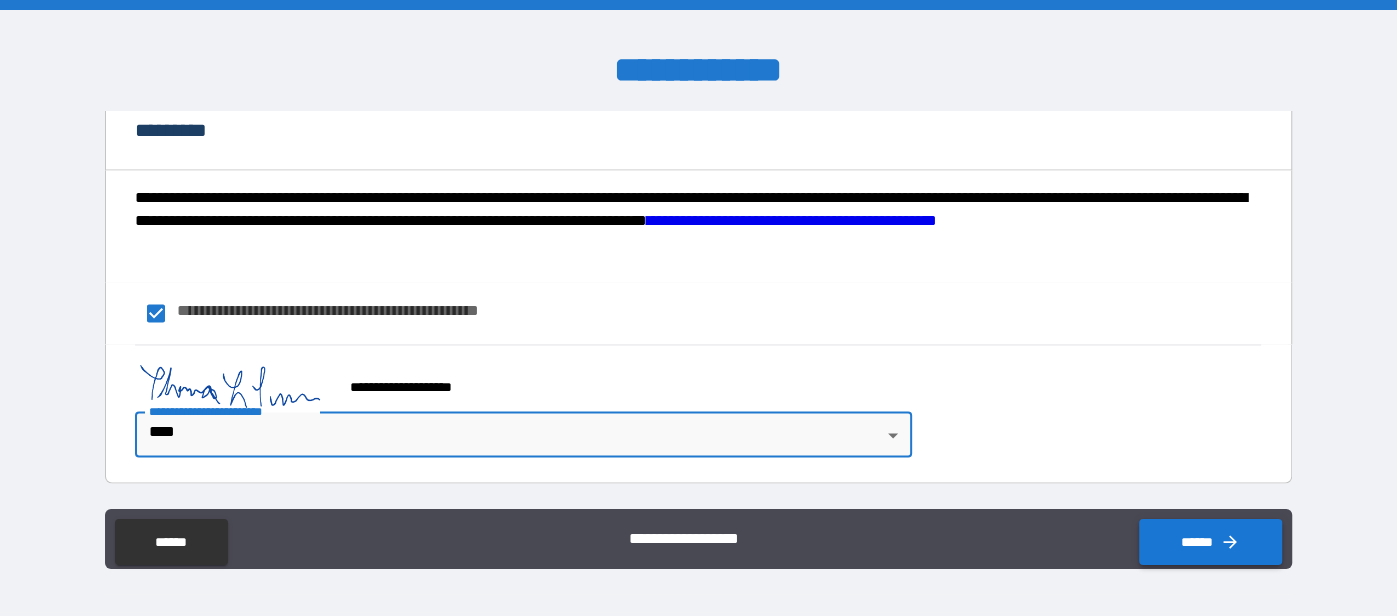 click on "******" at bounding box center [1210, 542] 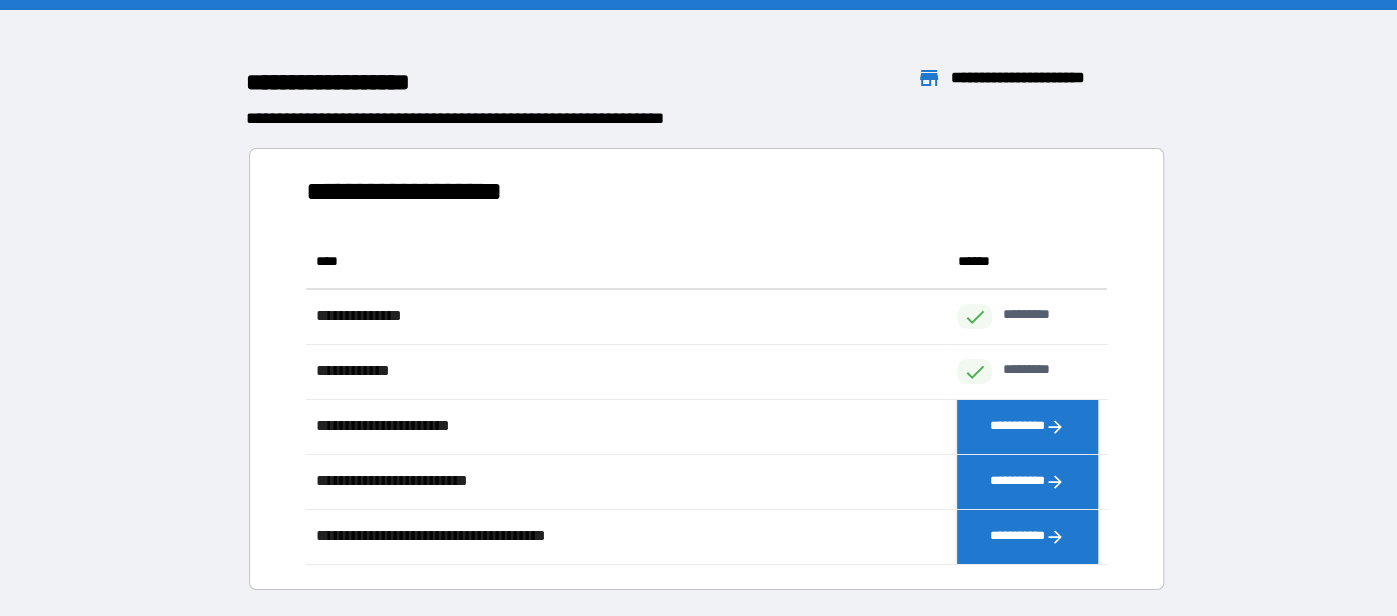 scroll, scrollTop: 1, scrollLeft: 0, axis: vertical 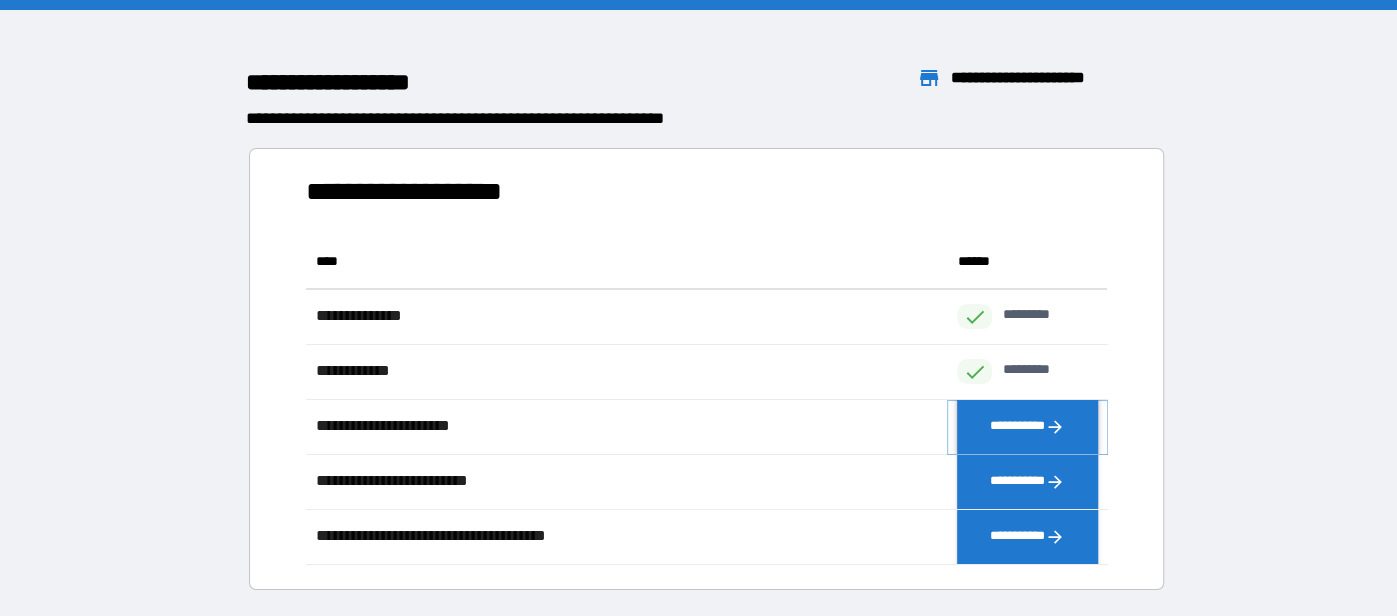 click on "**********" at bounding box center [1027, 426] 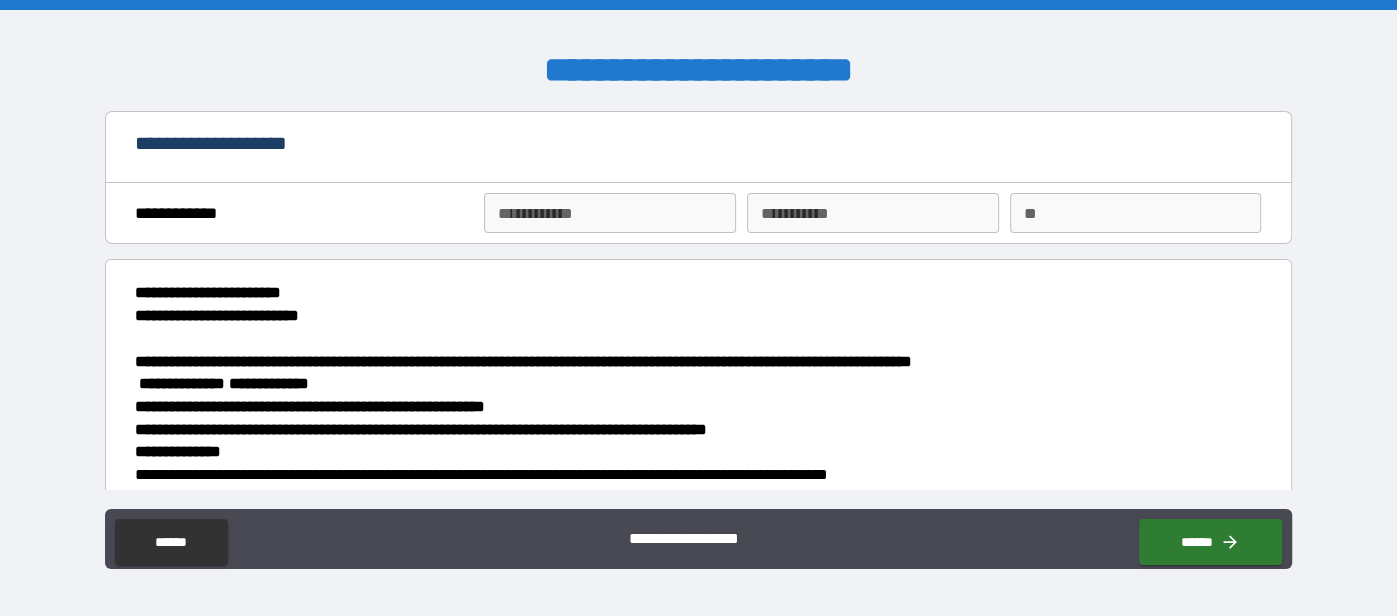 click on "**********" at bounding box center [609, 213] 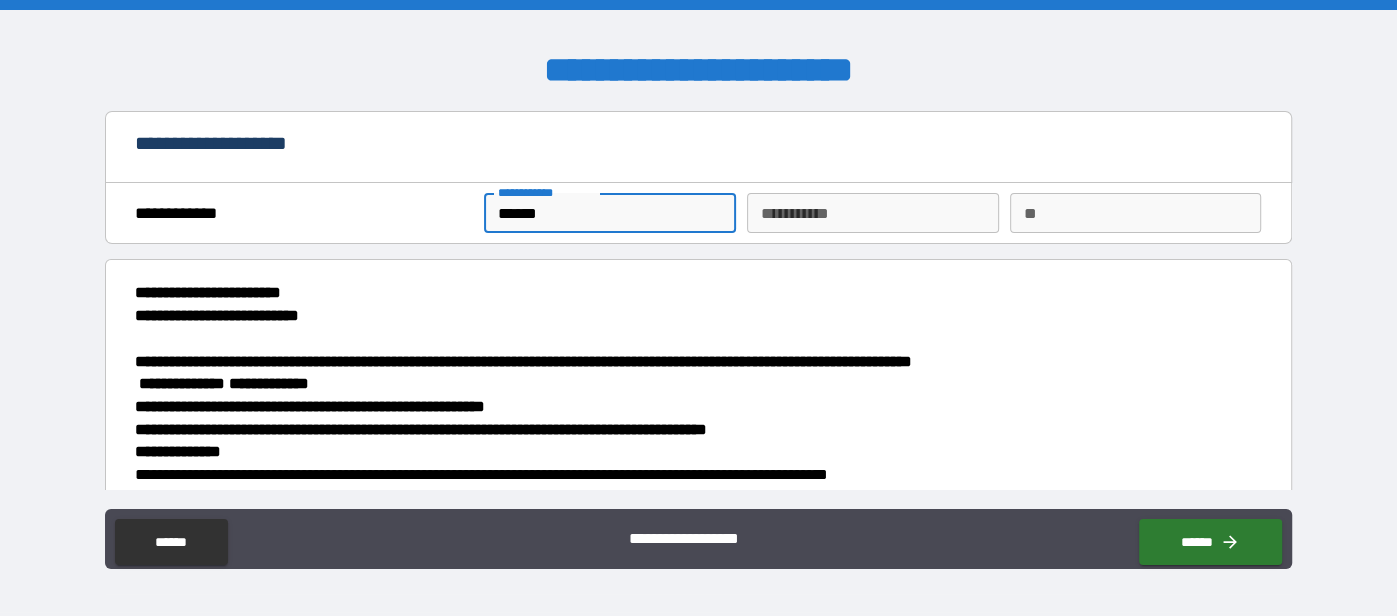 type on "******" 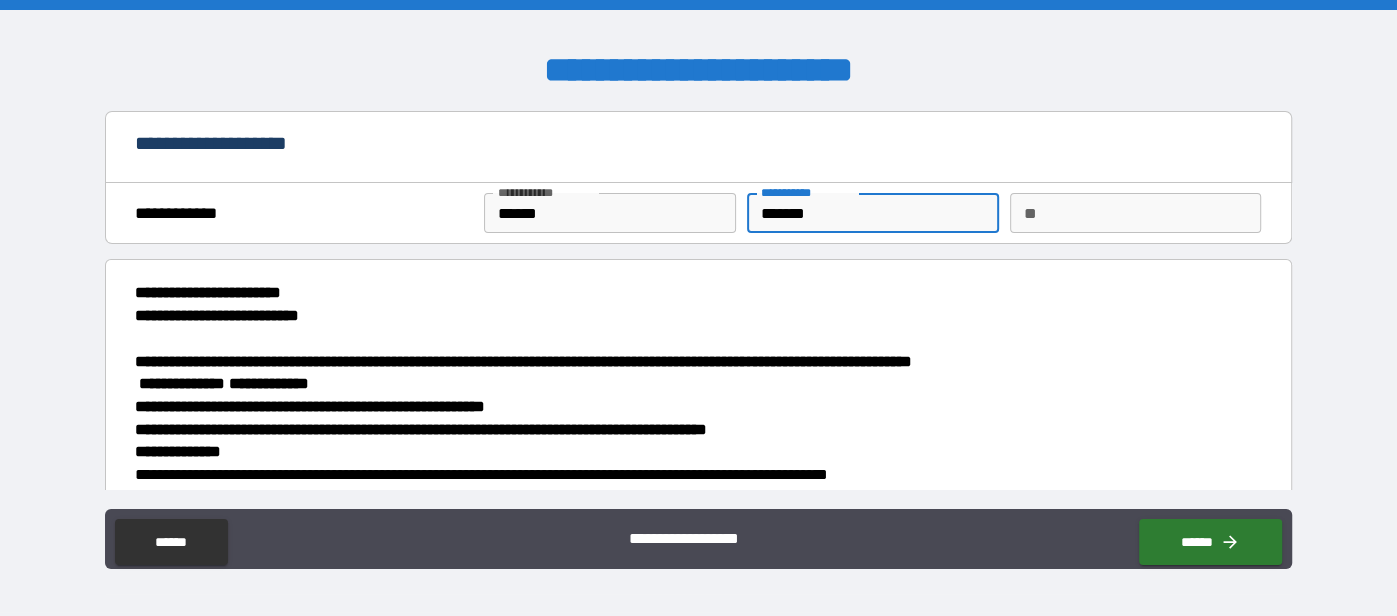 type on "*******" 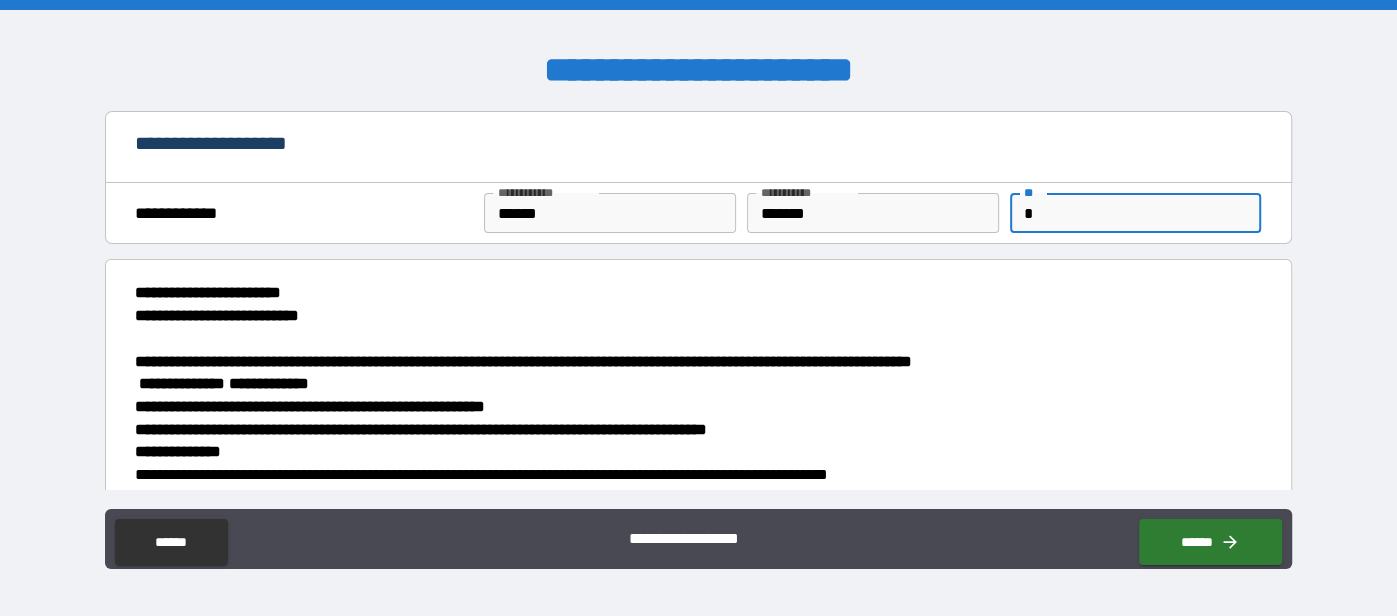 type on "*" 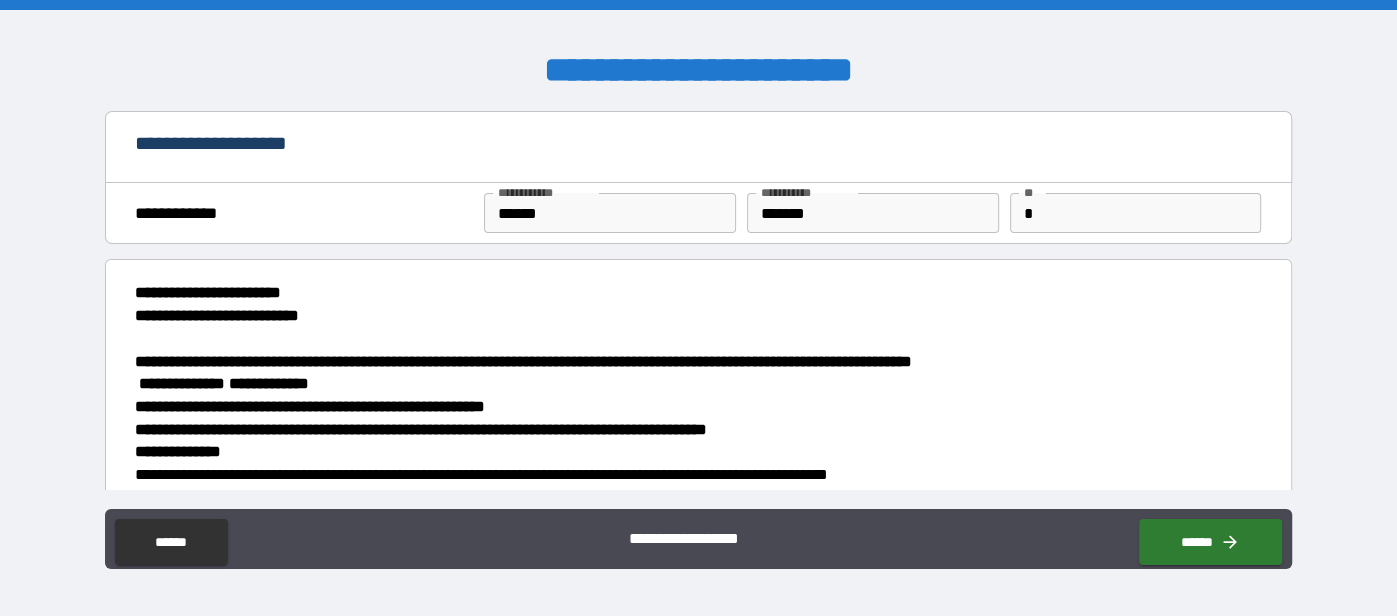 scroll, scrollTop: 3579, scrollLeft: 0, axis: vertical 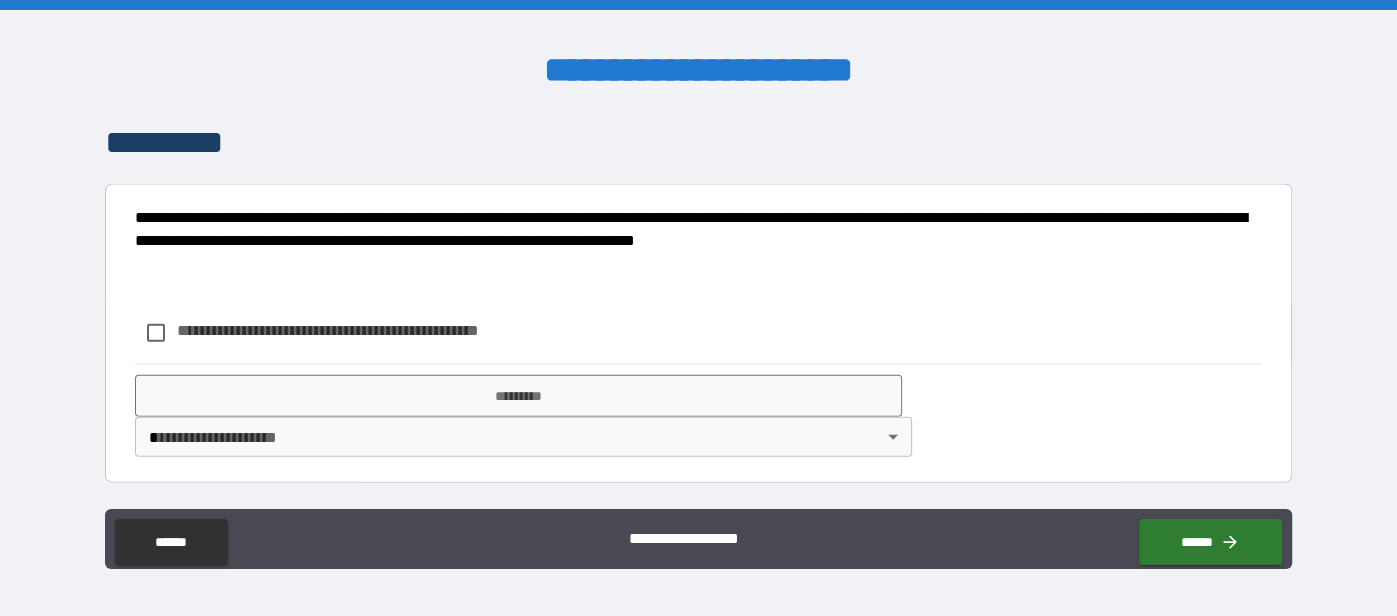 type on "*****" 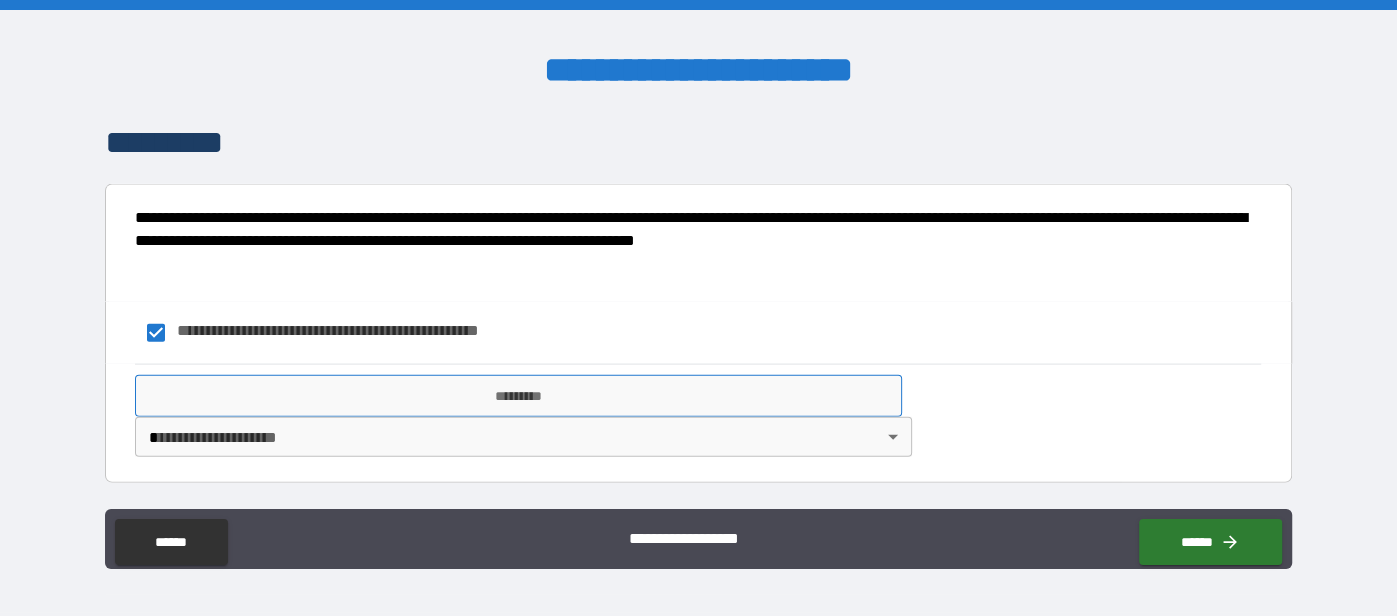 click on "*********" at bounding box center (518, 396) 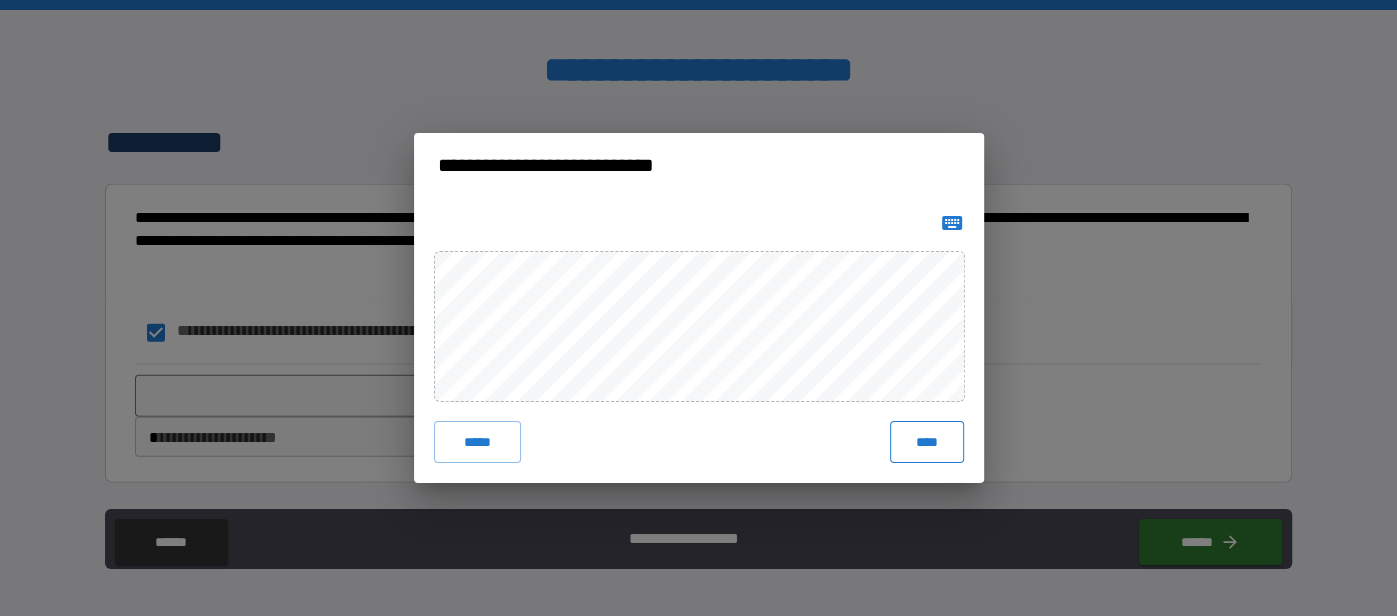 click on "****" at bounding box center [926, 442] 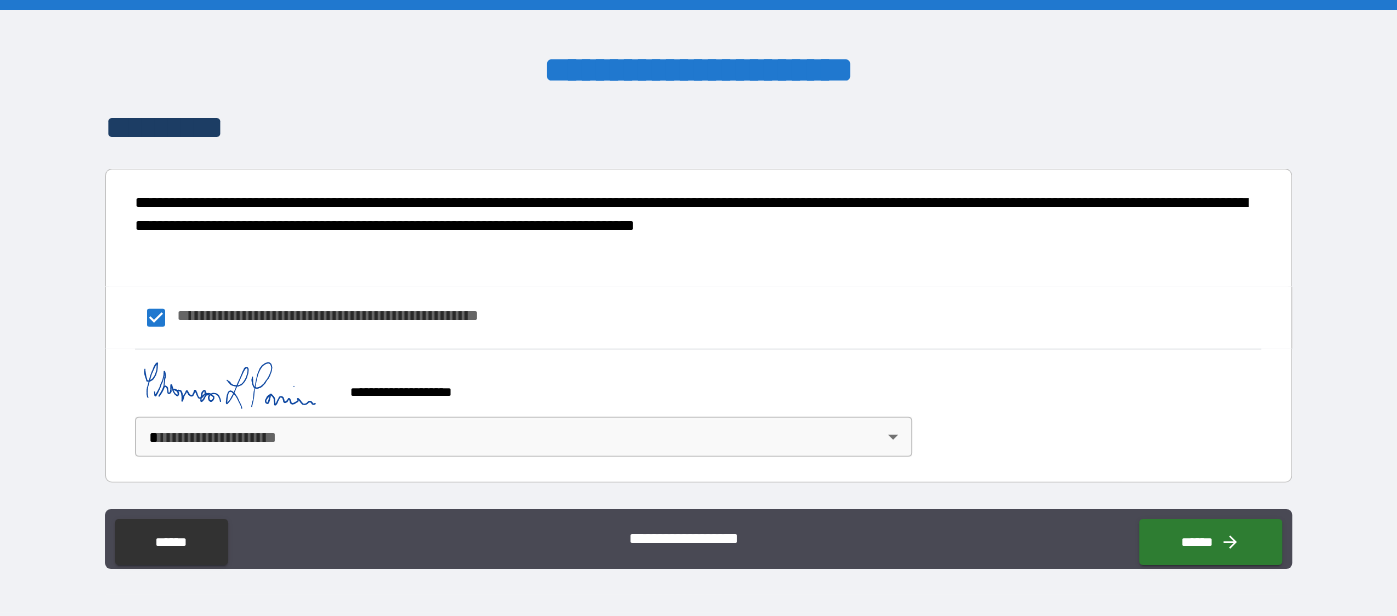 scroll, scrollTop: 3857, scrollLeft: 0, axis: vertical 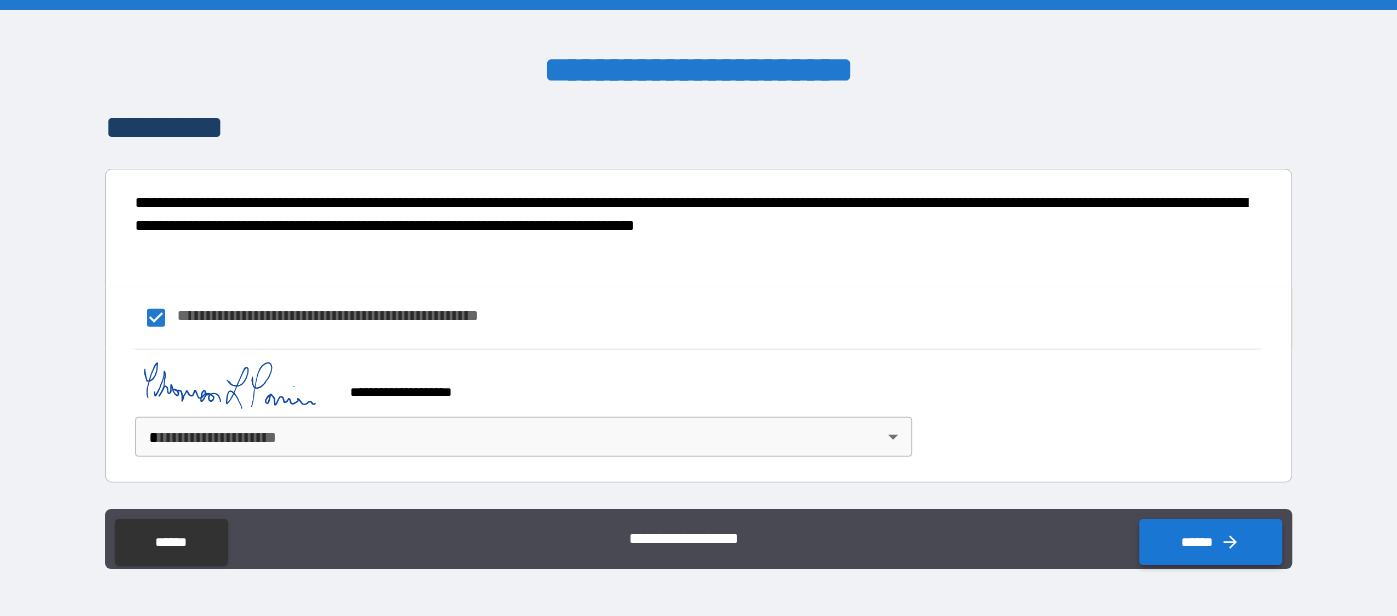 click on "******" at bounding box center [1210, 542] 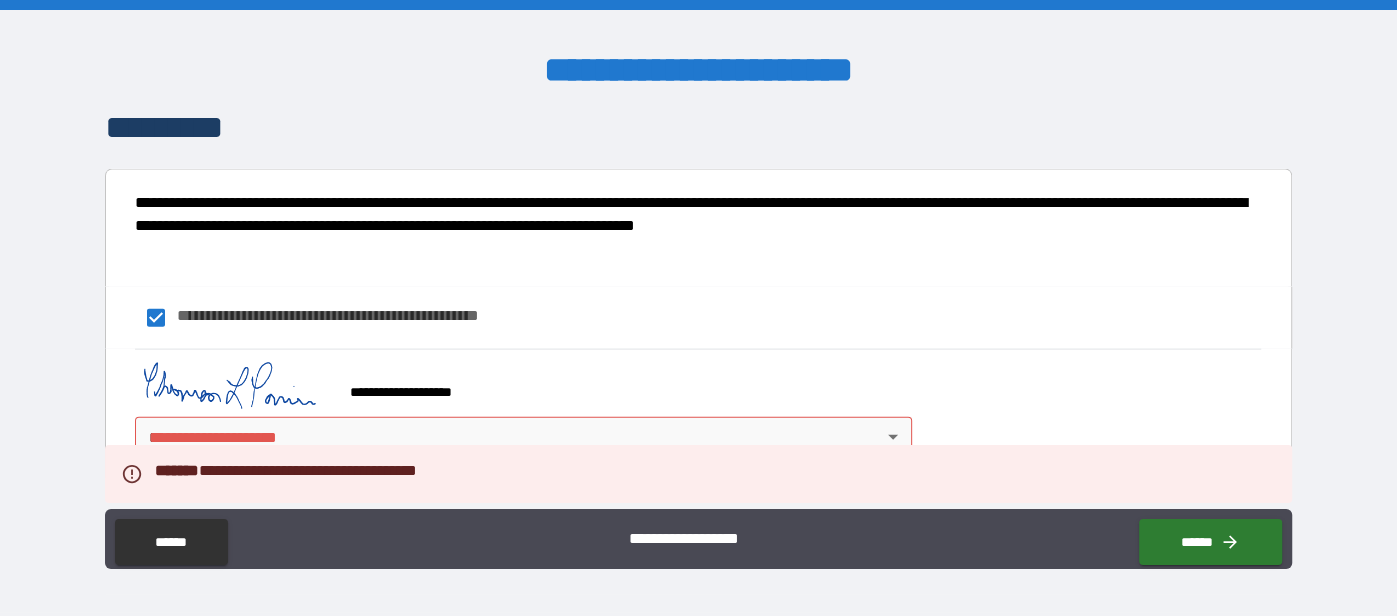 scroll, scrollTop: 3857, scrollLeft: 0, axis: vertical 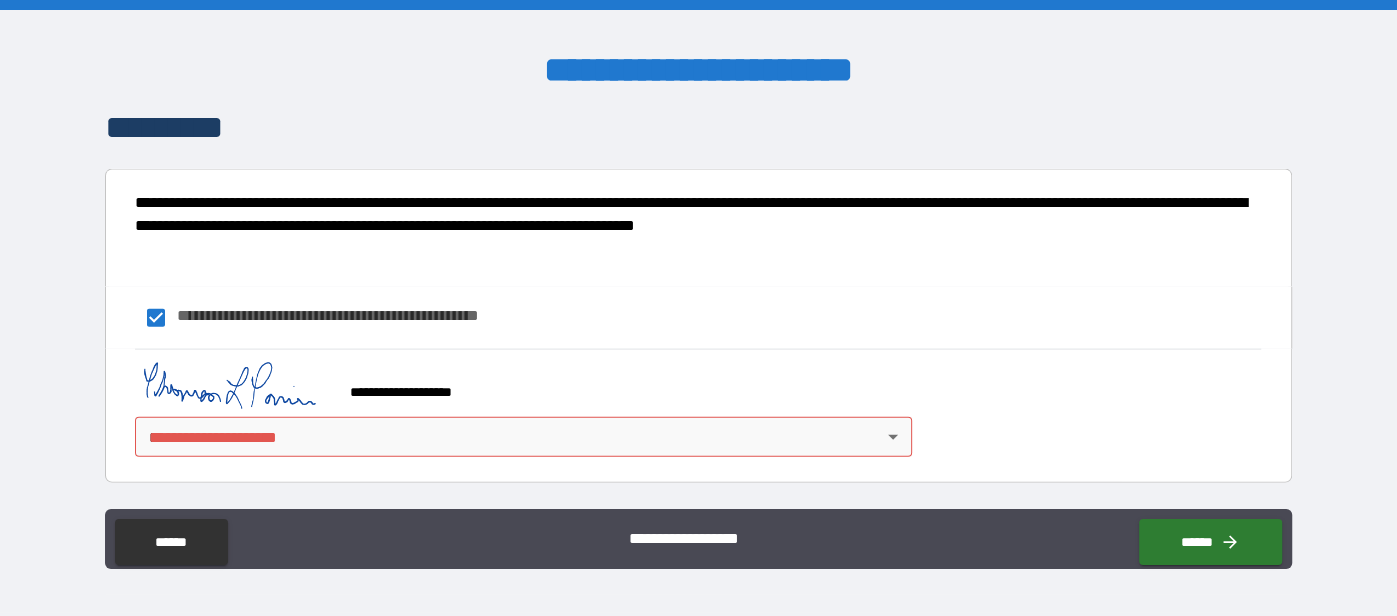 click on "**********" at bounding box center [698, 308] 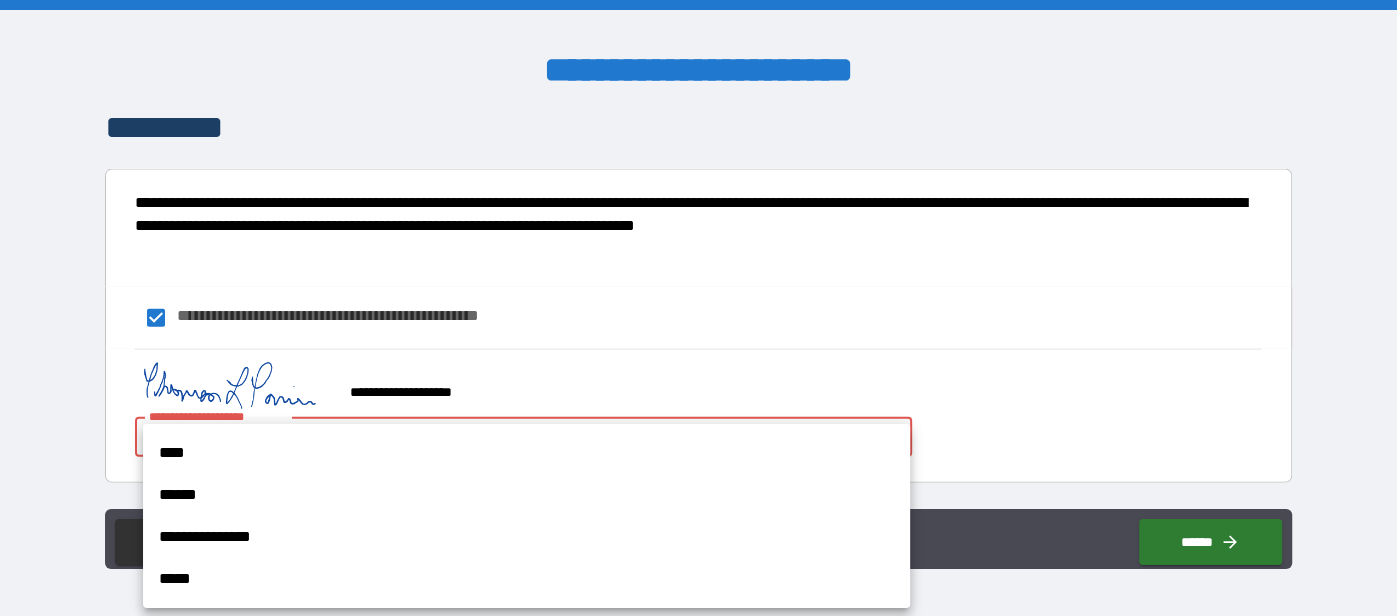 click on "****" at bounding box center (526, 453) 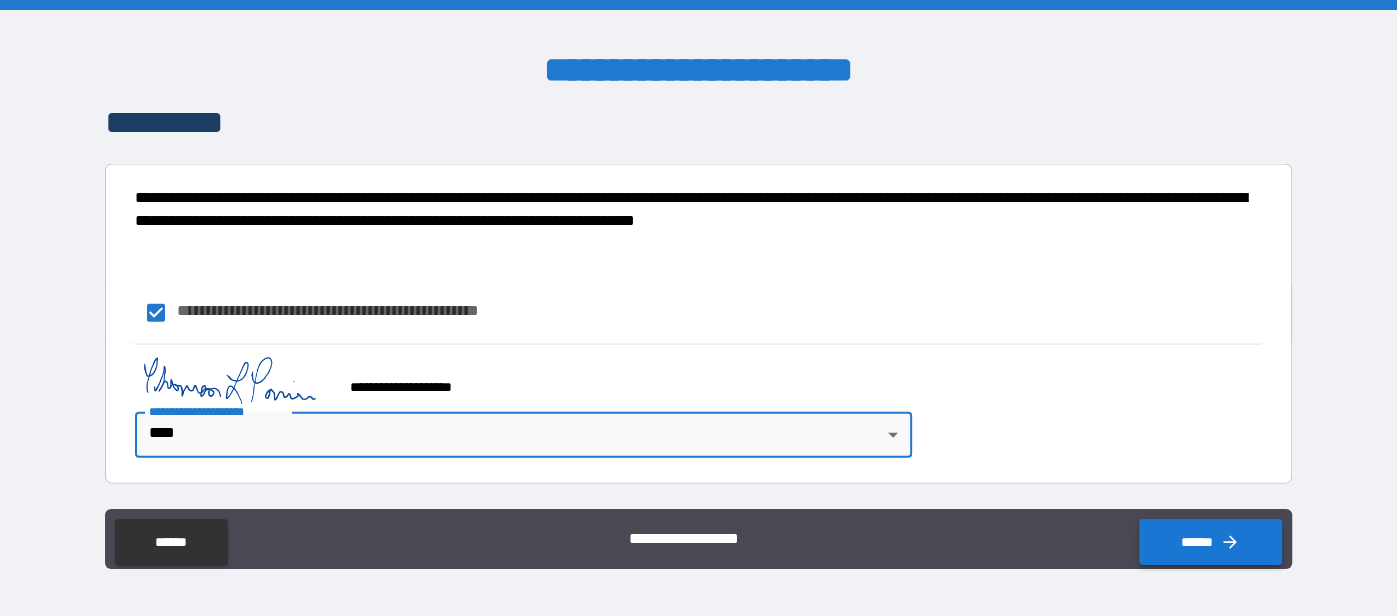 click on "******" at bounding box center (1210, 542) 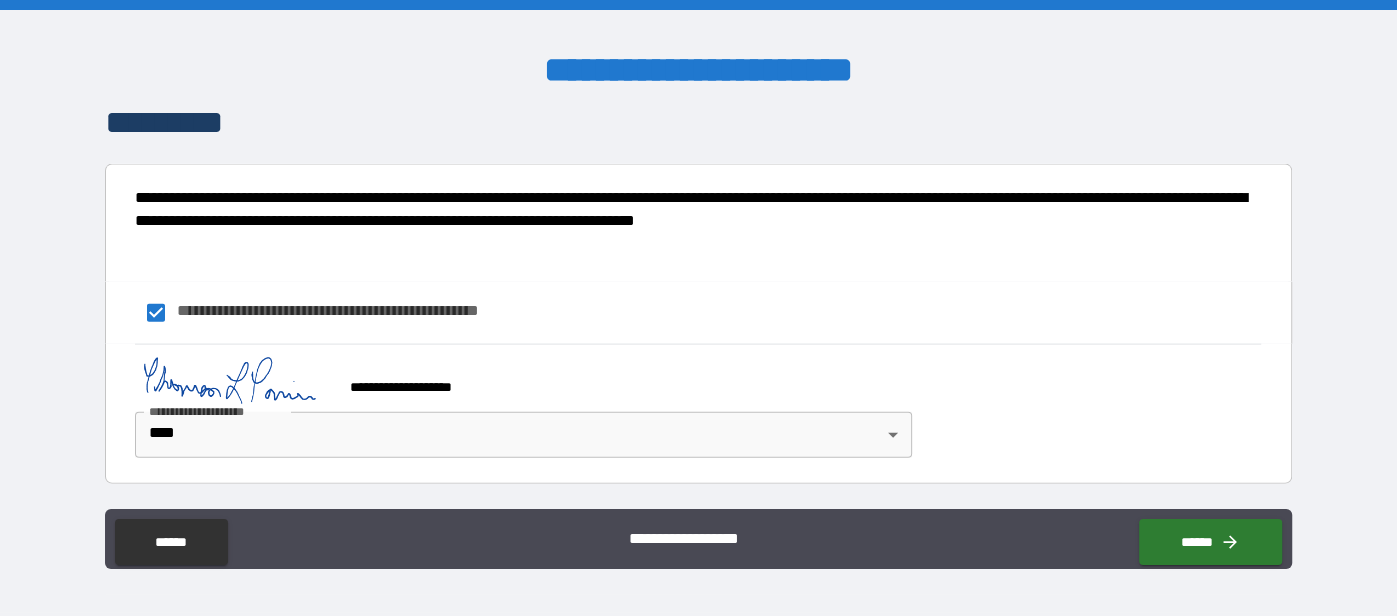 scroll, scrollTop: 3857, scrollLeft: 0, axis: vertical 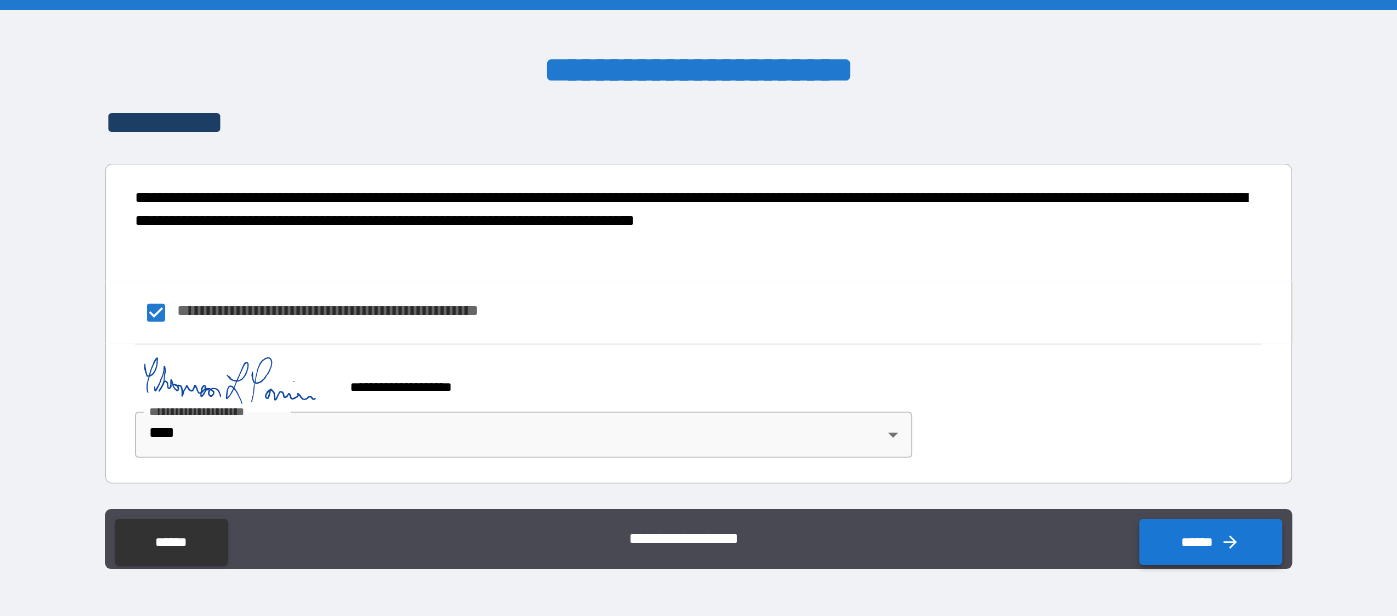 click on "******" at bounding box center (1210, 542) 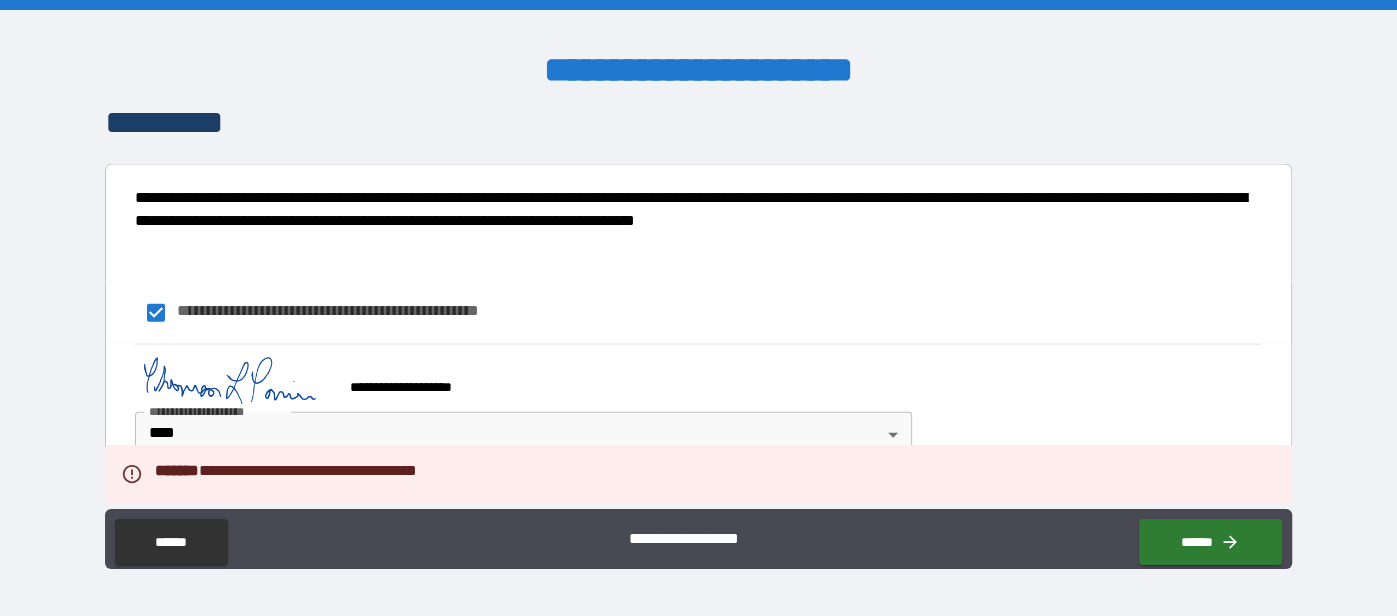click on "**********" at bounding box center (698, 413) 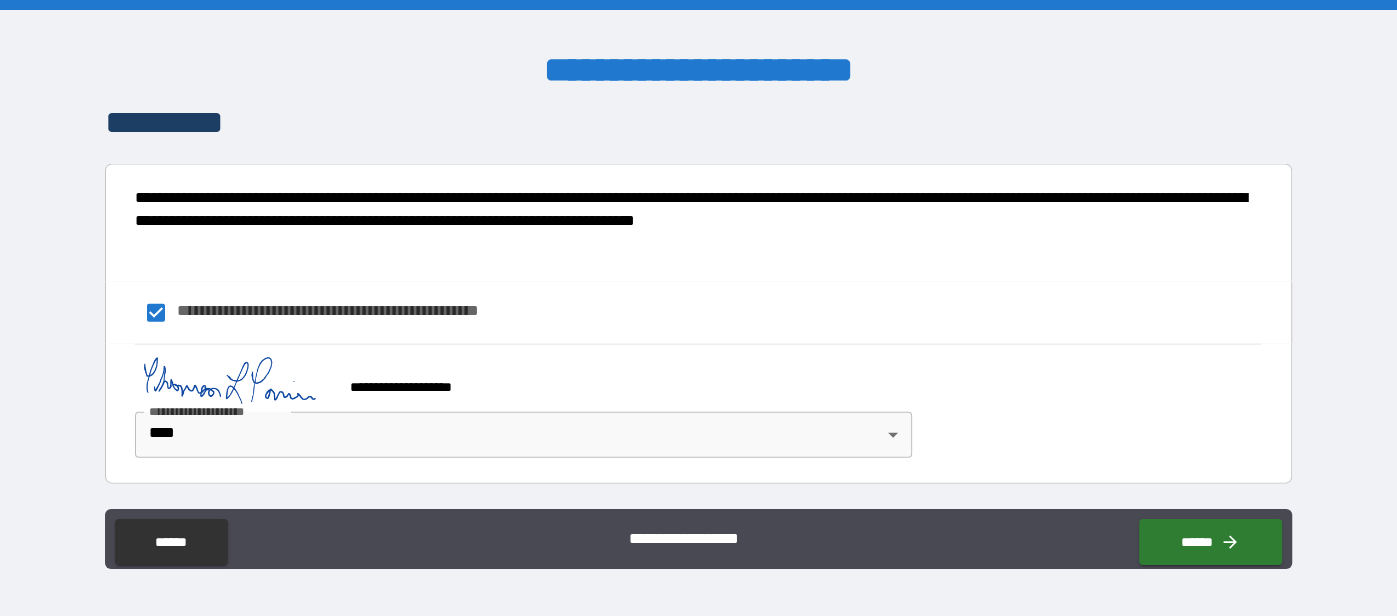 scroll, scrollTop: 3857, scrollLeft: 0, axis: vertical 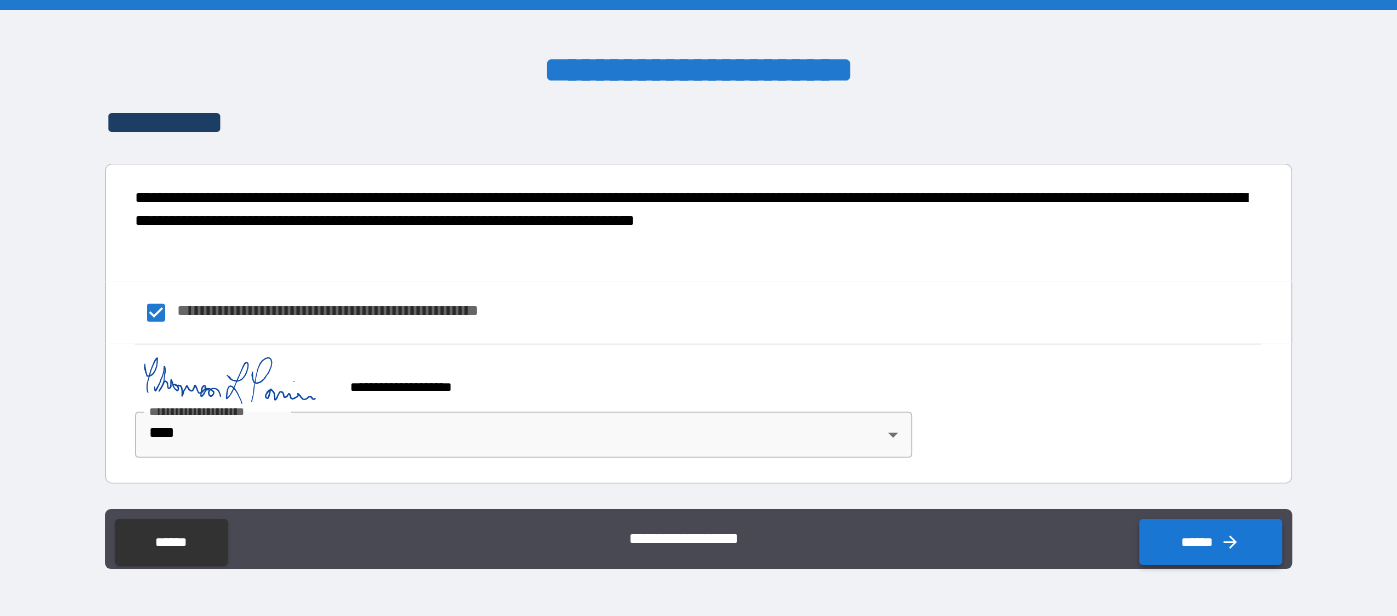 click on "******" at bounding box center (1210, 542) 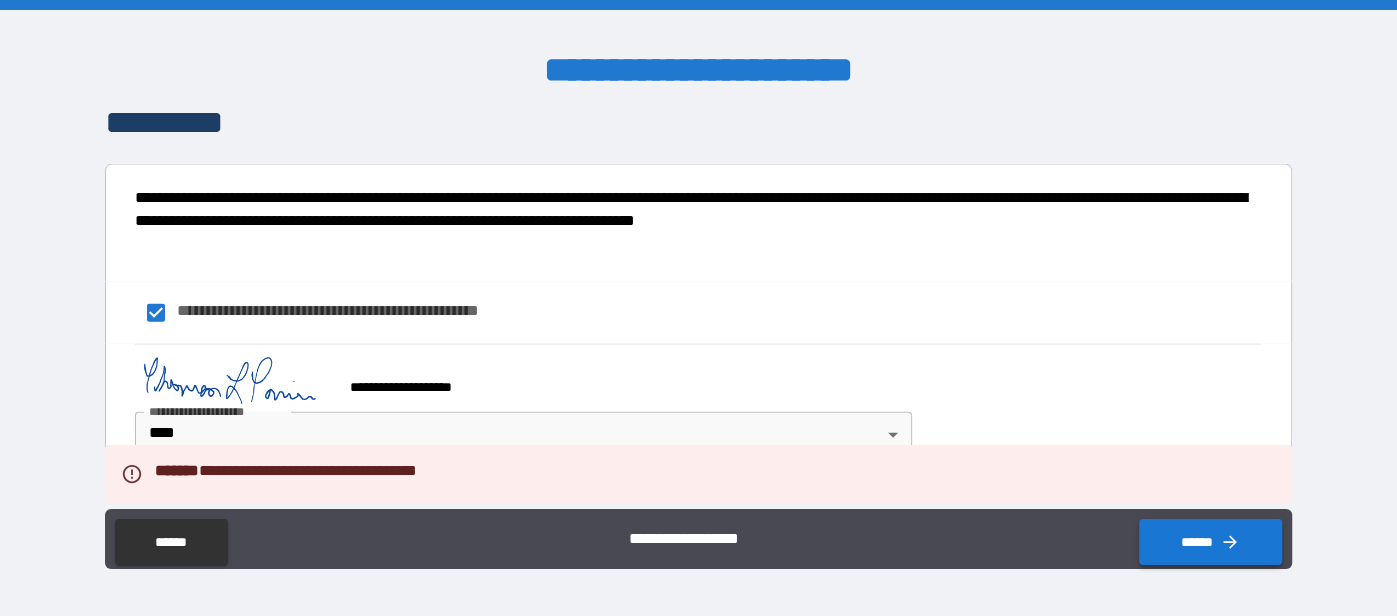 click on "******" at bounding box center [1210, 542] 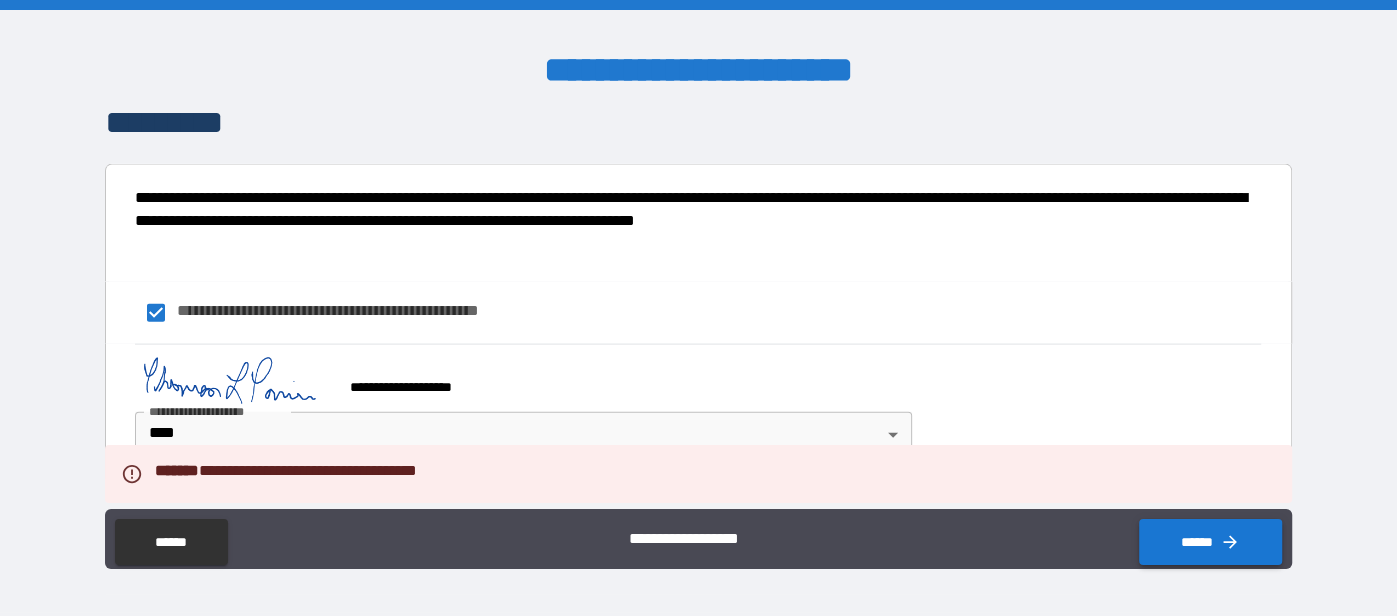 click on "******" at bounding box center [1210, 542] 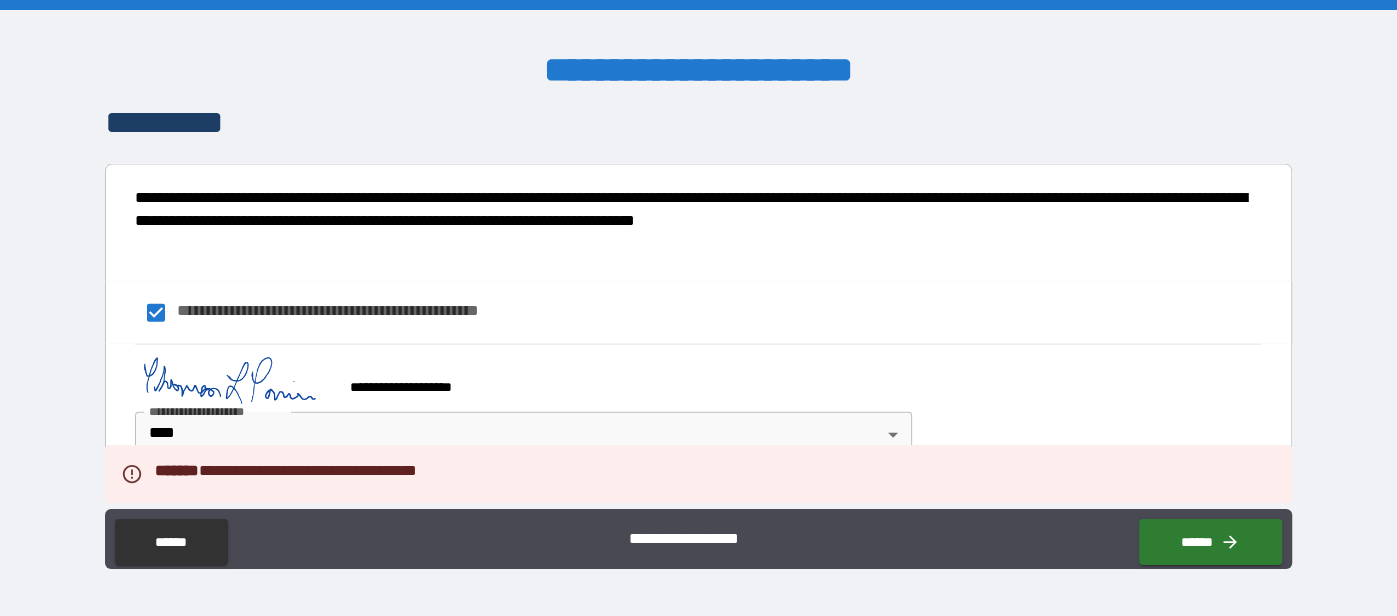 click at bounding box center [235, 383] 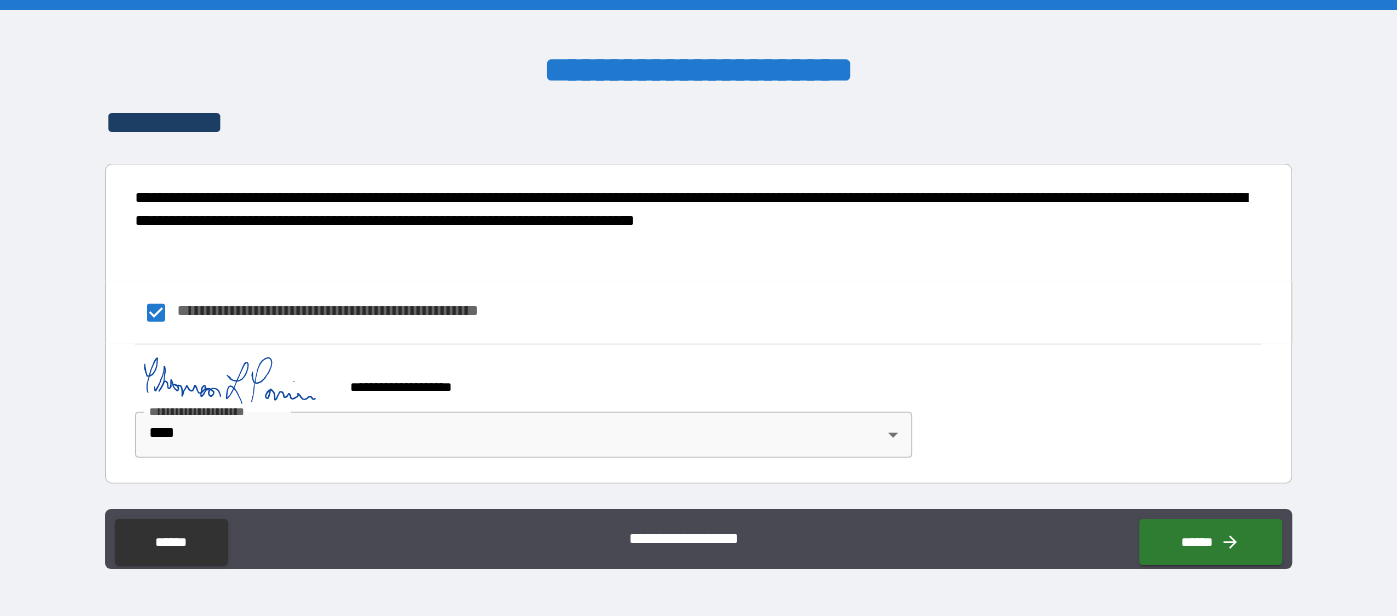 scroll, scrollTop: 3857, scrollLeft: 0, axis: vertical 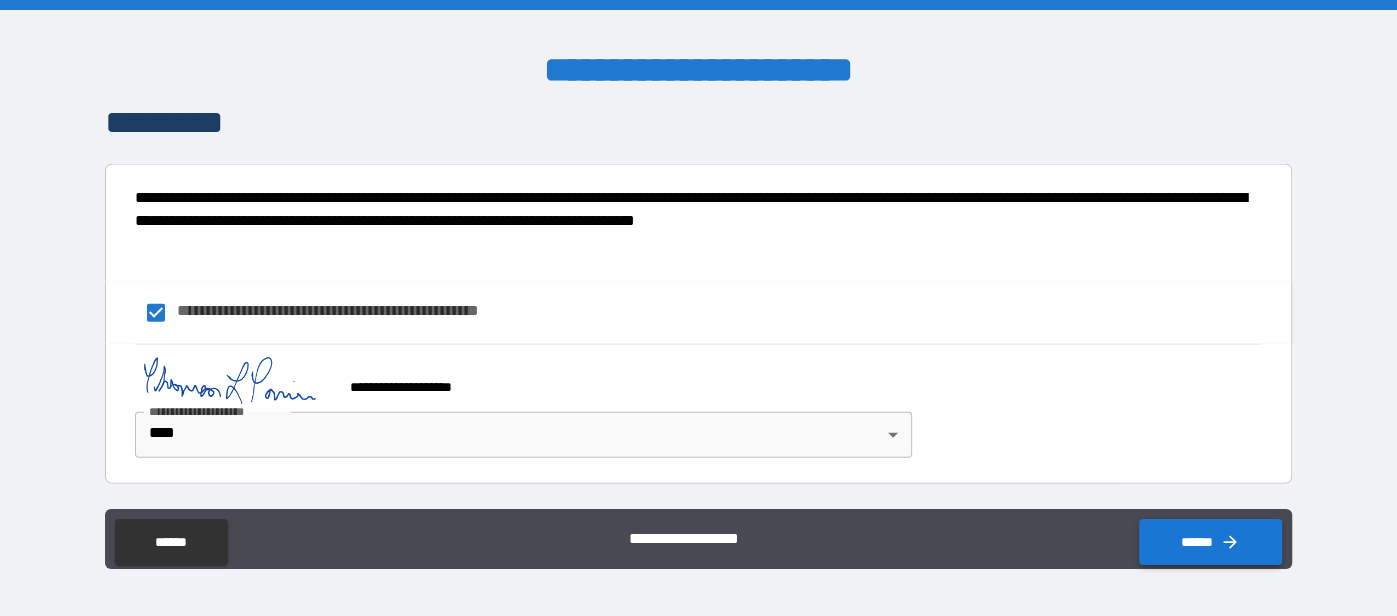 click 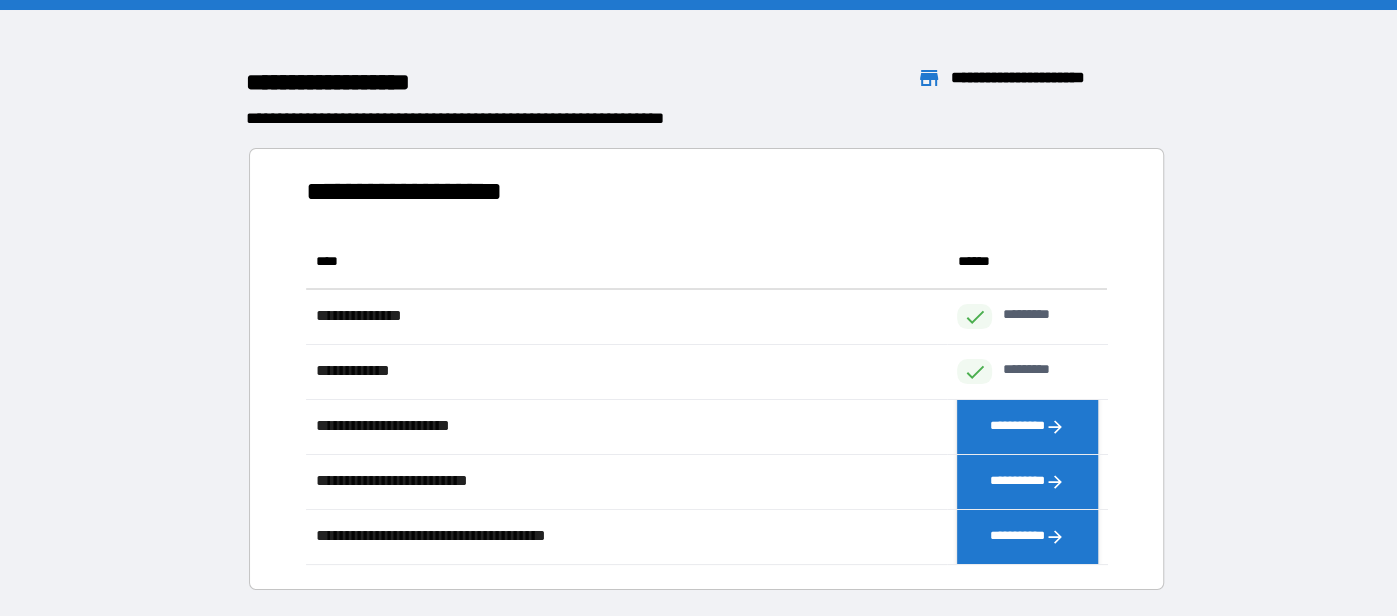 scroll, scrollTop: 1, scrollLeft: 0, axis: vertical 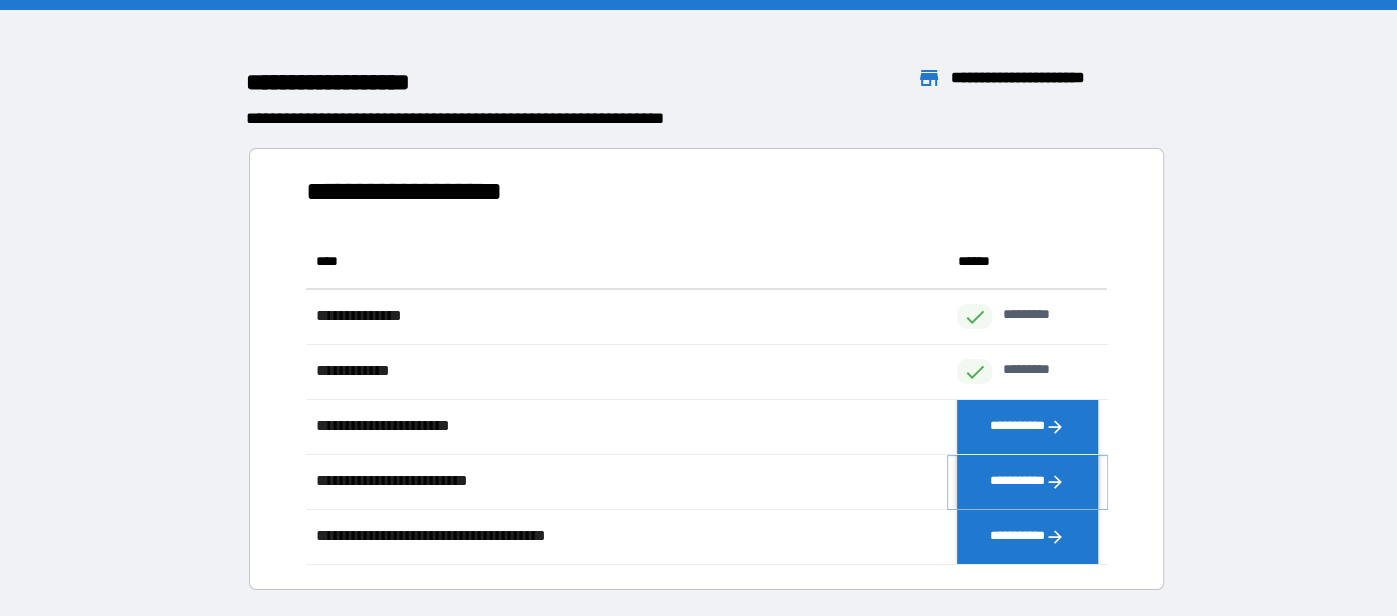 click on "**********" at bounding box center [1027, 481] 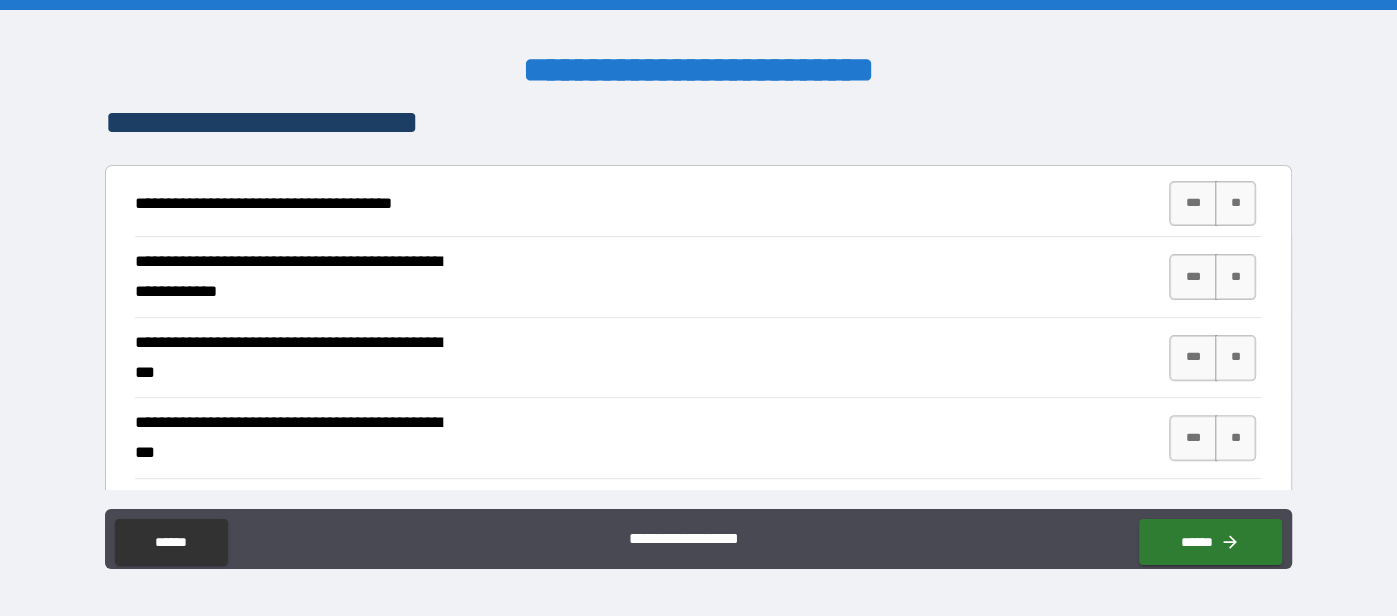 scroll, scrollTop: 406, scrollLeft: 0, axis: vertical 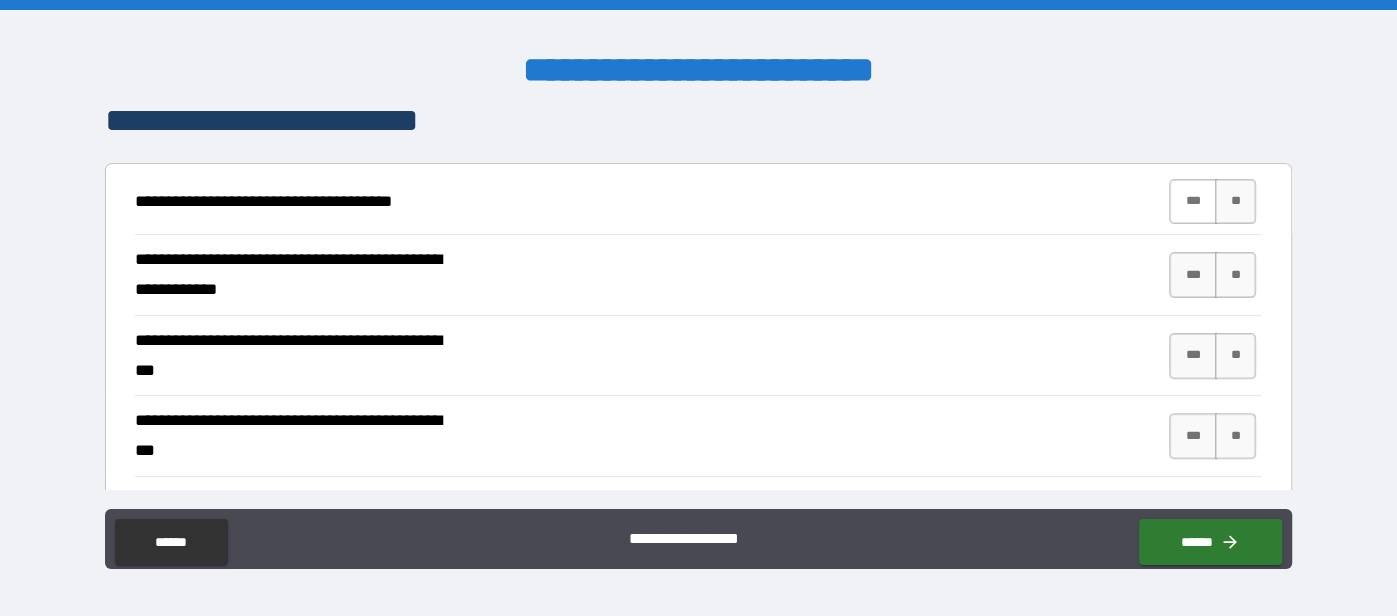 click on "***" at bounding box center (1193, 202) 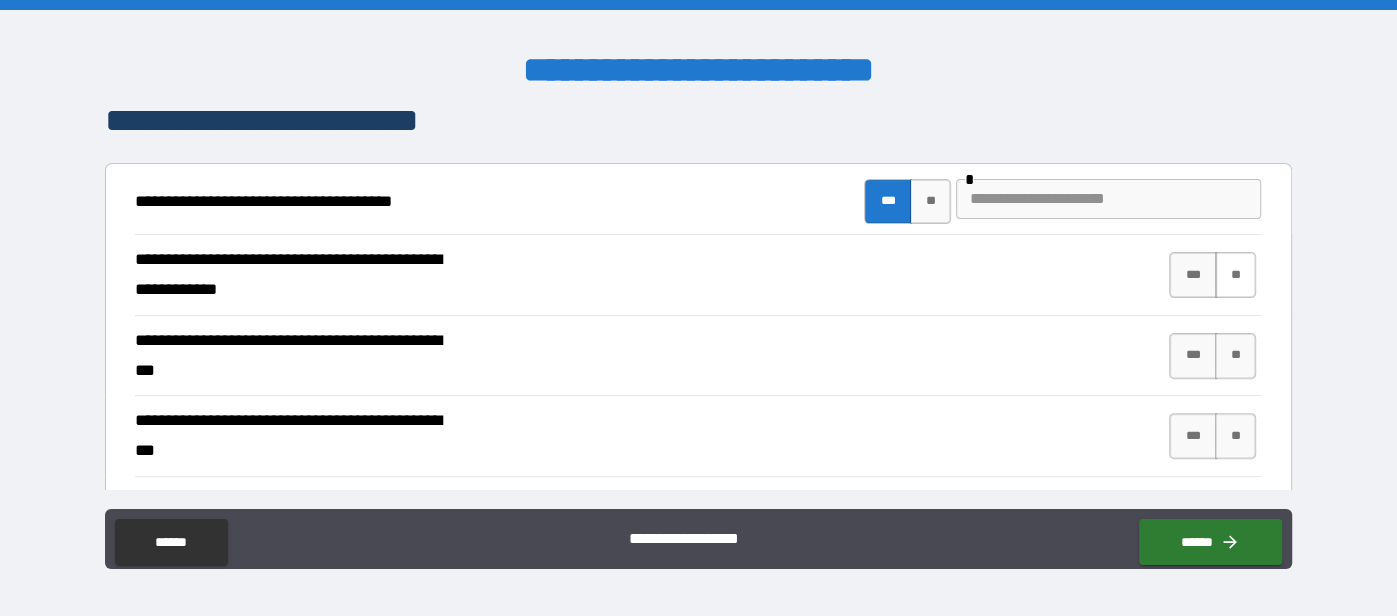 click on "**" at bounding box center (1235, 275) 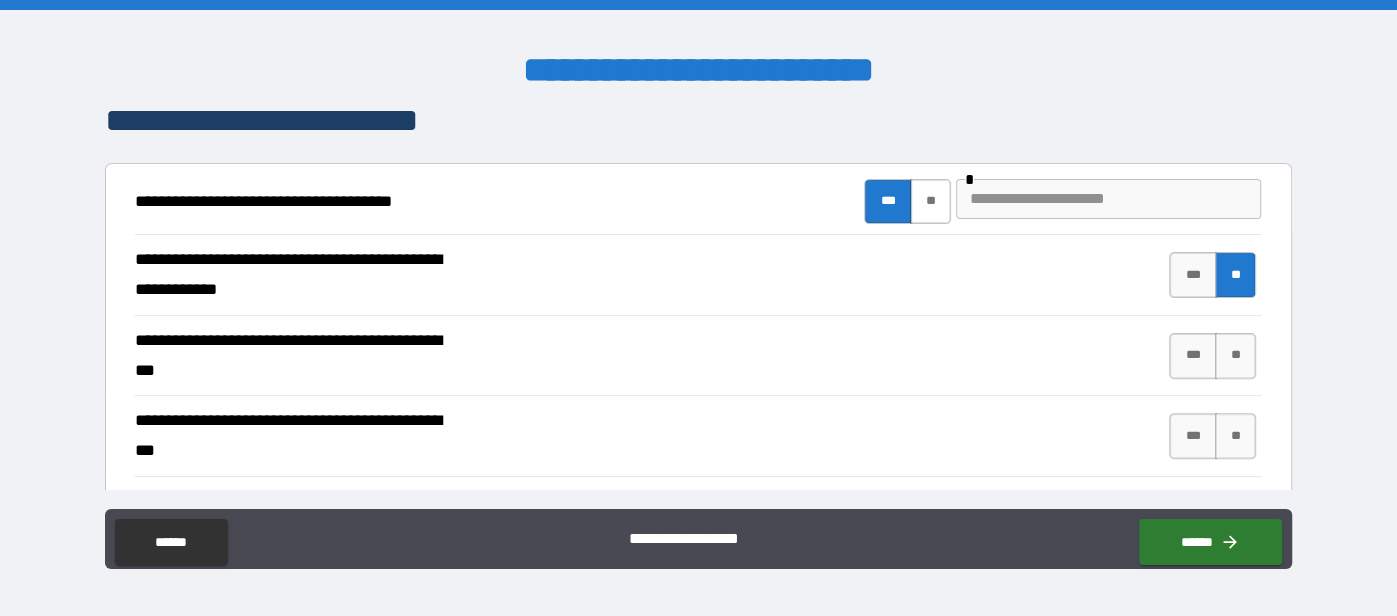 click on "**" at bounding box center (930, 202) 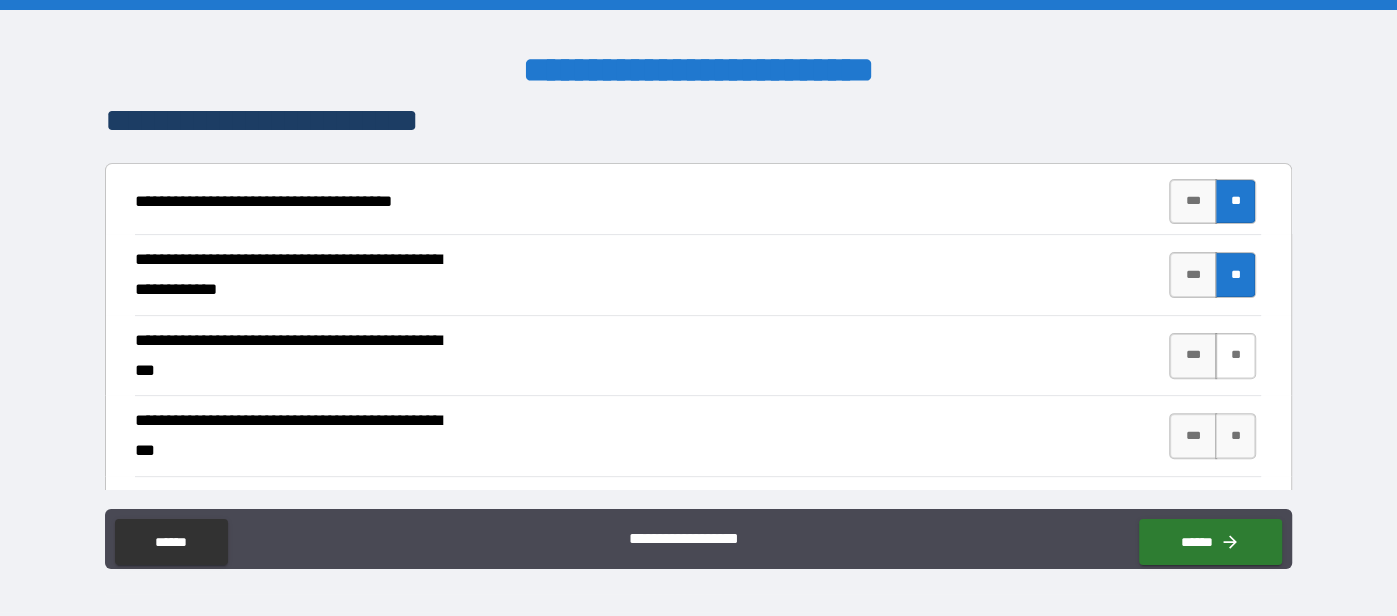 click on "**" at bounding box center (1235, 356) 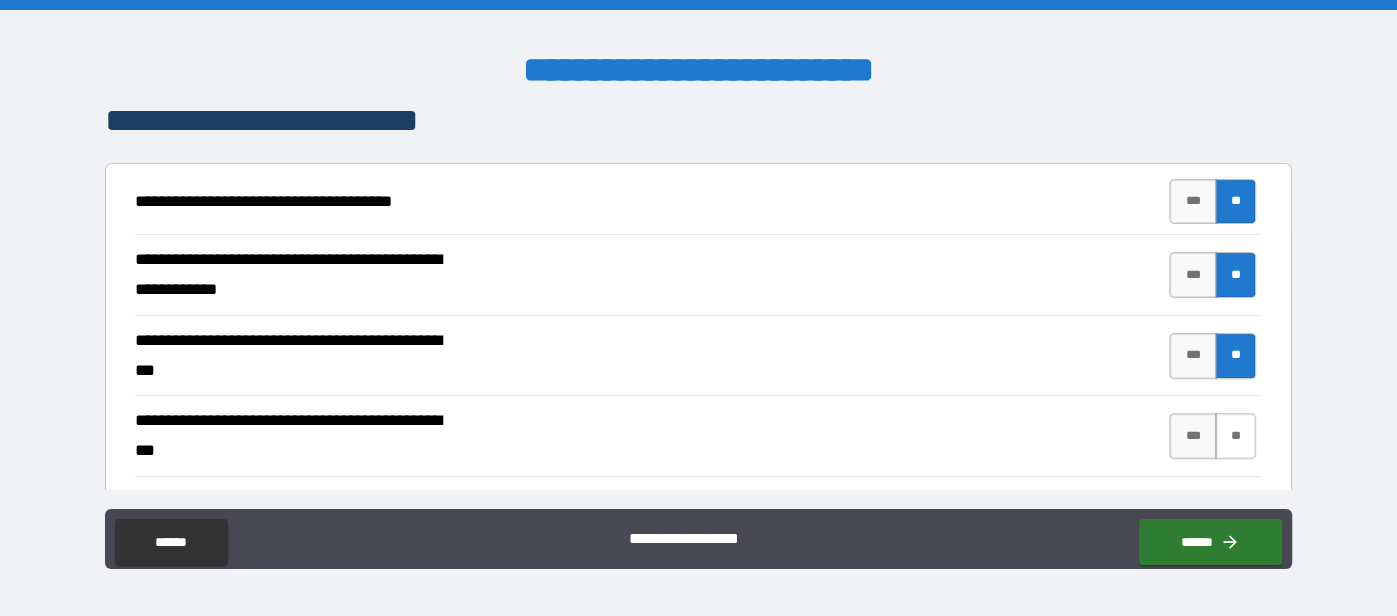 click on "**" at bounding box center (1235, 436) 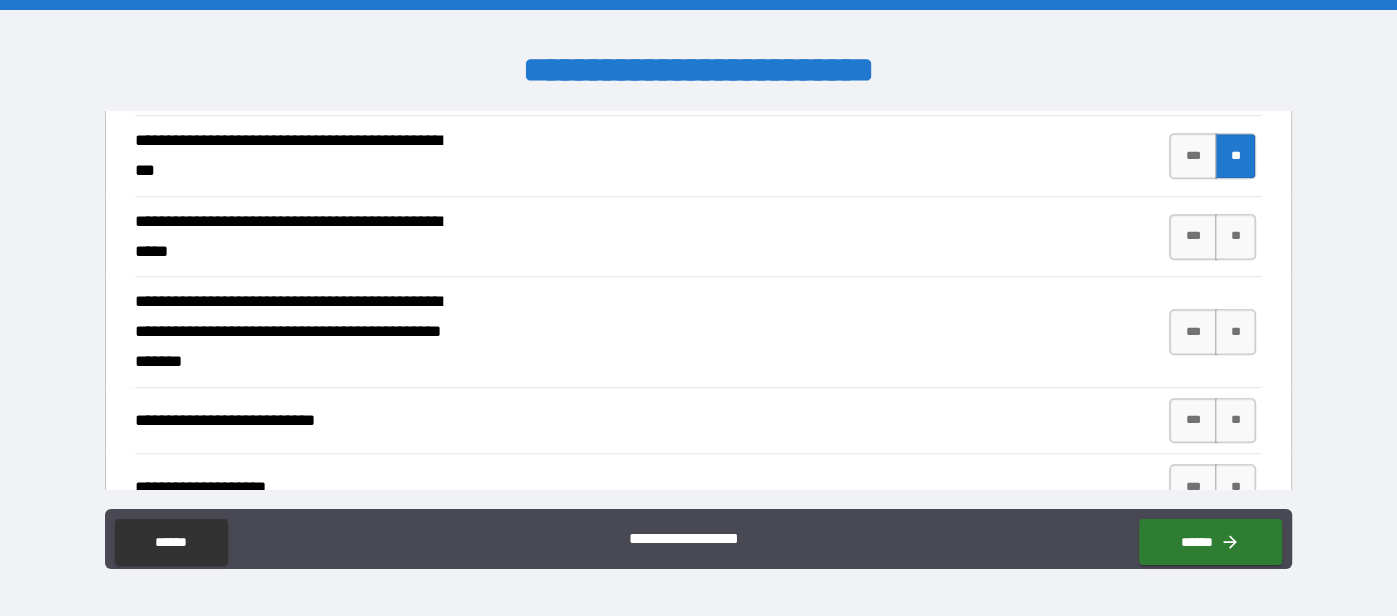 scroll, scrollTop: 678, scrollLeft: 0, axis: vertical 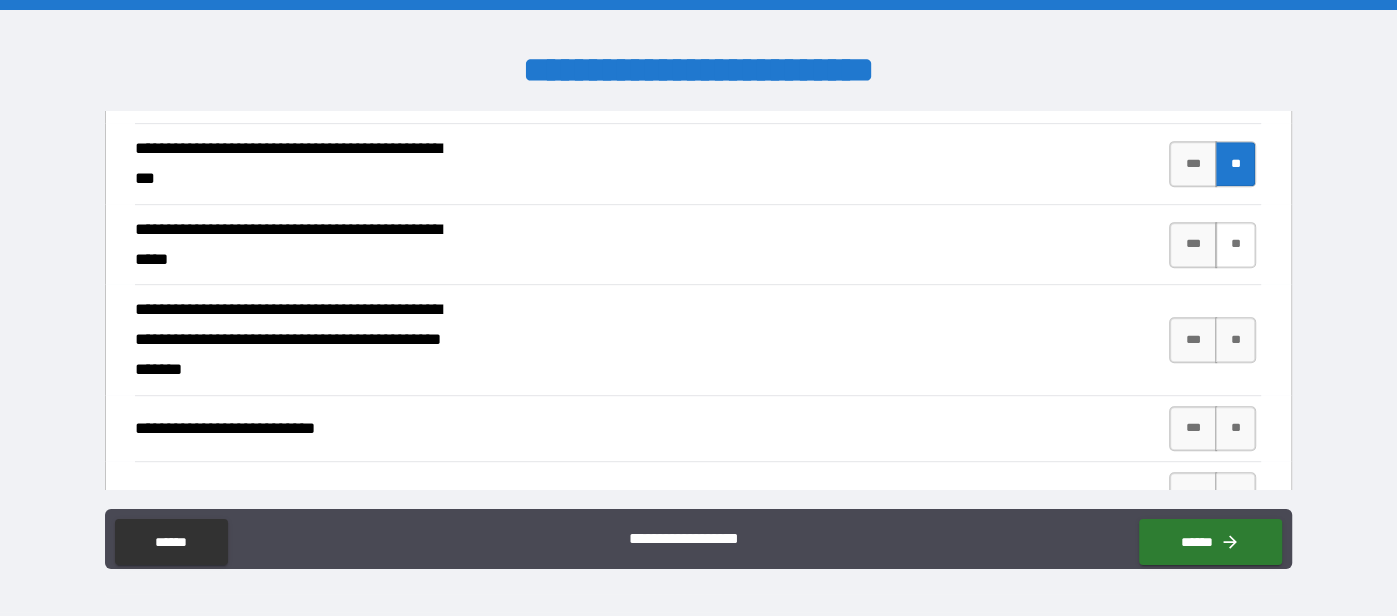 click on "**" at bounding box center [1235, 245] 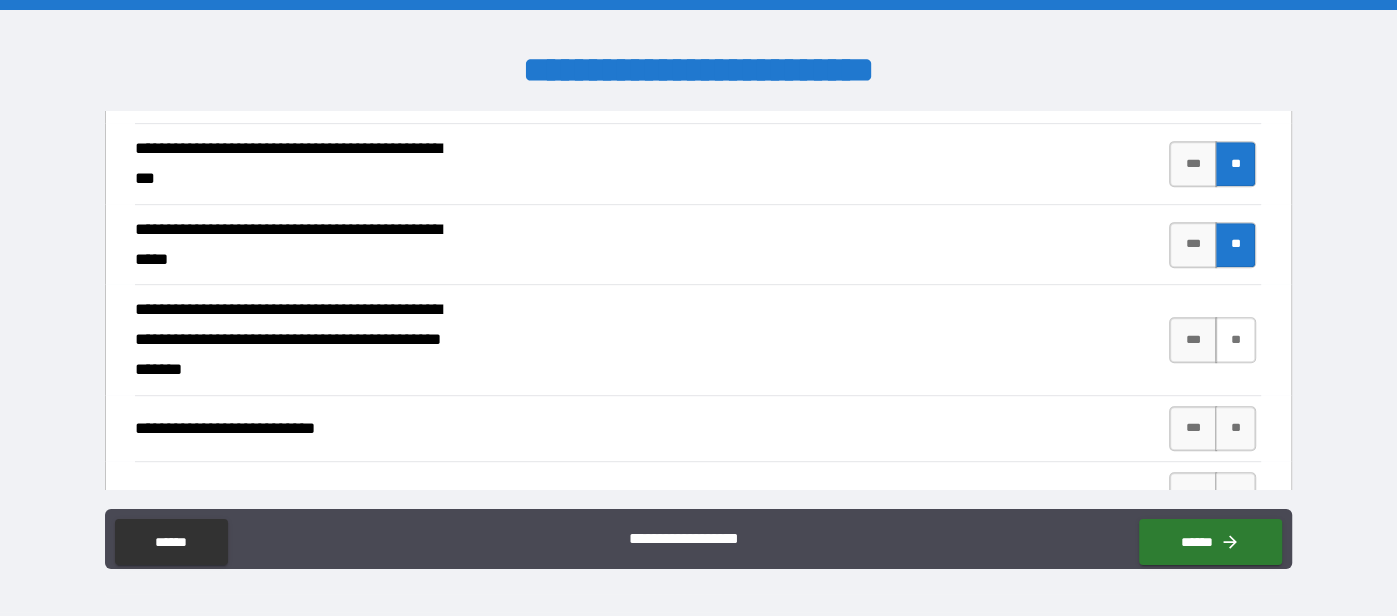 click on "**" at bounding box center [1235, 340] 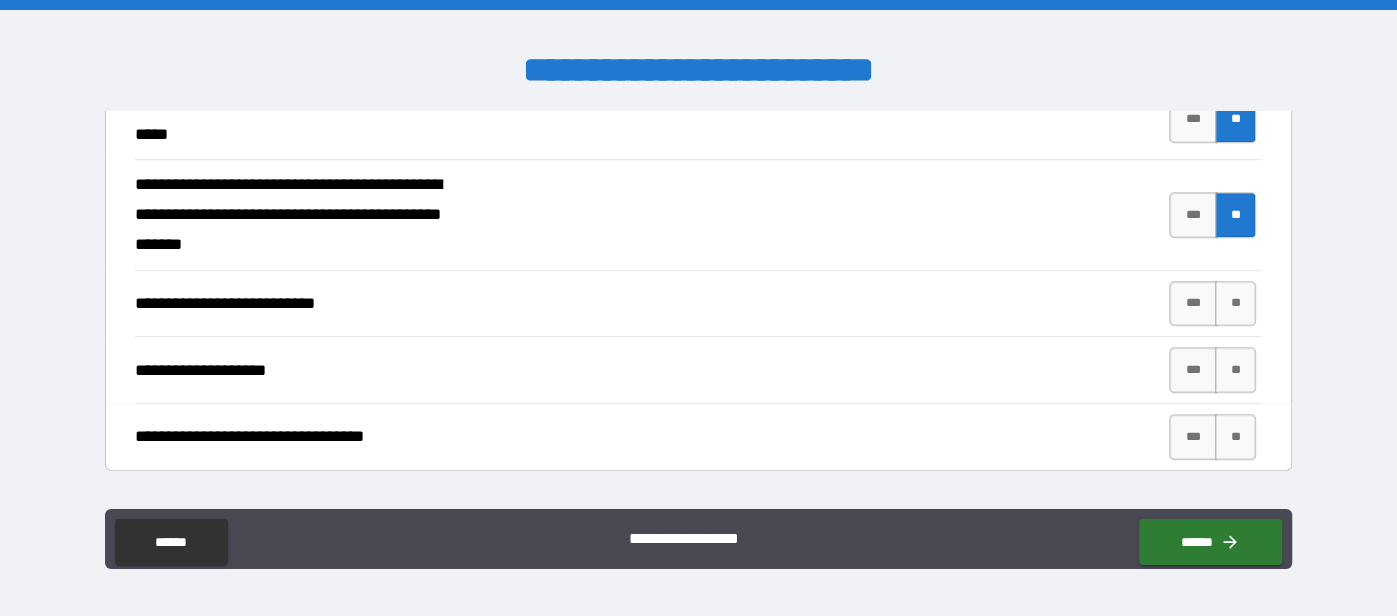 scroll, scrollTop: 813, scrollLeft: 0, axis: vertical 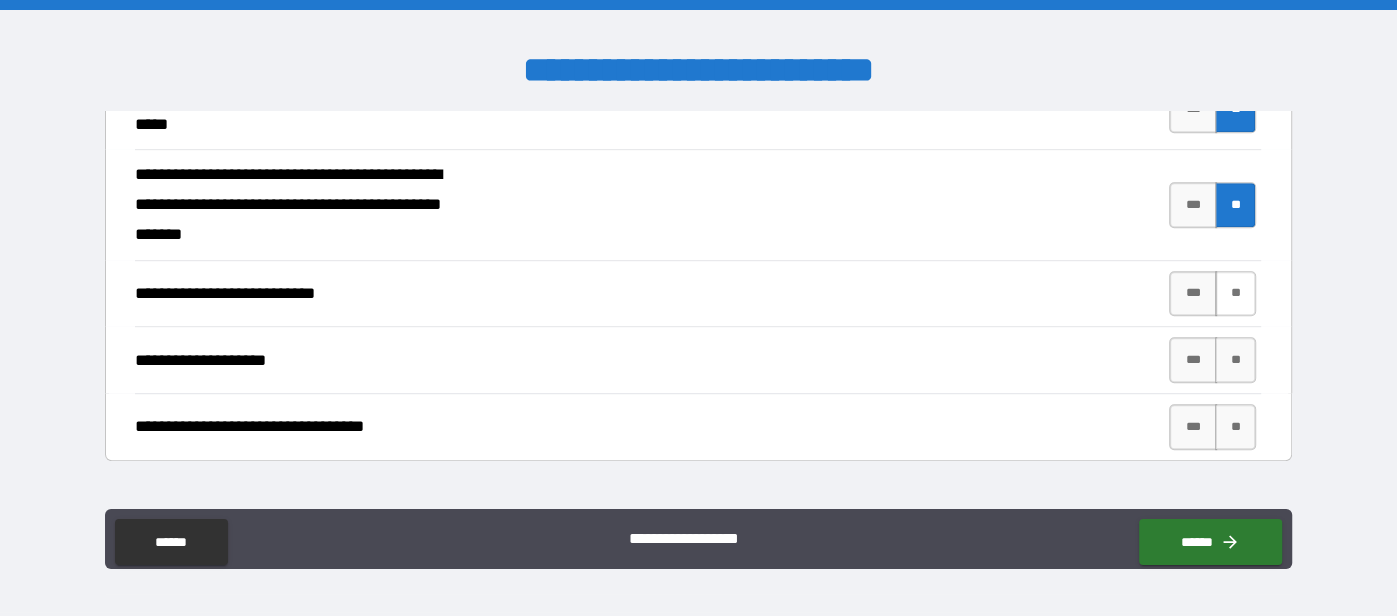 click on "**" at bounding box center [1235, 294] 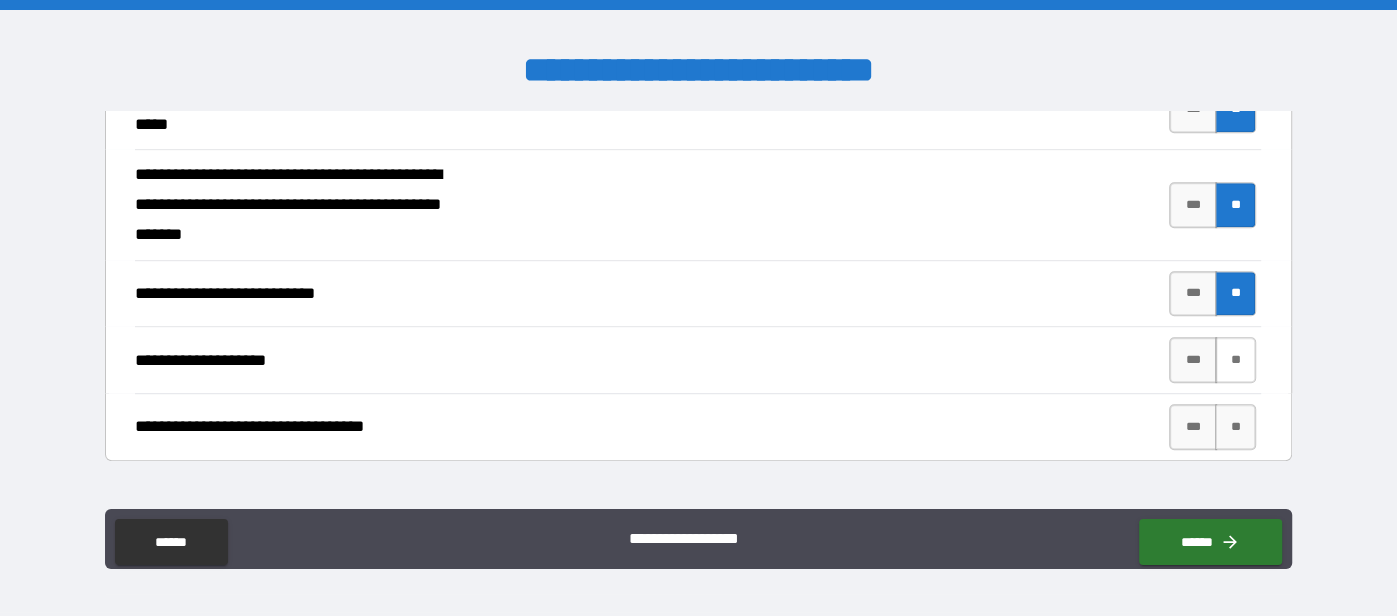 click on "**" at bounding box center (1235, 360) 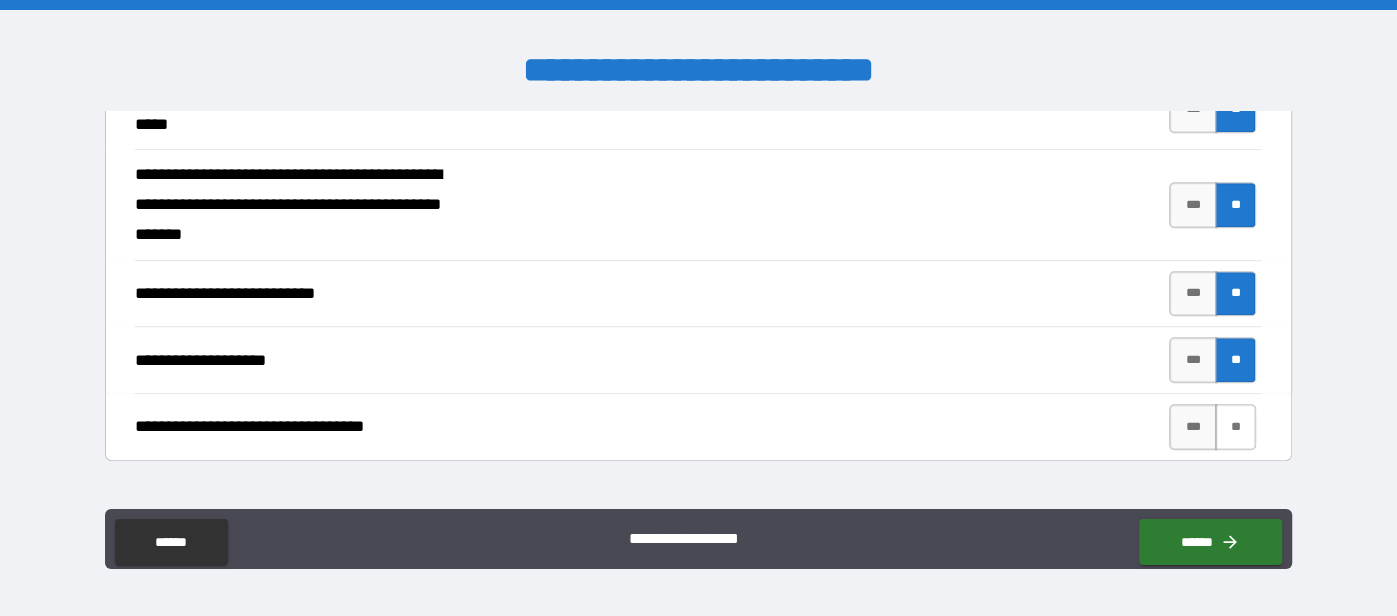 click on "**" at bounding box center [1235, 427] 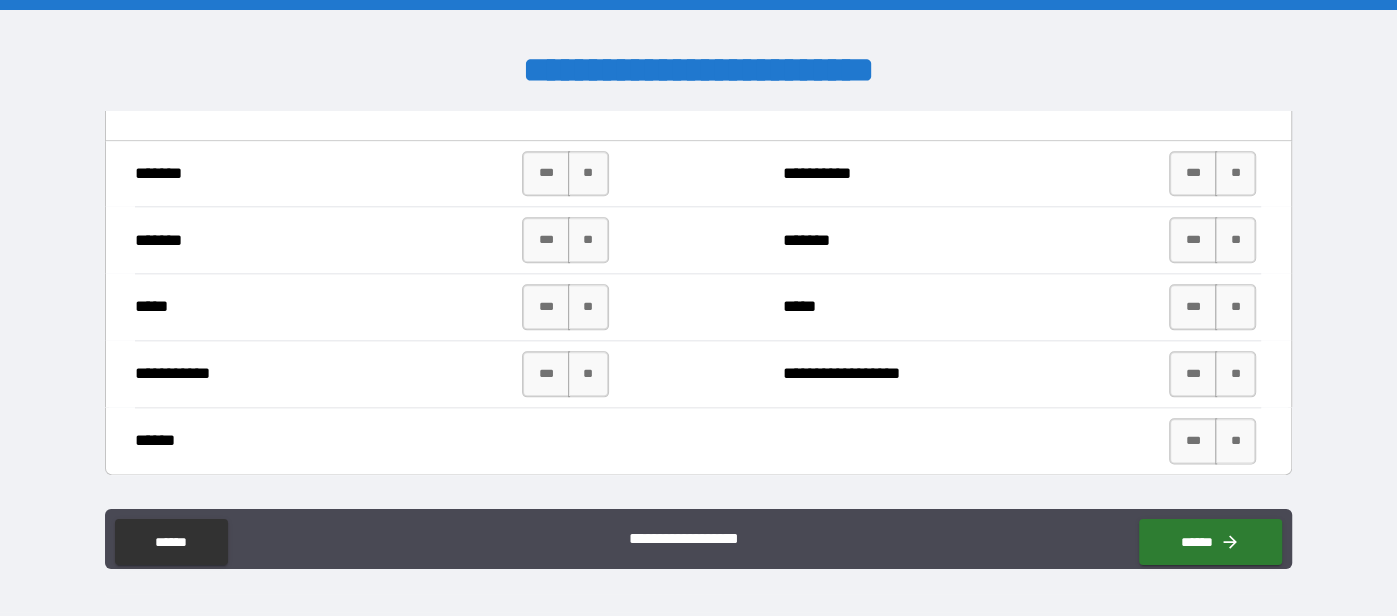 scroll, scrollTop: 1574, scrollLeft: 0, axis: vertical 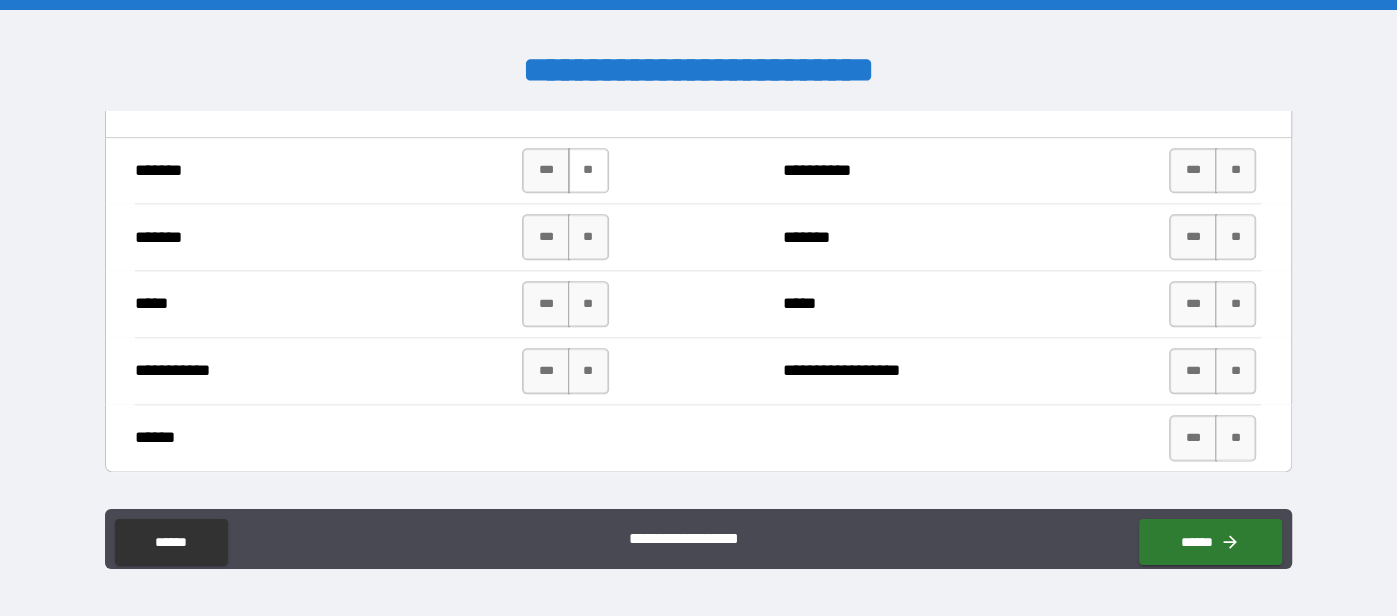 click on "**" at bounding box center (588, 171) 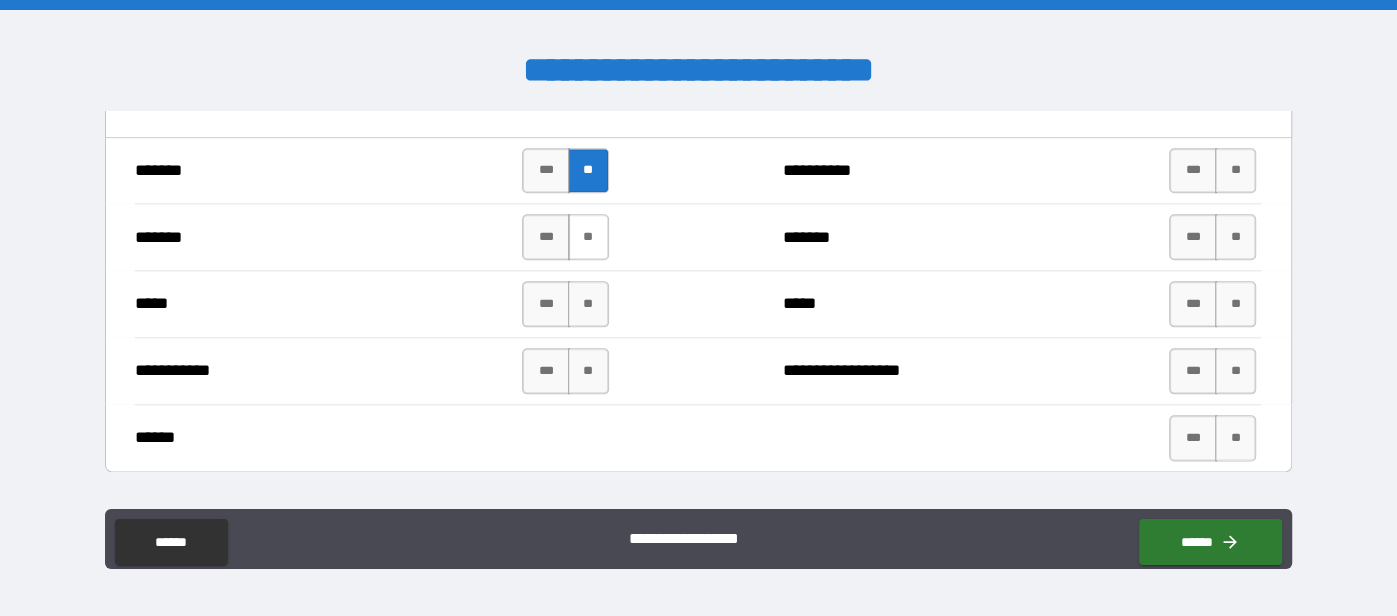 click on "**" at bounding box center (588, 237) 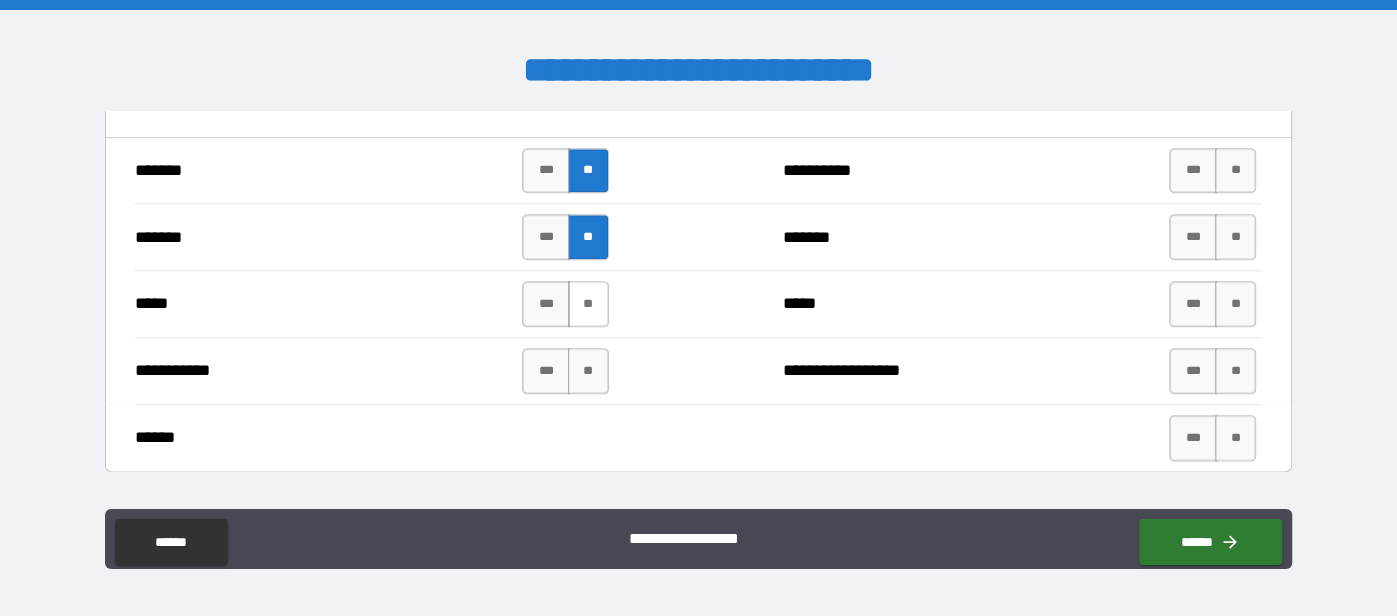 click on "**" at bounding box center (588, 304) 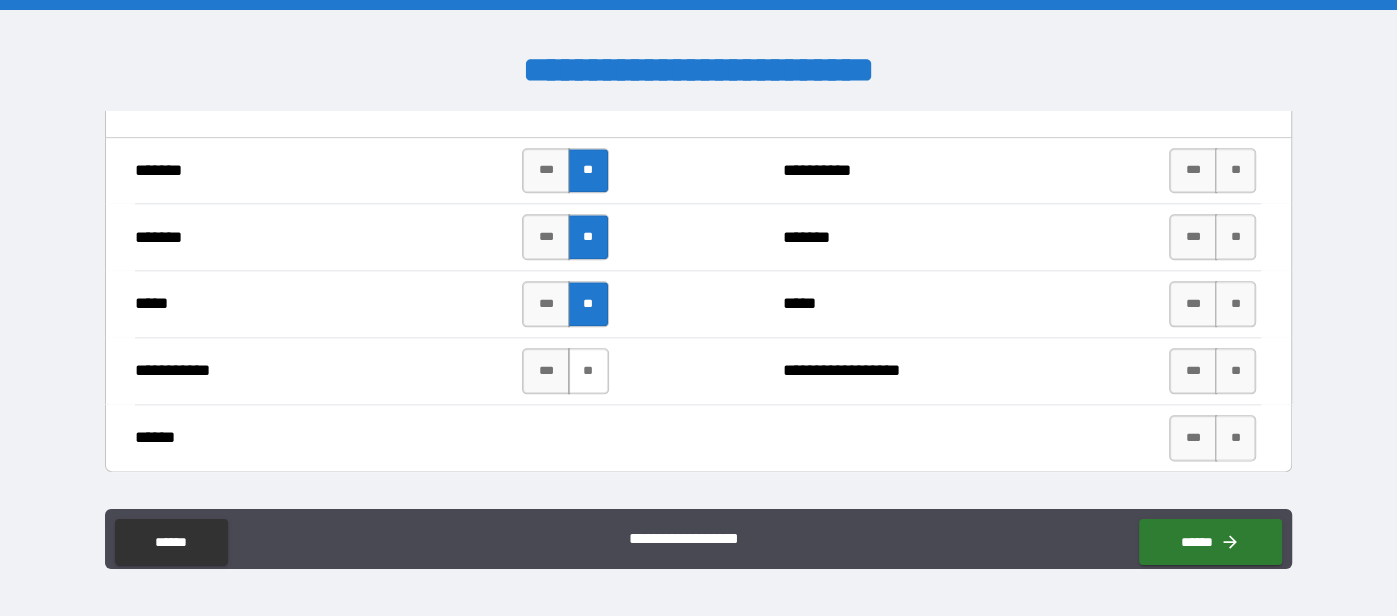 click on "**" at bounding box center [588, 371] 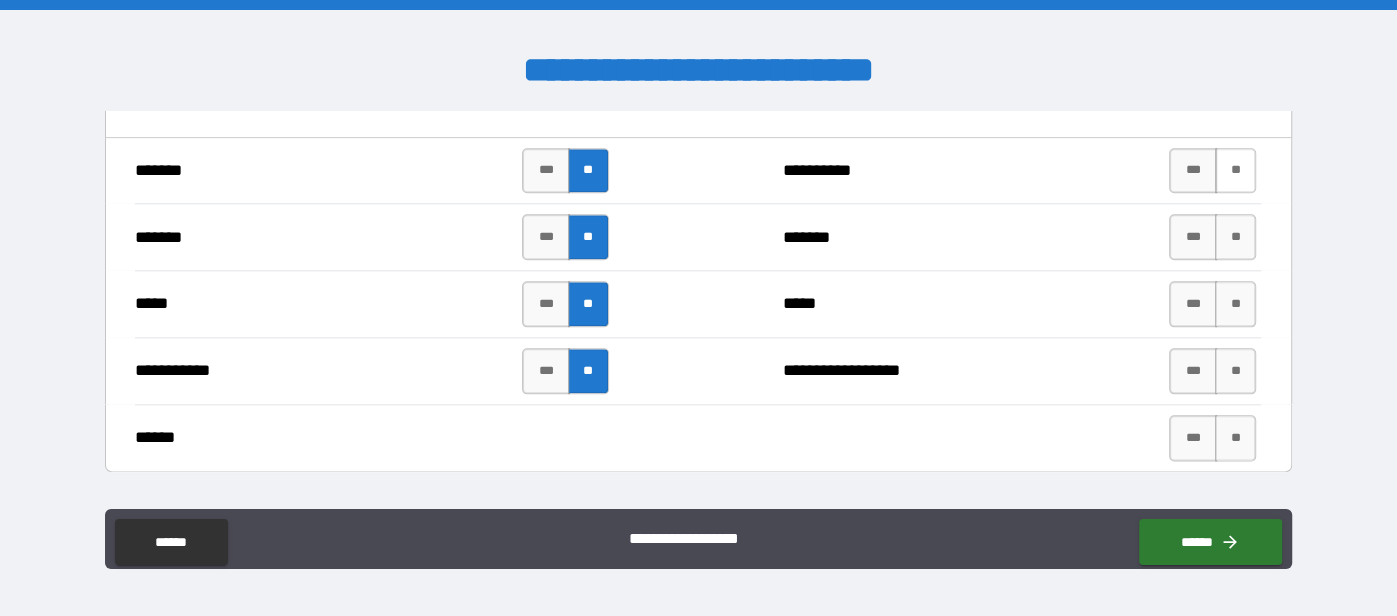 click on "**" at bounding box center (1235, 171) 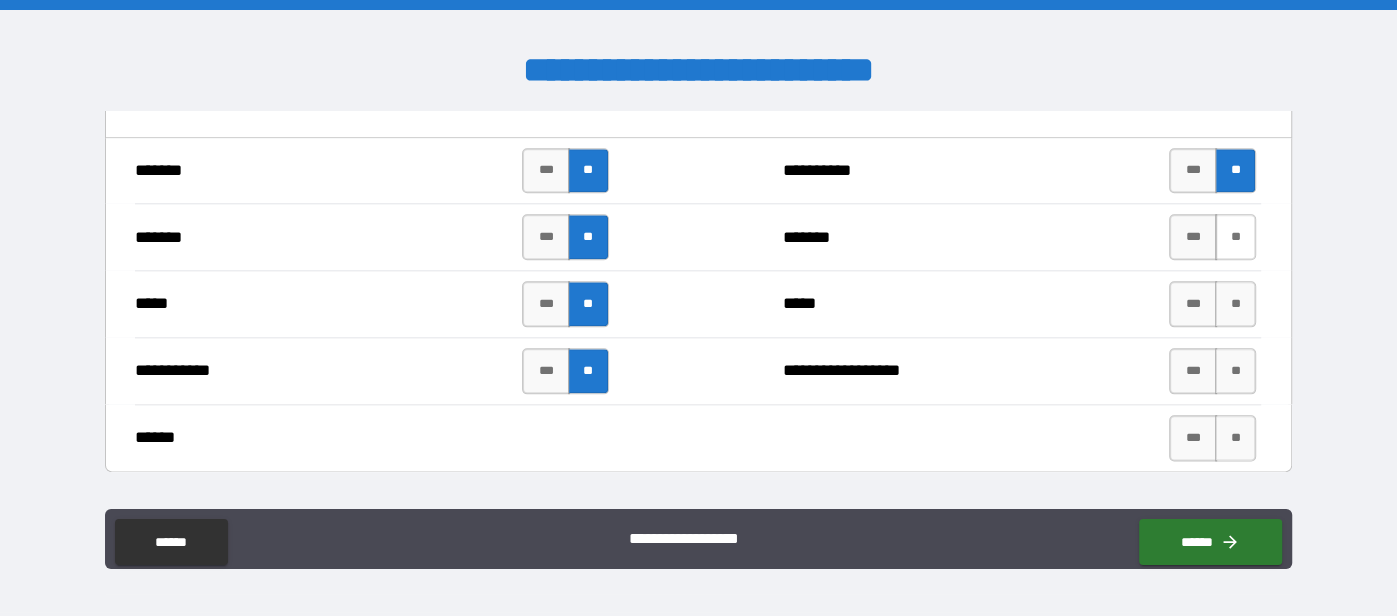 click on "**" at bounding box center [1235, 237] 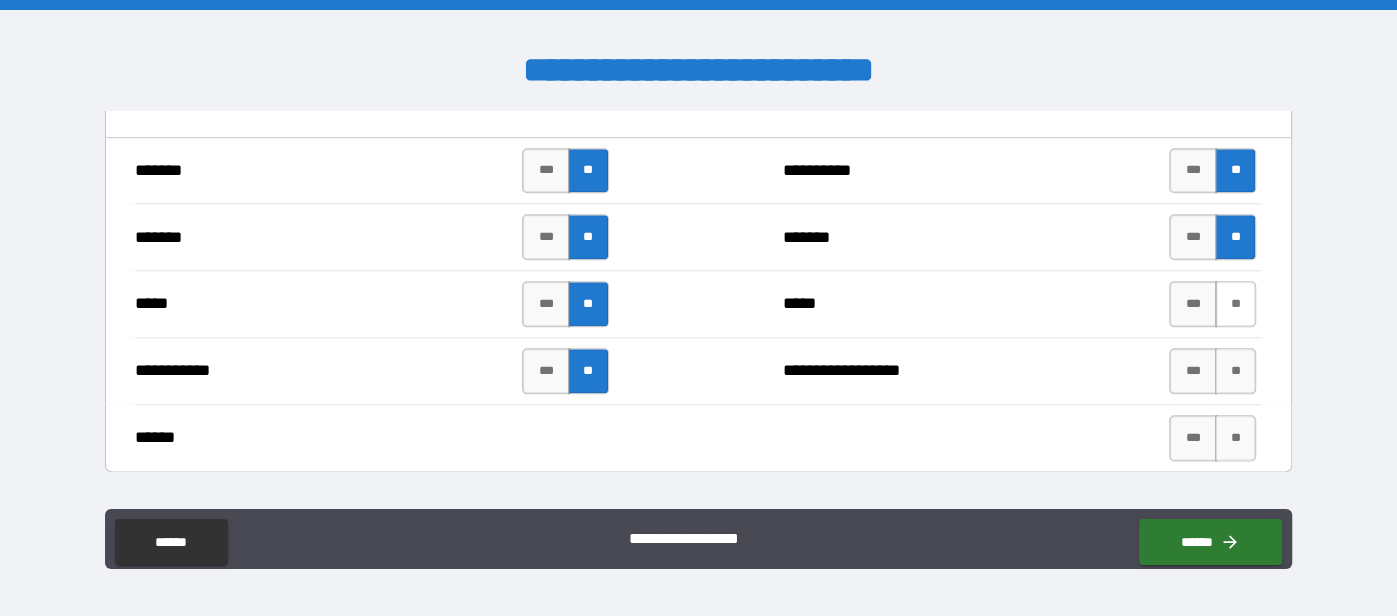 click on "**" at bounding box center [1235, 304] 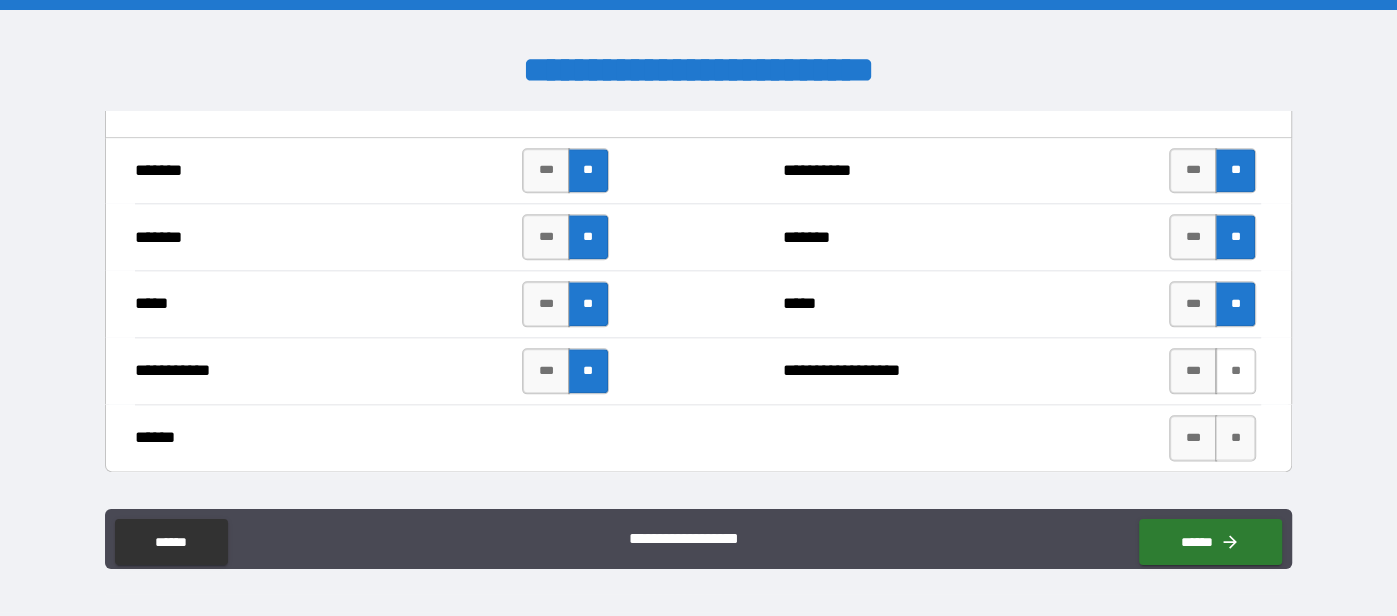 click on "**" at bounding box center [1235, 371] 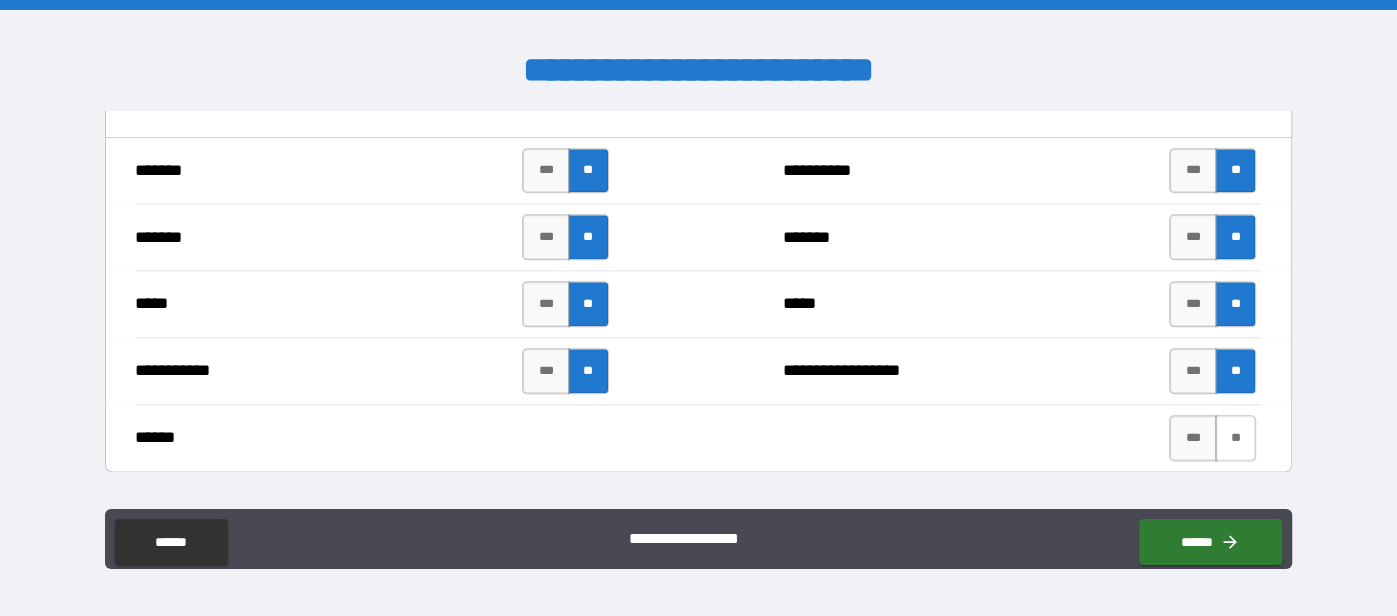 click on "**" at bounding box center (1235, 438) 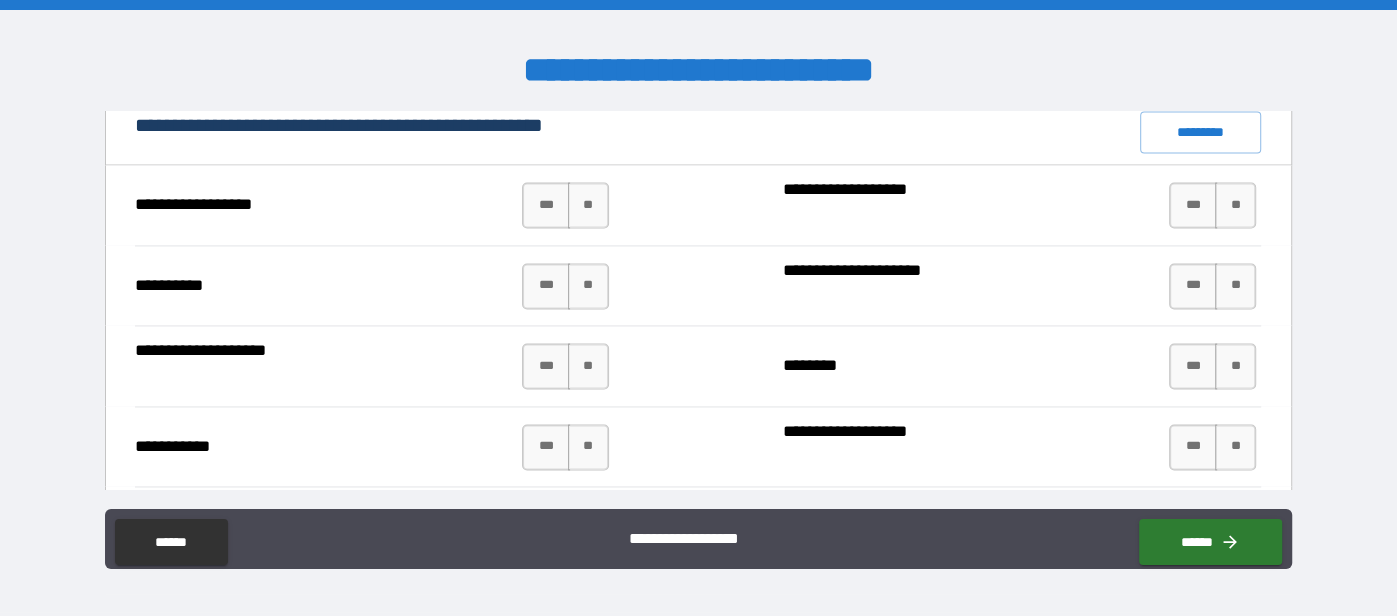 scroll, scrollTop: 2072, scrollLeft: 0, axis: vertical 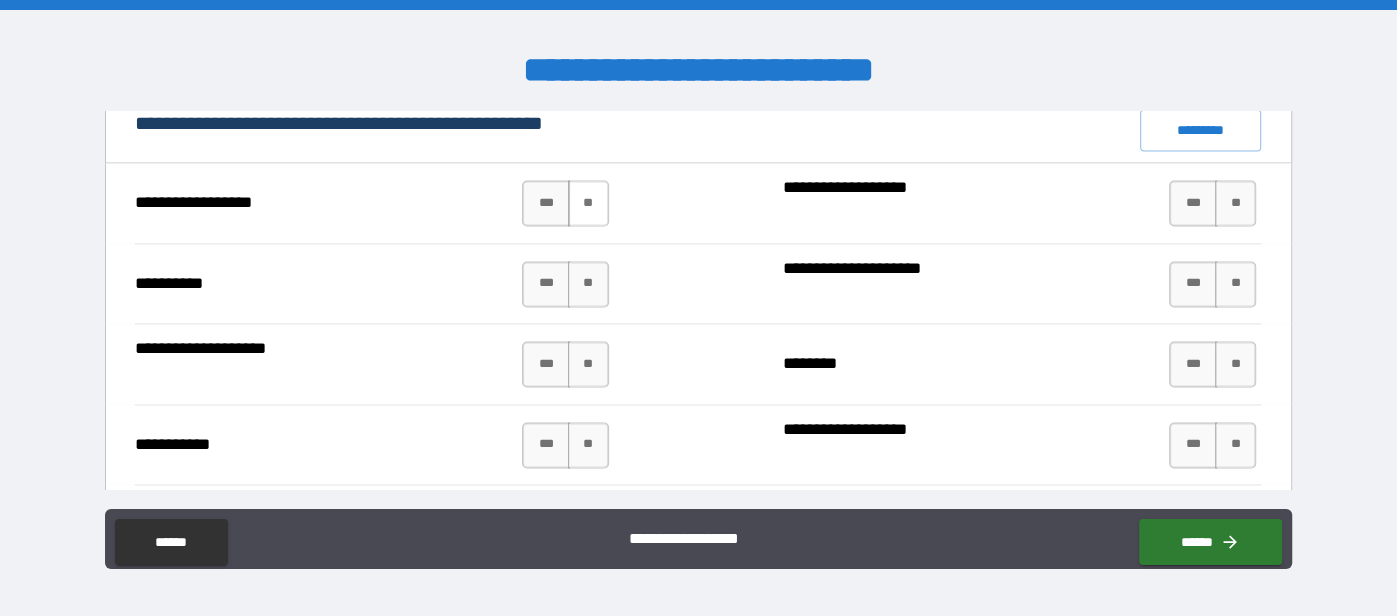 click on "**" at bounding box center (588, 203) 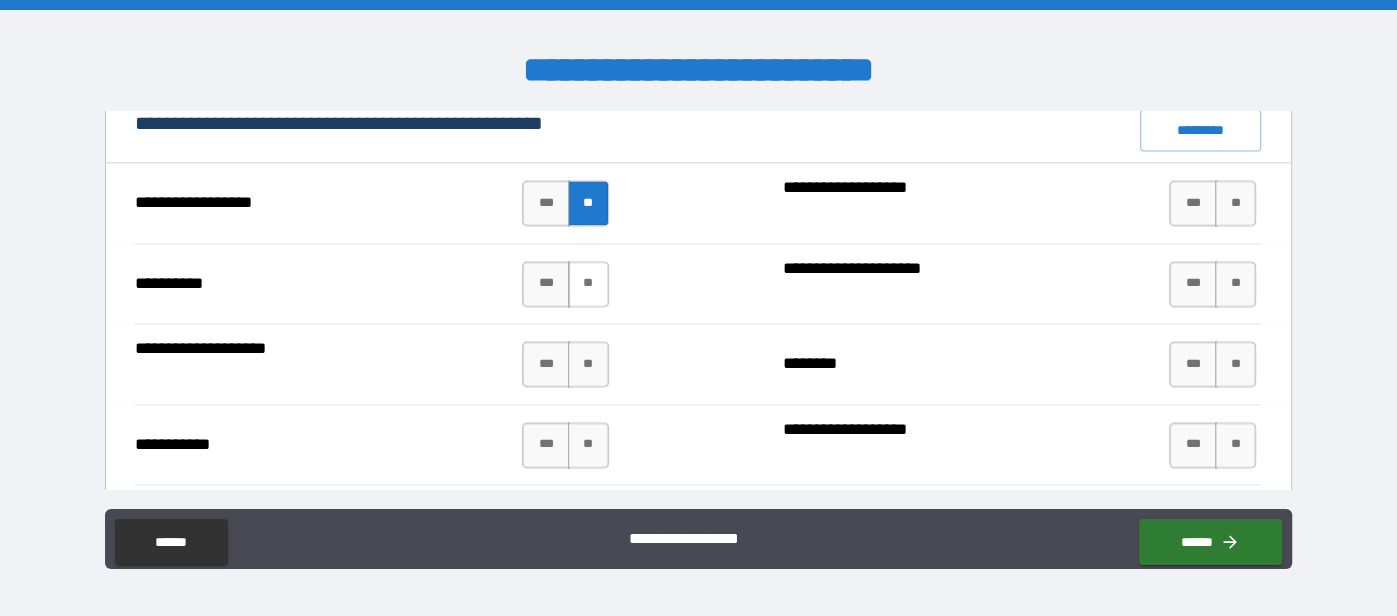 click on "**" at bounding box center (588, 284) 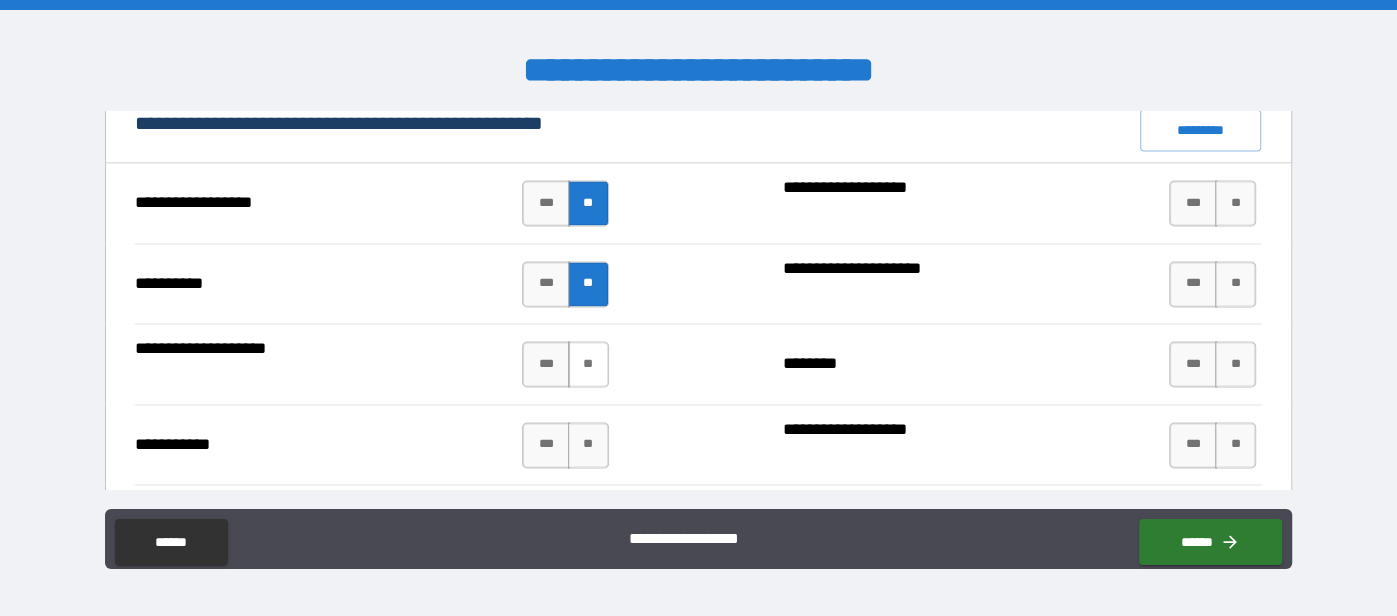 click on "**" at bounding box center (588, 364) 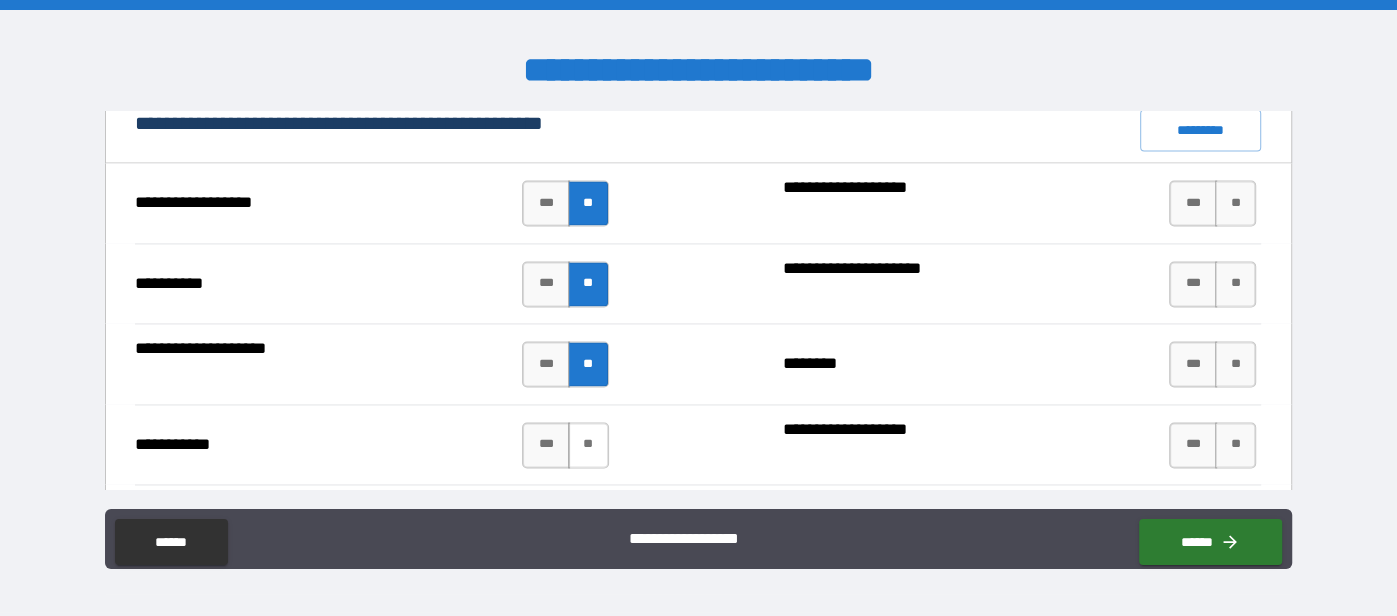 click on "**" at bounding box center [588, 445] 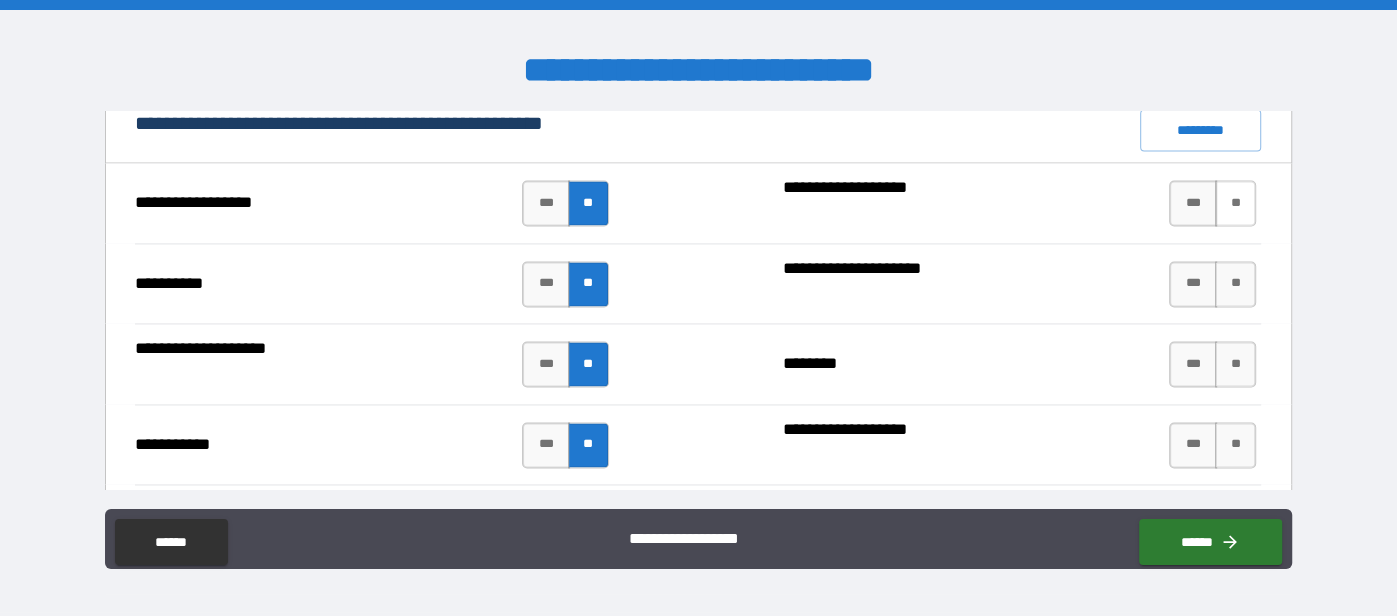 click on "**" at bounding box center [1235, 203] 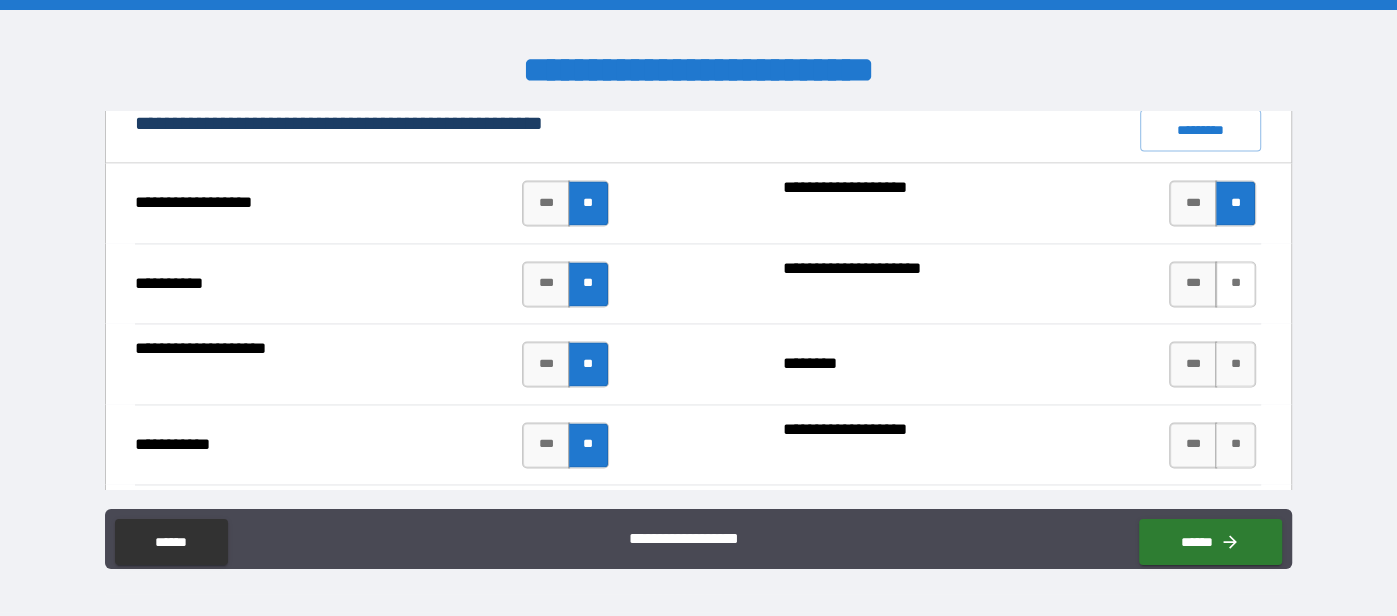 click on "**" at bounding box center [1235, 284] 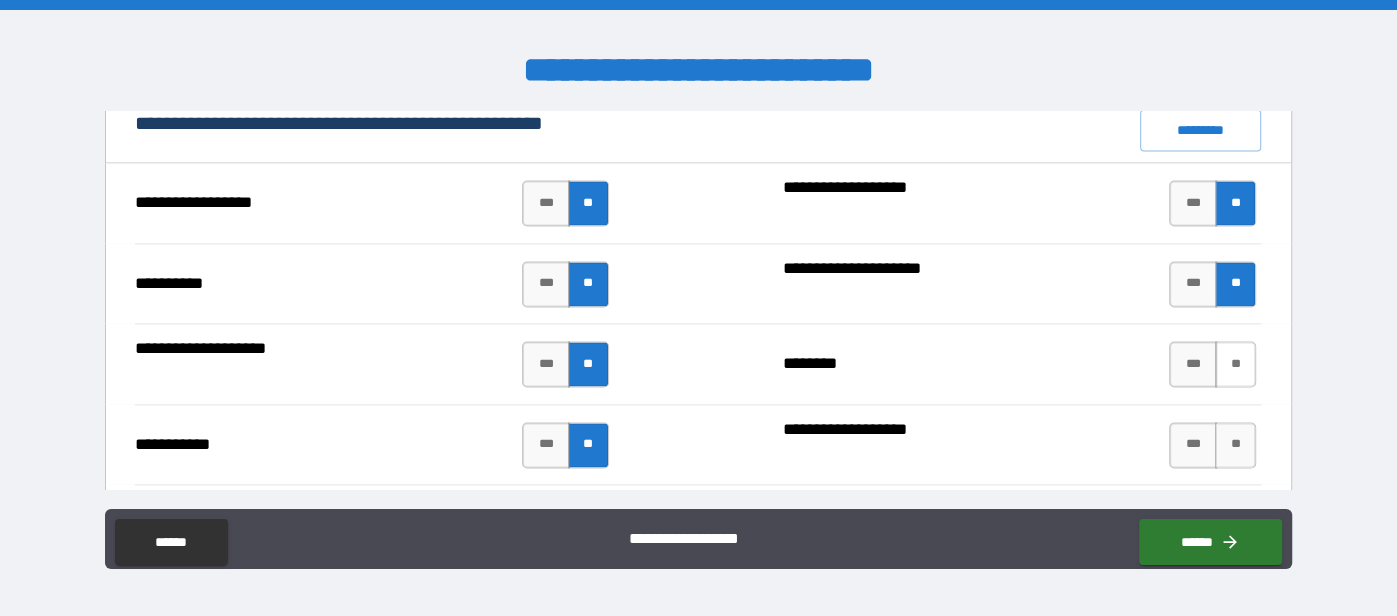 click on "**" at bounding box center (1235, 364) 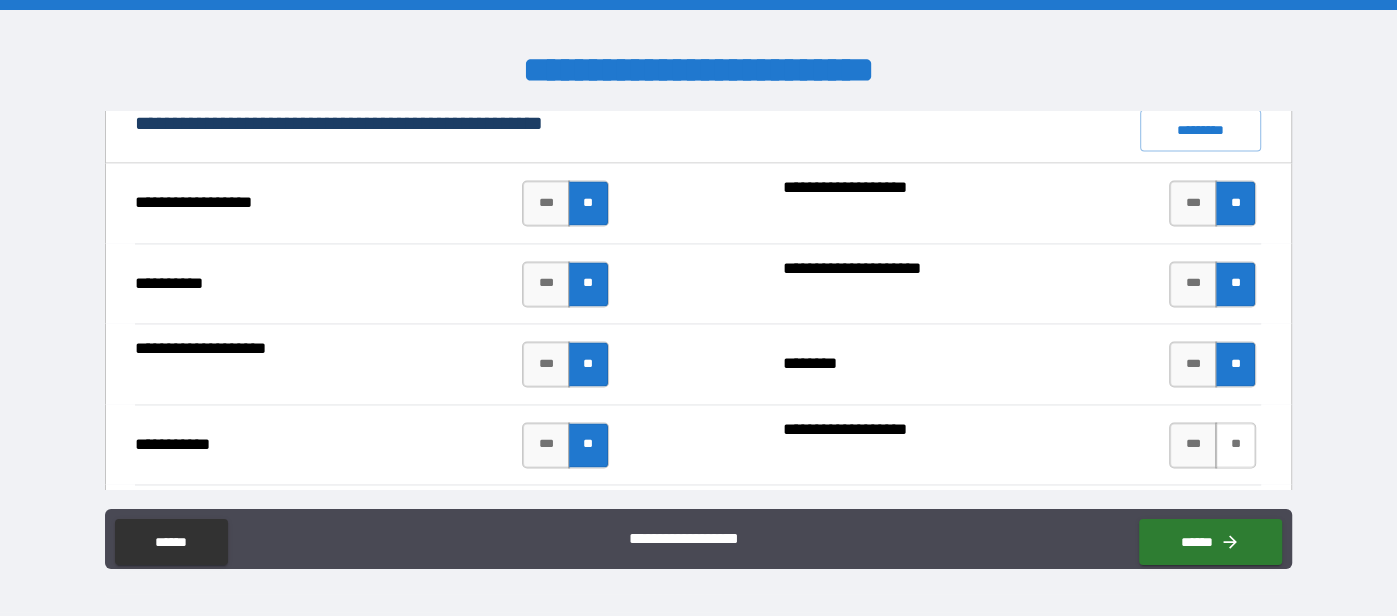 click on "**" at bounding box center (1235, 445) 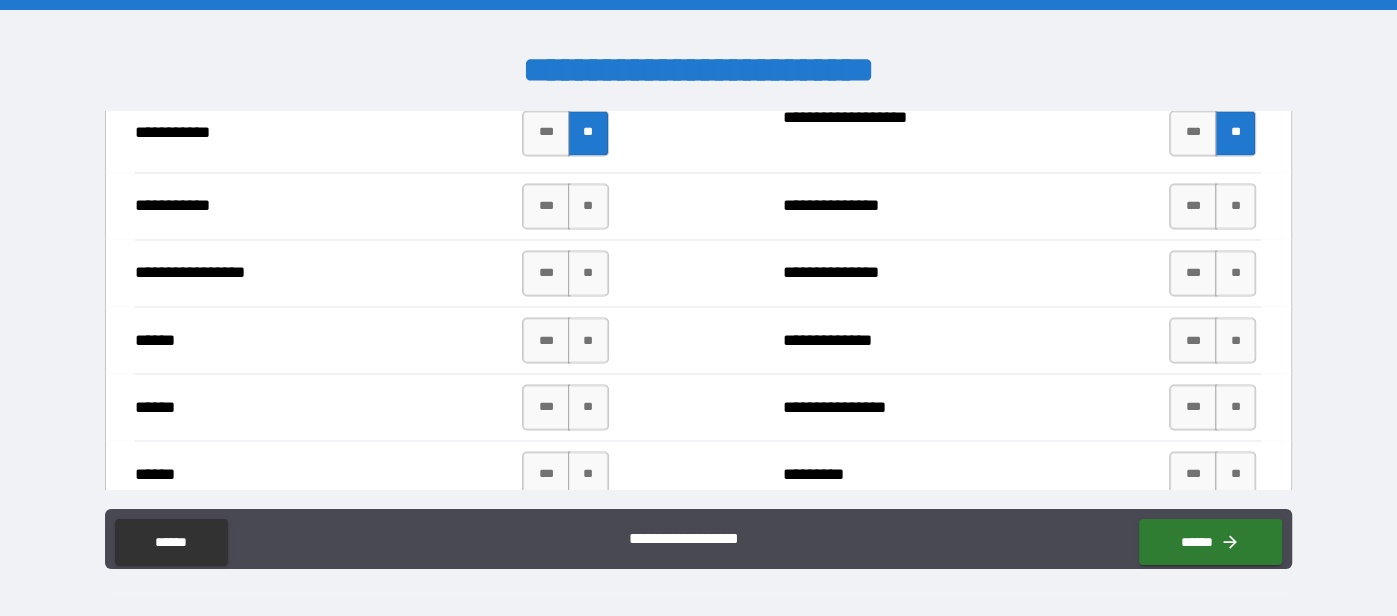 scroll, scrollTop: 2385, scrollLeft: 0, axis: vertical 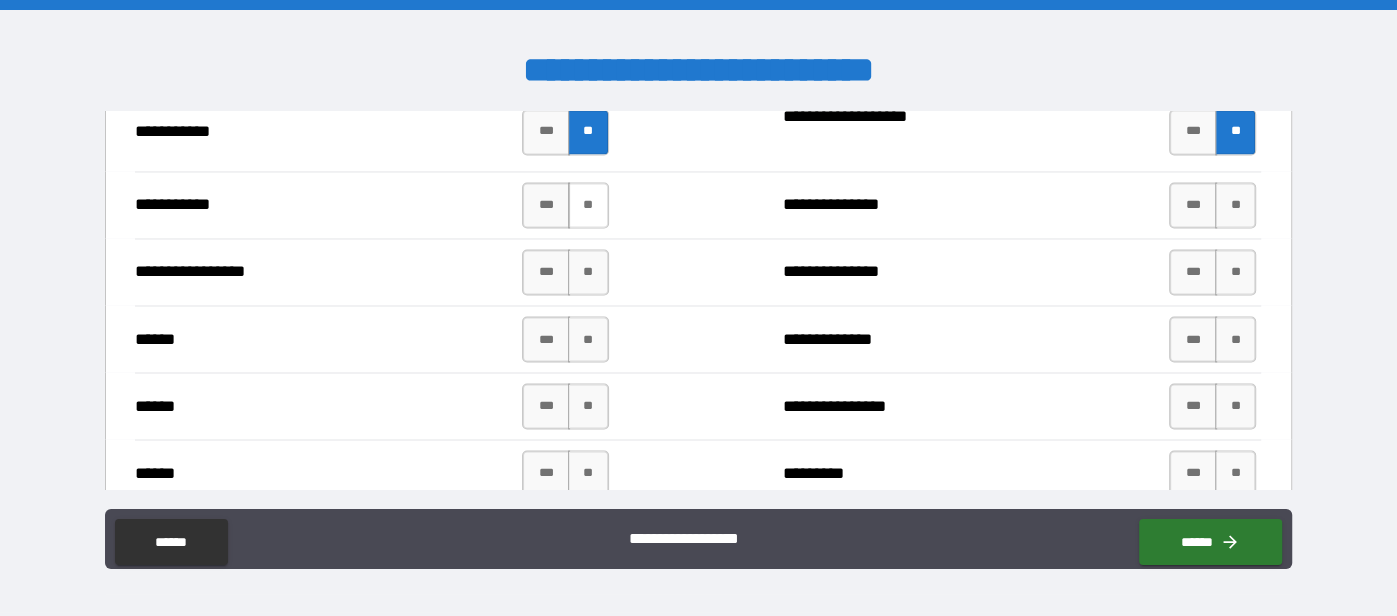 click on "**" at bounding box center (588, 205) 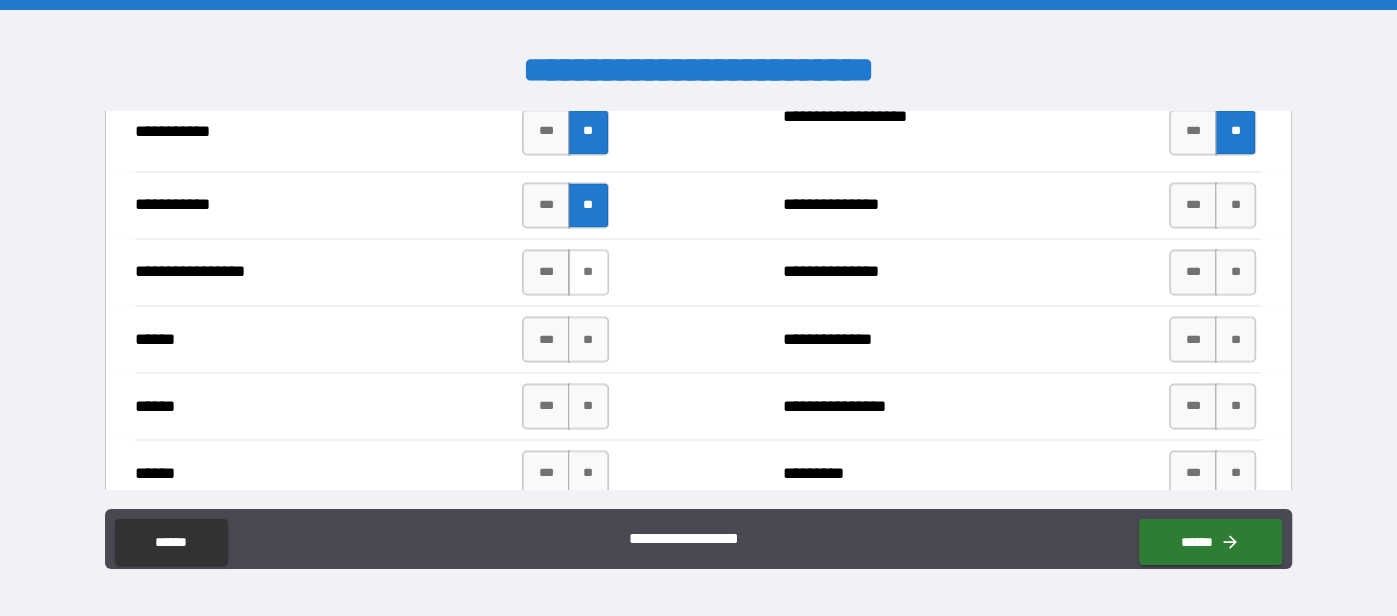 click on "**" at bounding box center [588, 272] 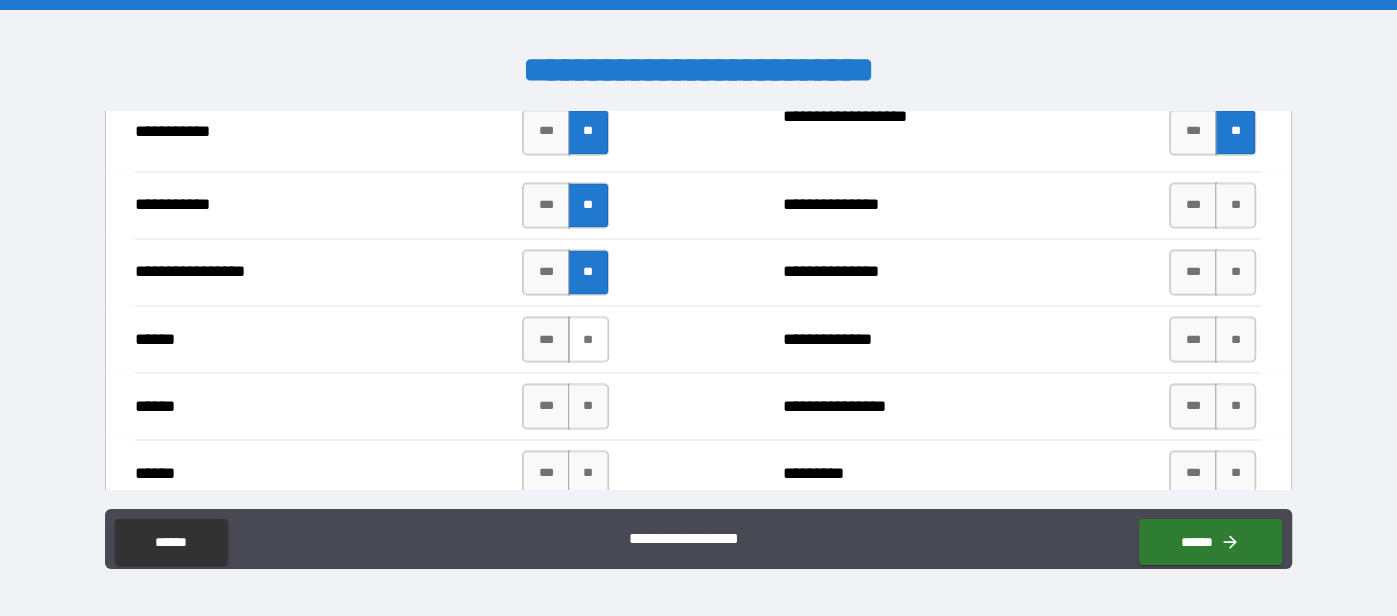click on "**" at bounding box center (588, 339) 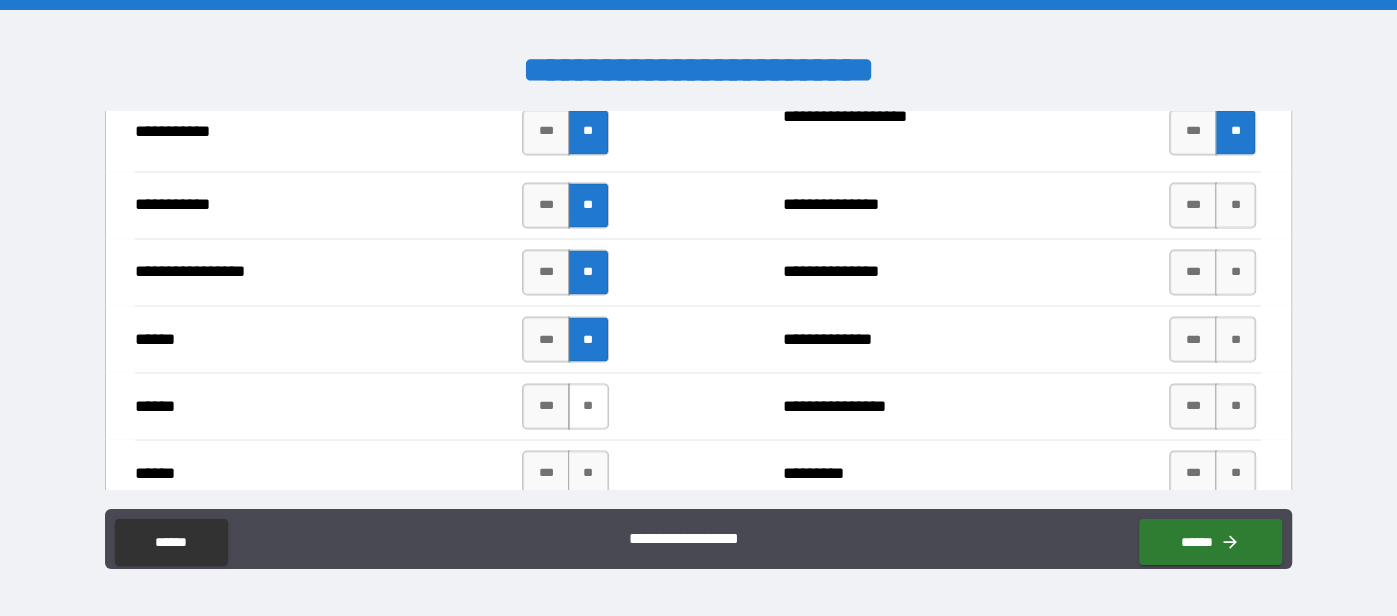 click on "**" at bounding box center (588, 406) 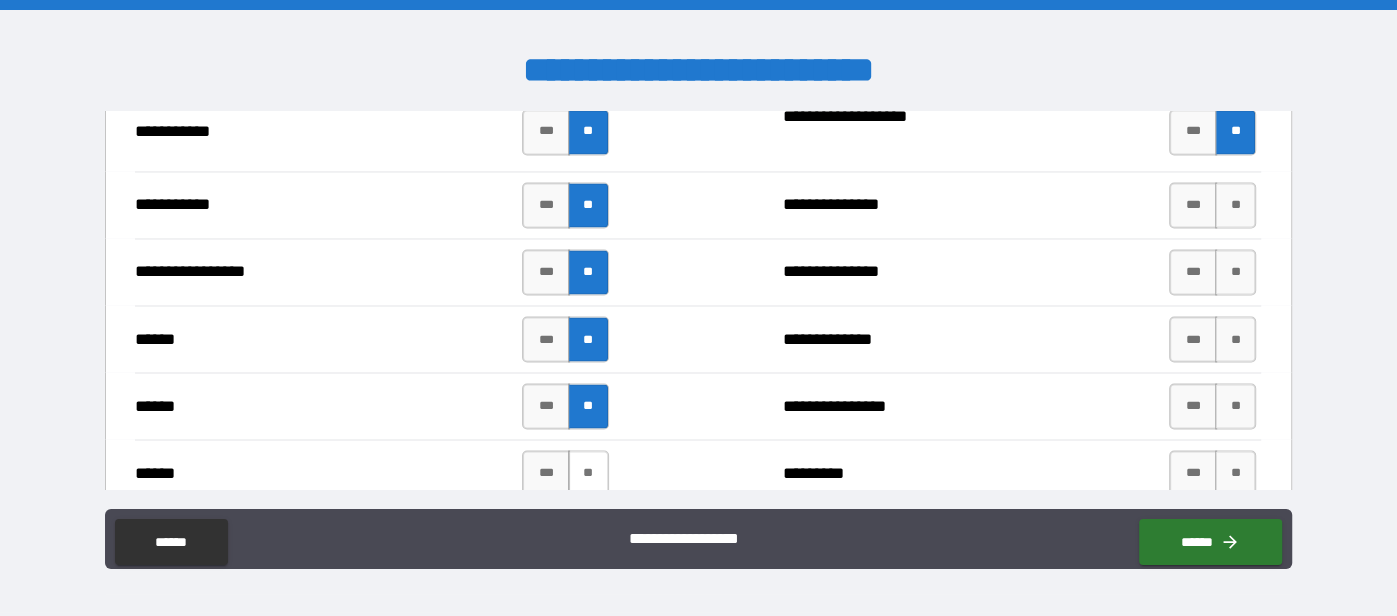 click on "**" at bounding box center [588, 473] 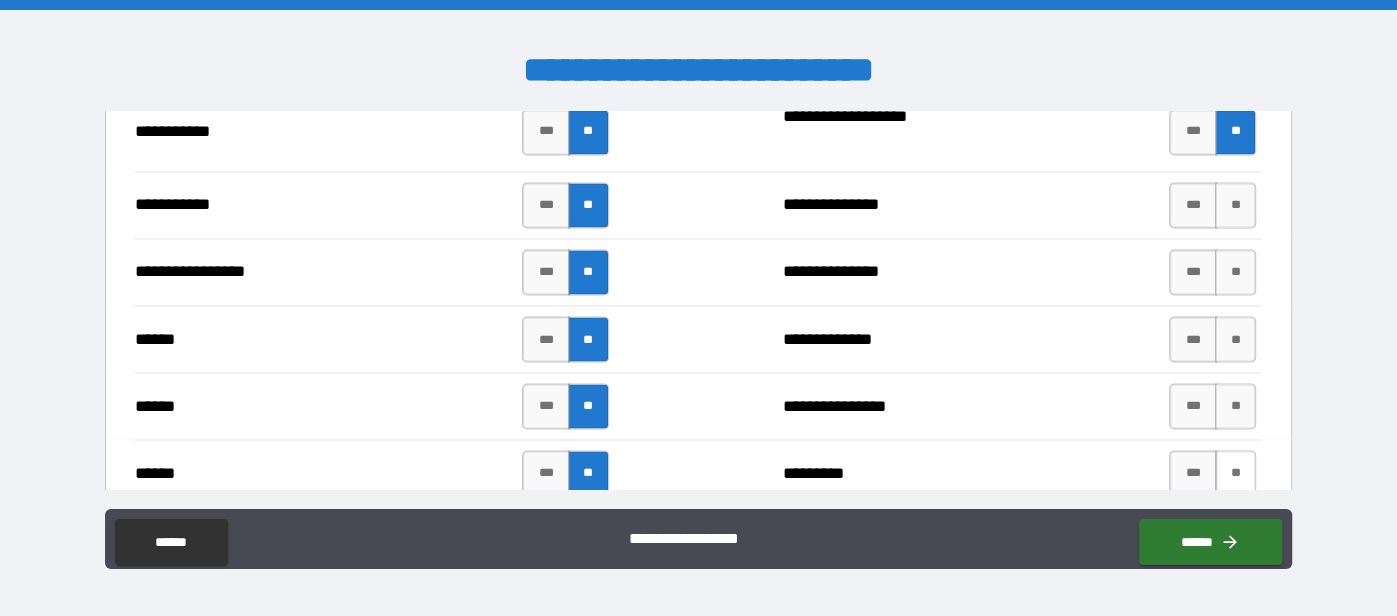 click on "**" at bounding box center [1235, 473] 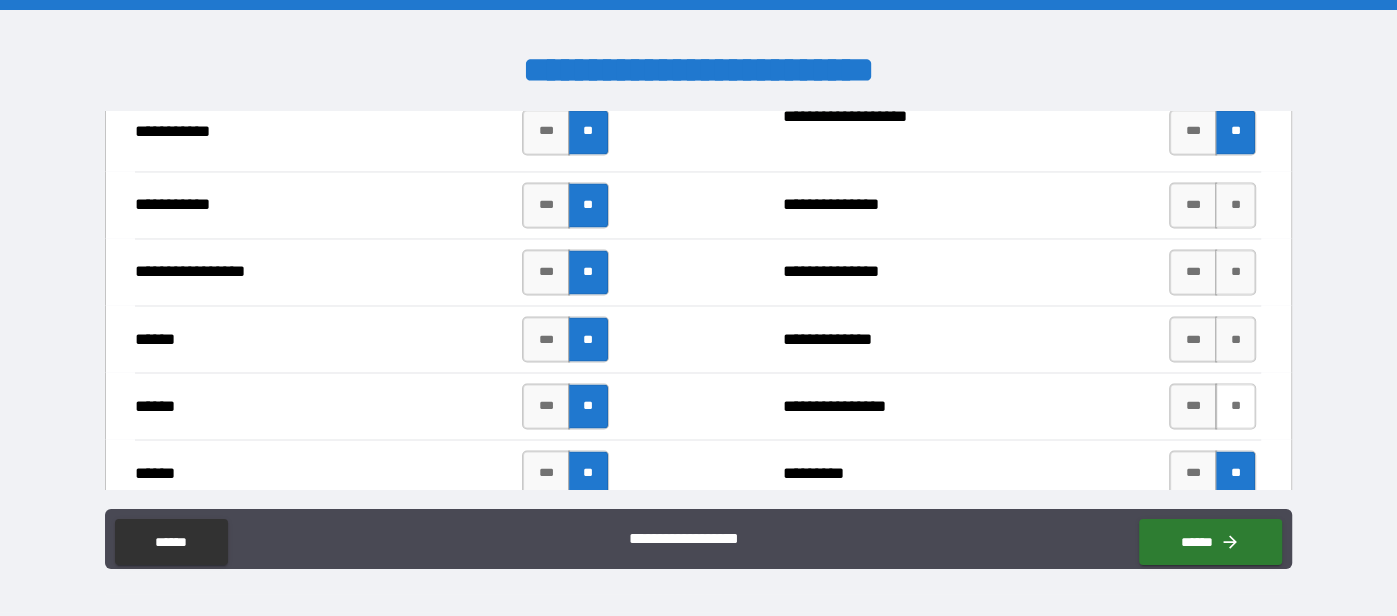 click on "**" at bounding box center [1235, 406] 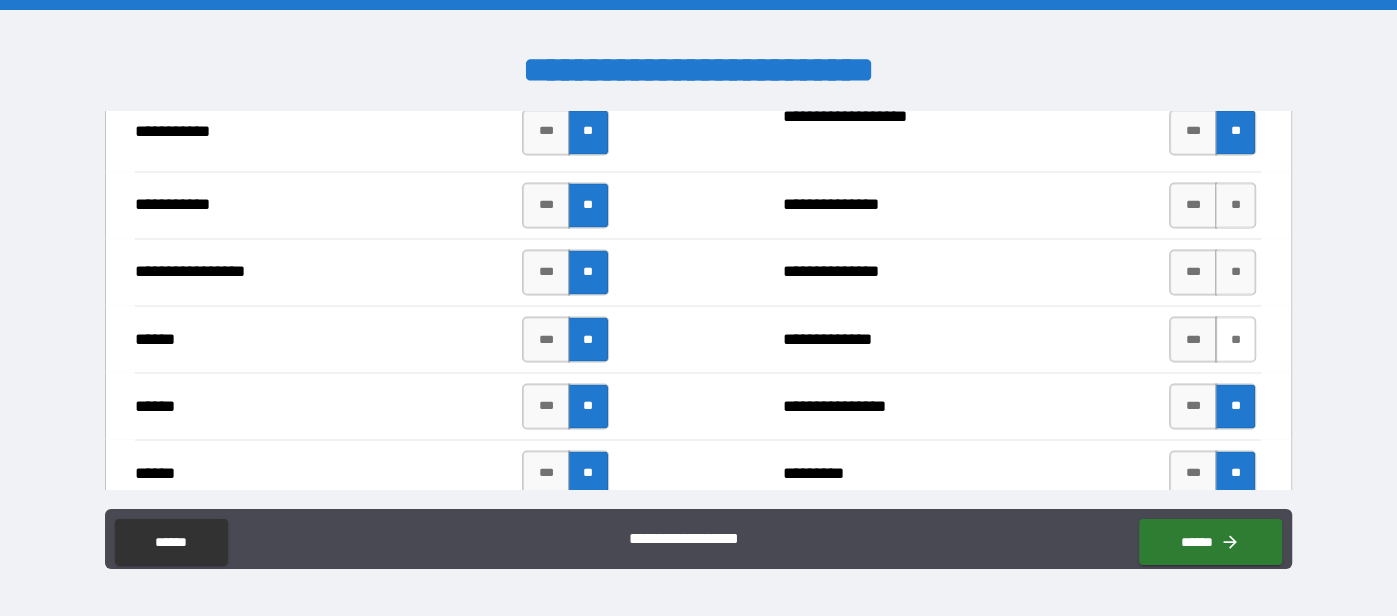click on "**" at bounding box center [1235, 339] 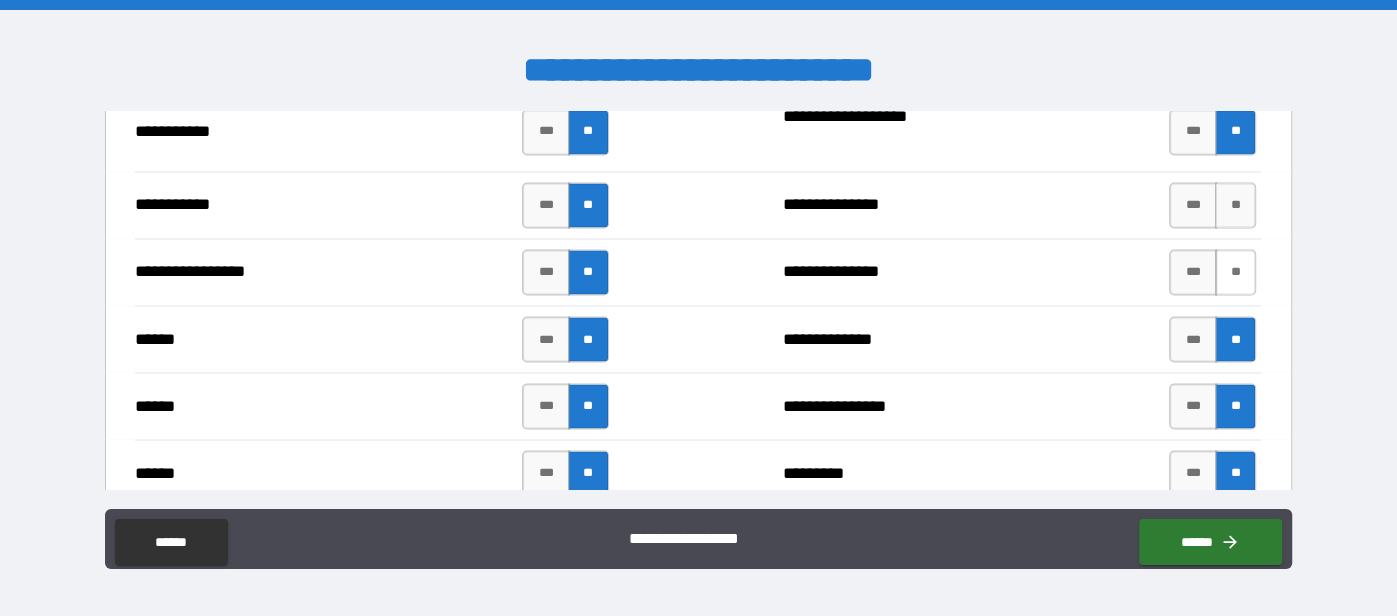 click on "**" at bounding box center [1235, 272] 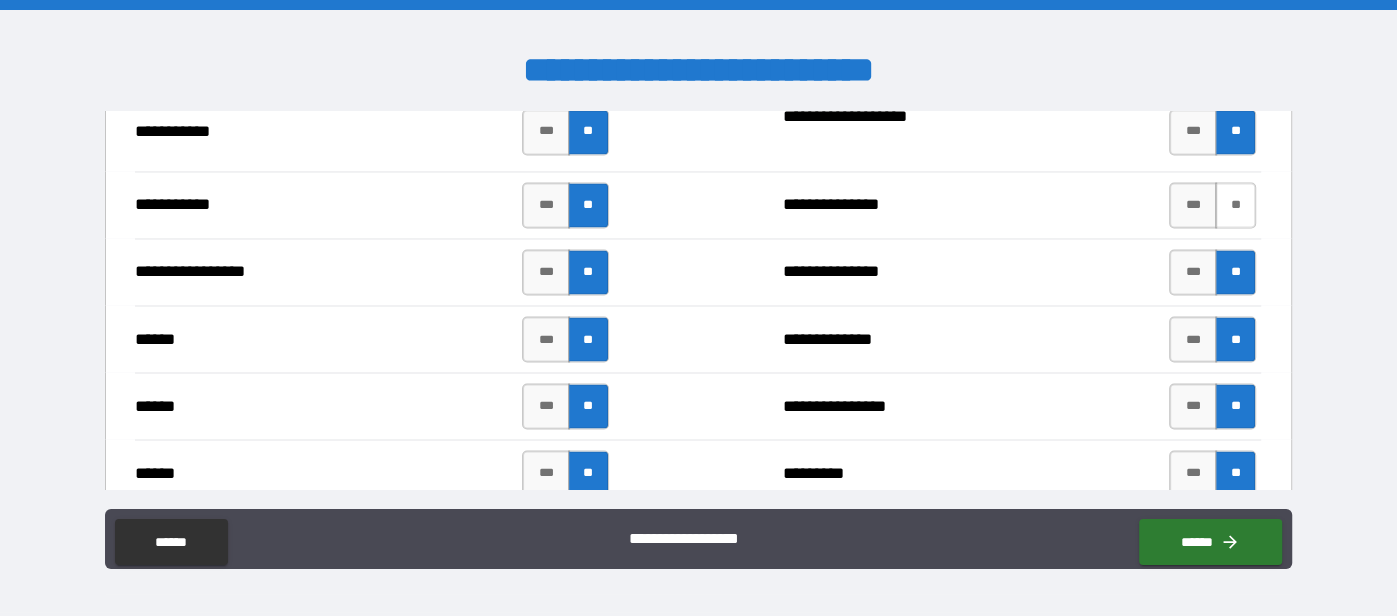 click on "**" at bounding box center (1235, 205) 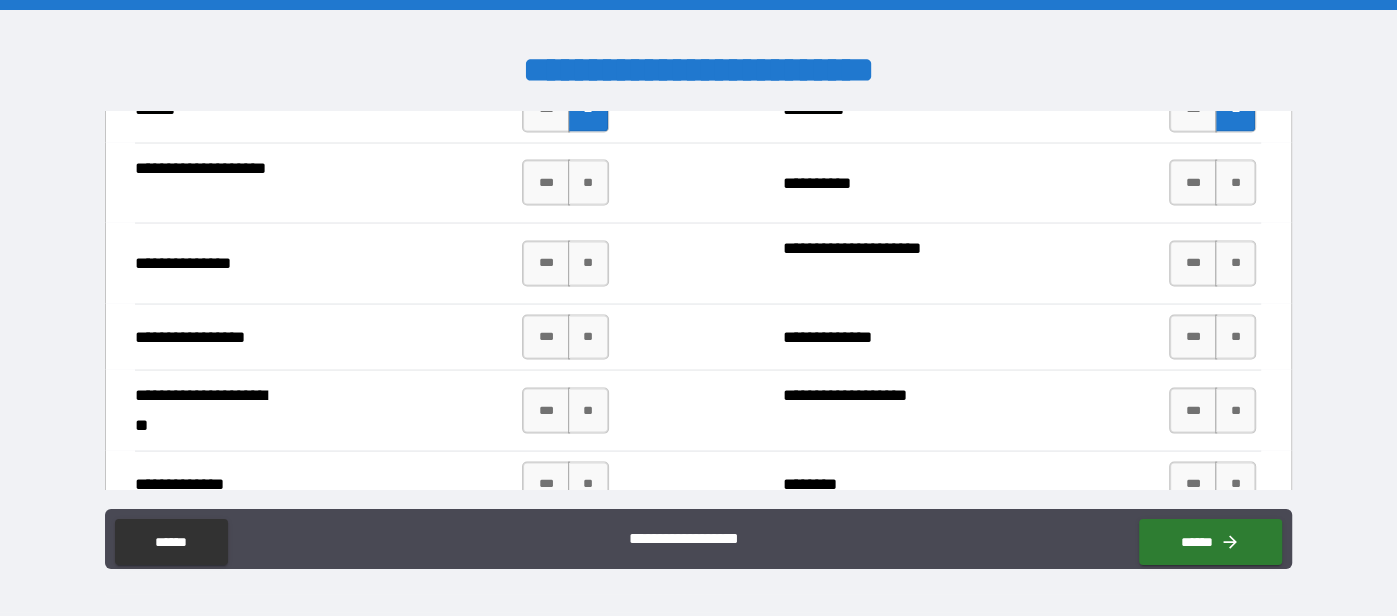 scroll, scrollTop: 2770, scrollLeft: 0, axis: vertical 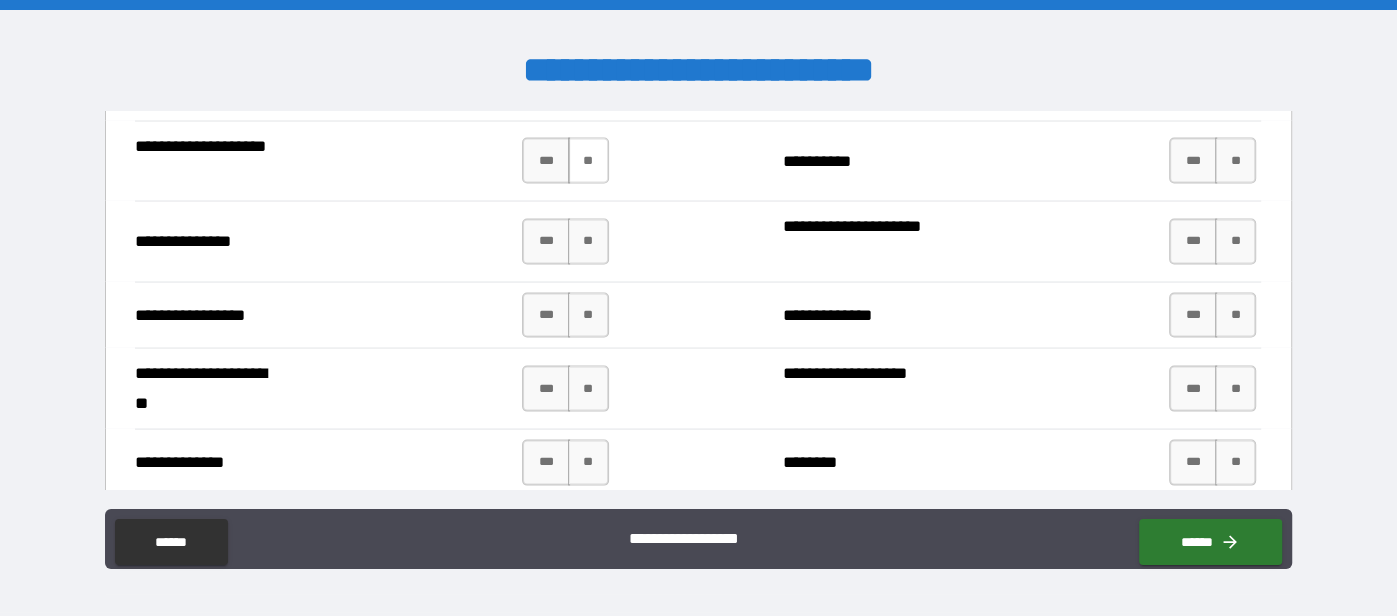 click on "**" at bounding box center [588, 161] 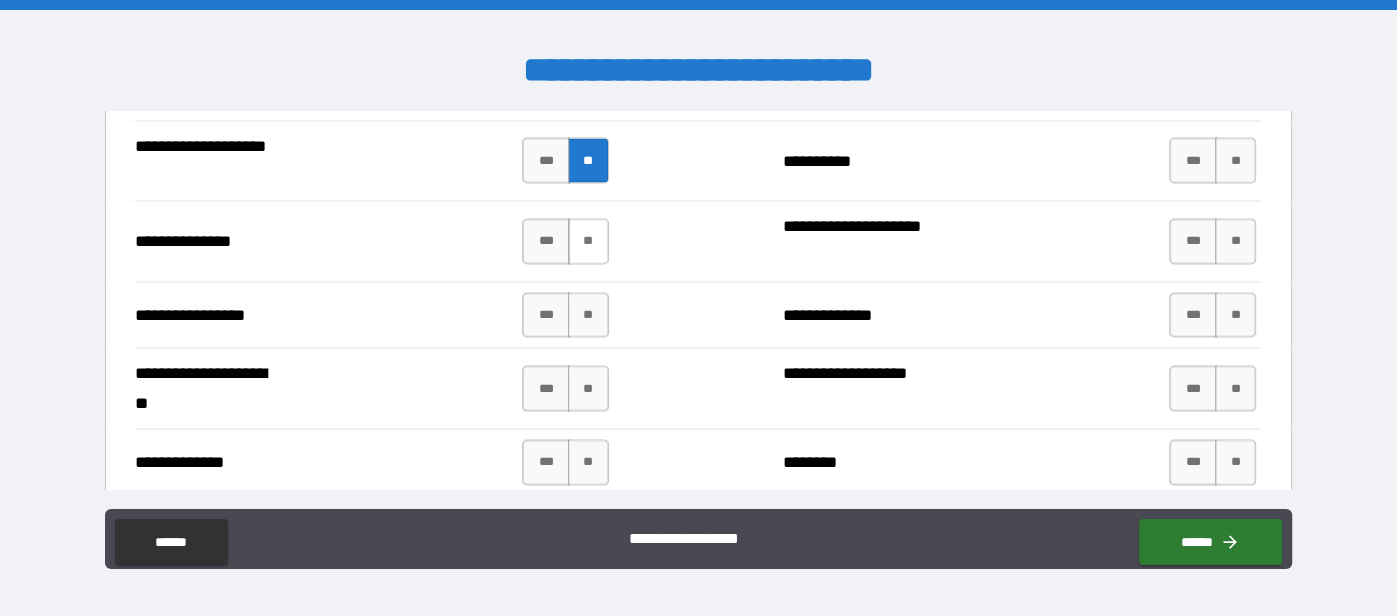 click on "**" at bounding box center [588, 242] 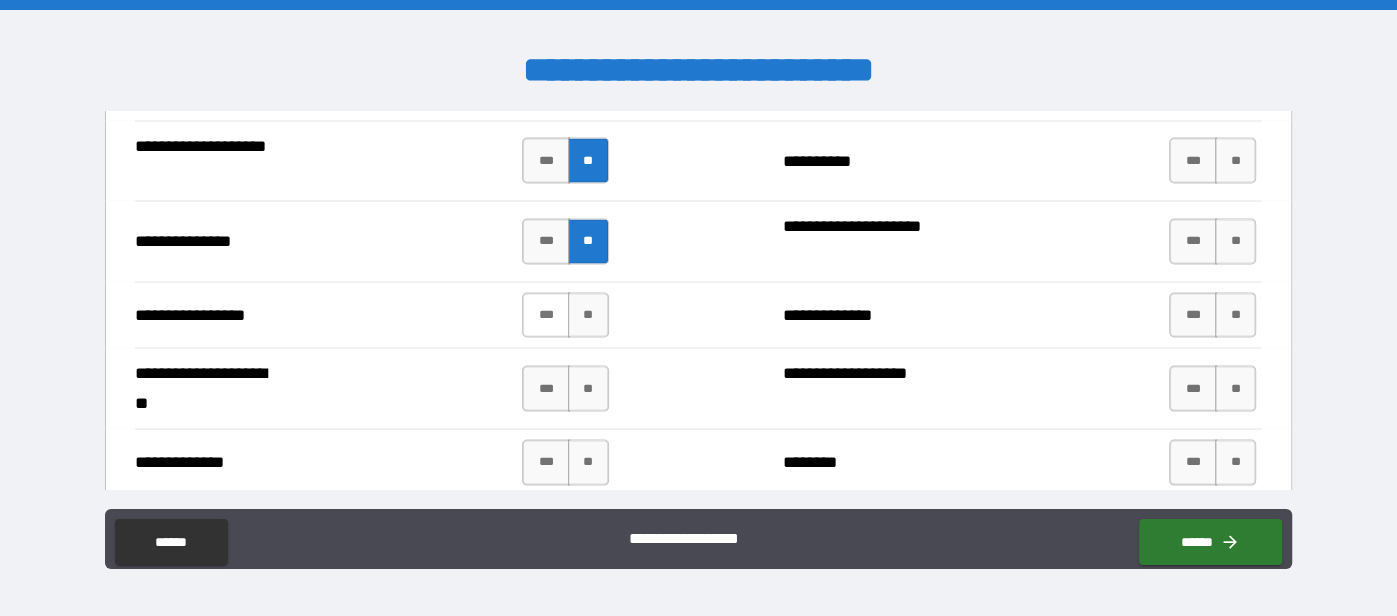 click on "***" at bounding box center (546, 316) 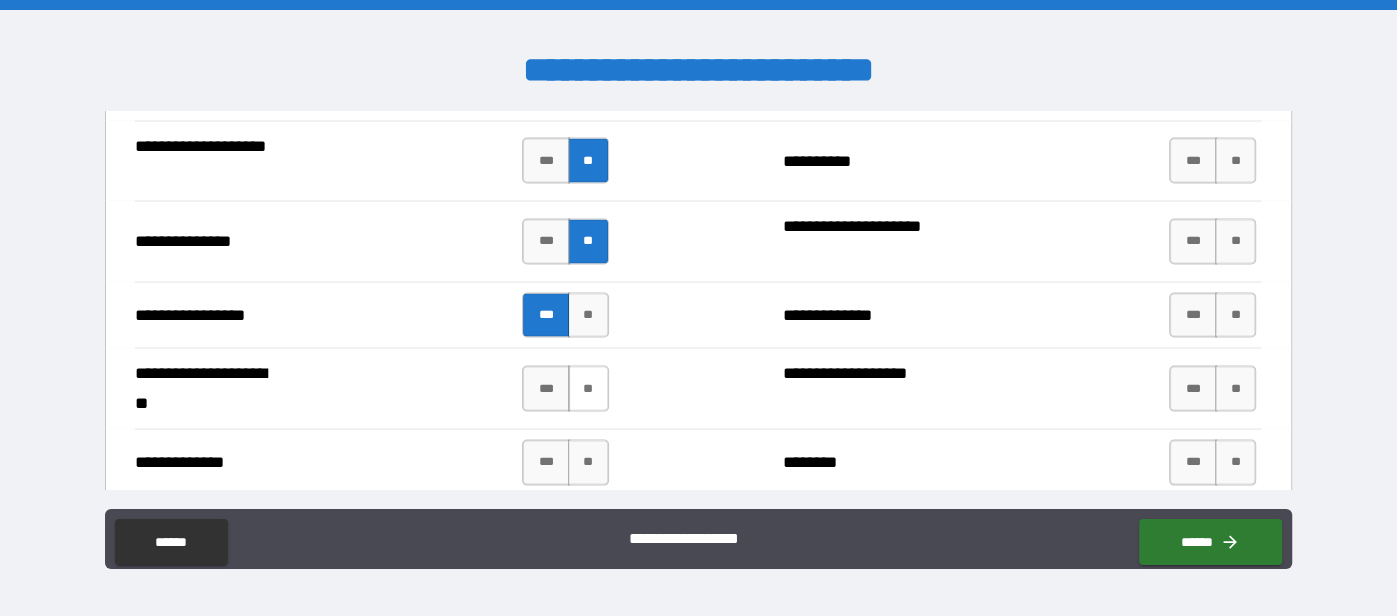 click on "**" at bounding box center [588, 389] 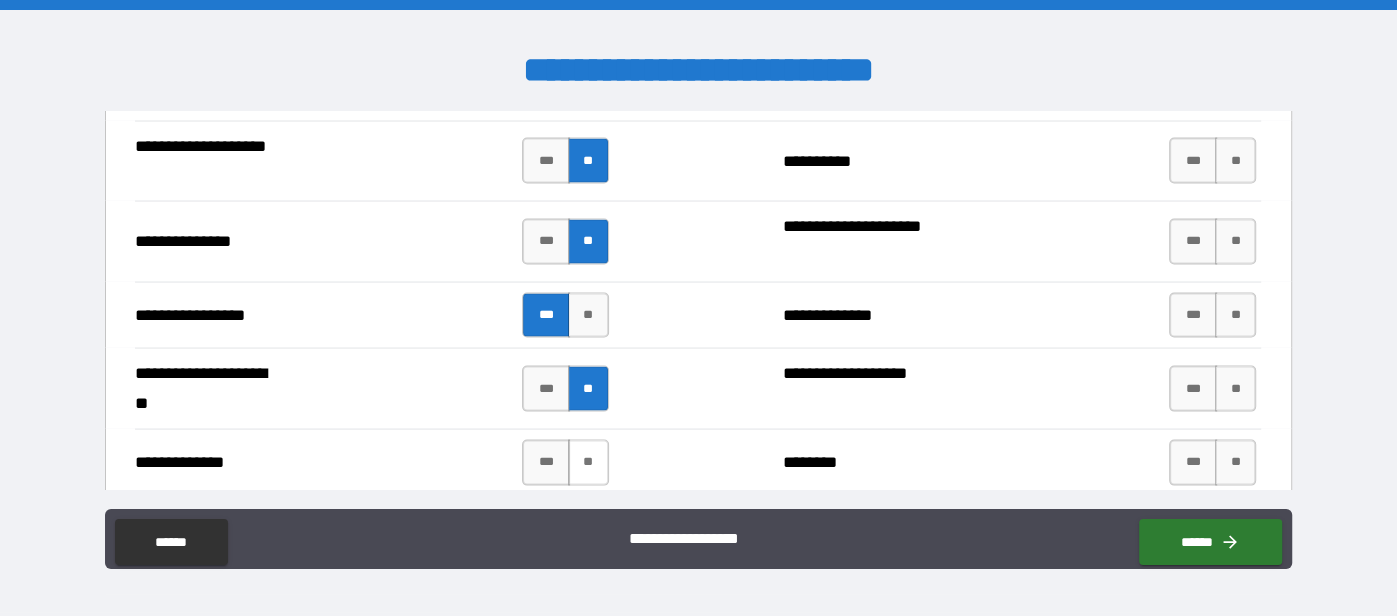 click on "**" at bounding box center [588, 463] 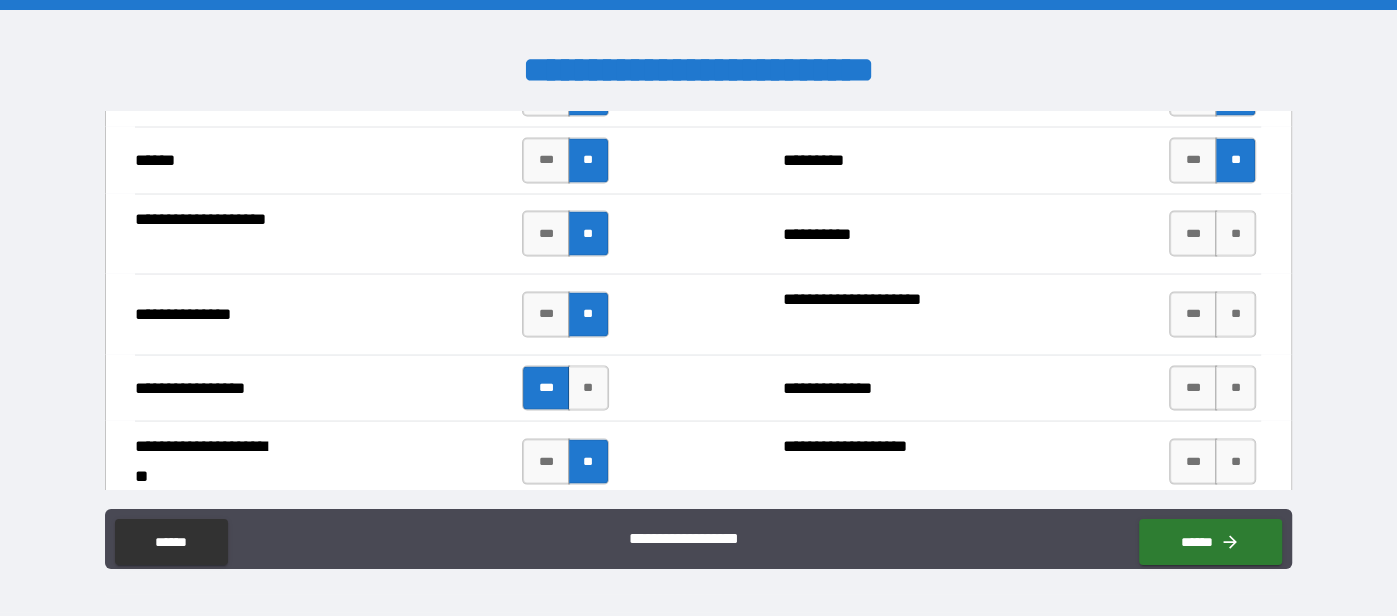 scroll, scrollTop: 2696, scrollLeft: 0, axis: vertical 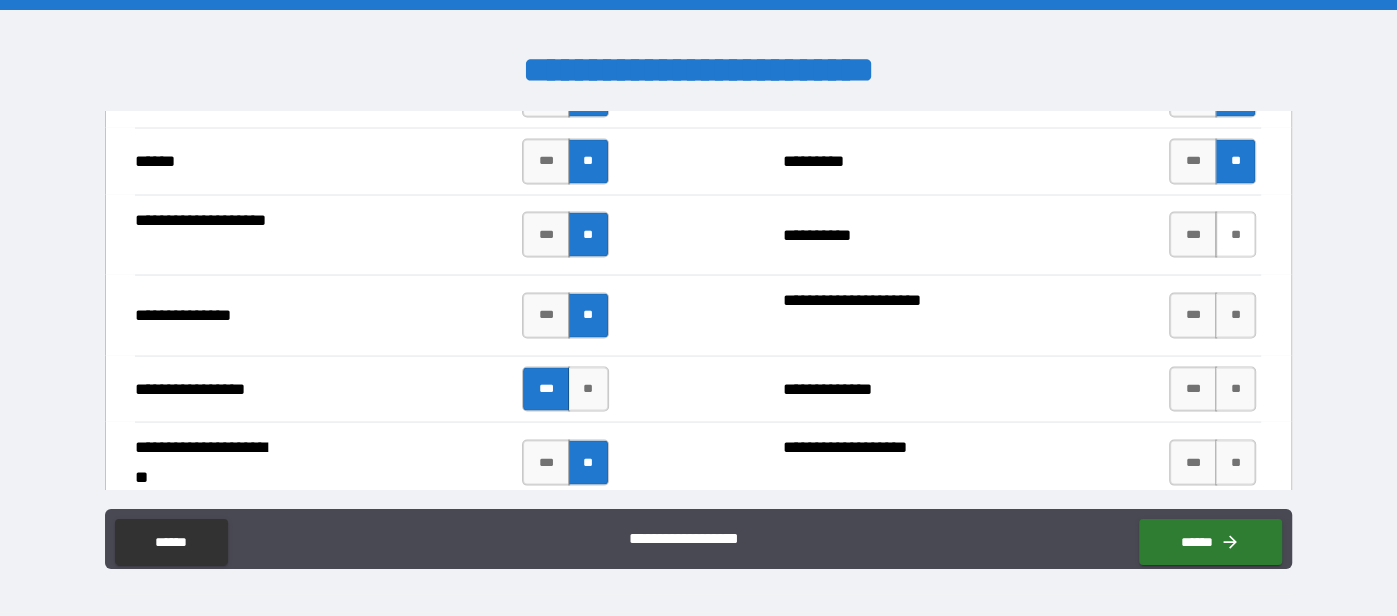 click on "**" at bounding box center [1235, 235] 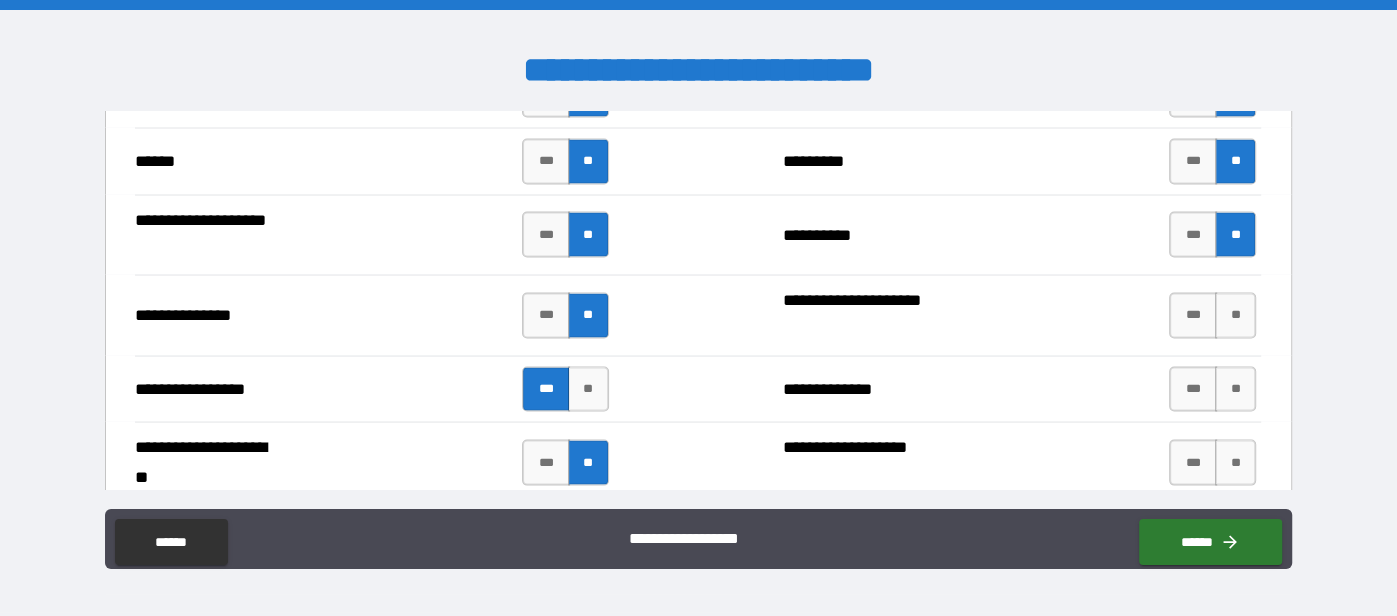 click on "**********" at bounding box center [698, 389] 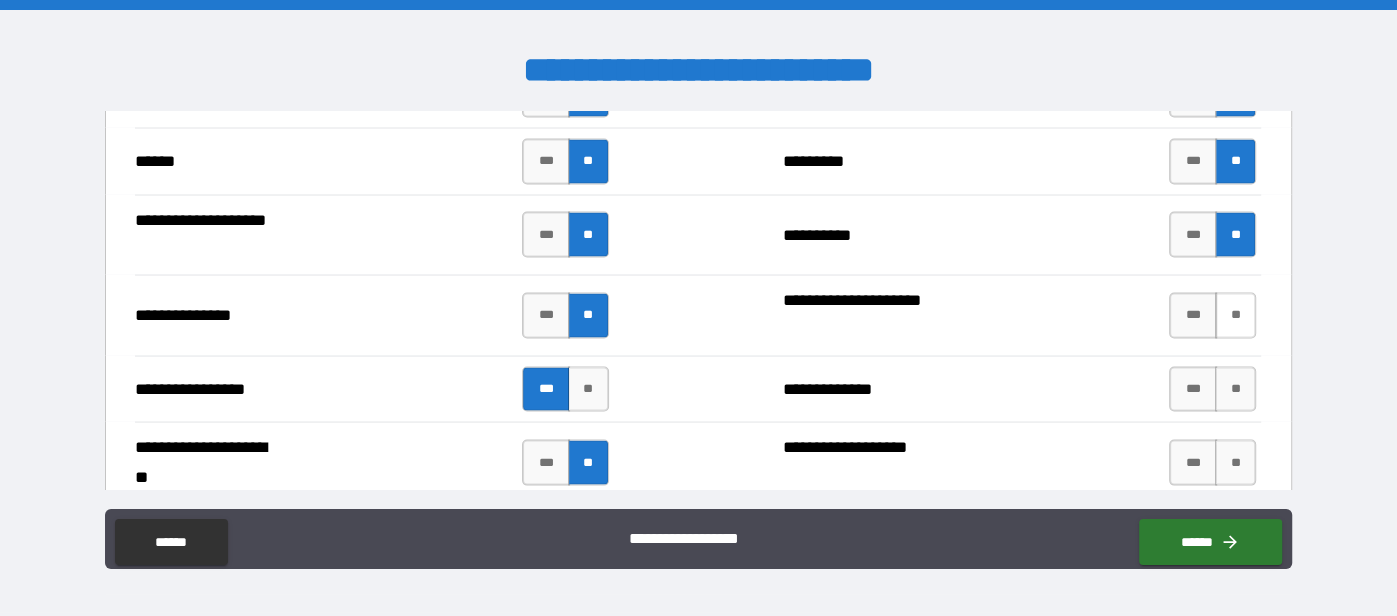 click on "**" at bounding box center (1235, 316) 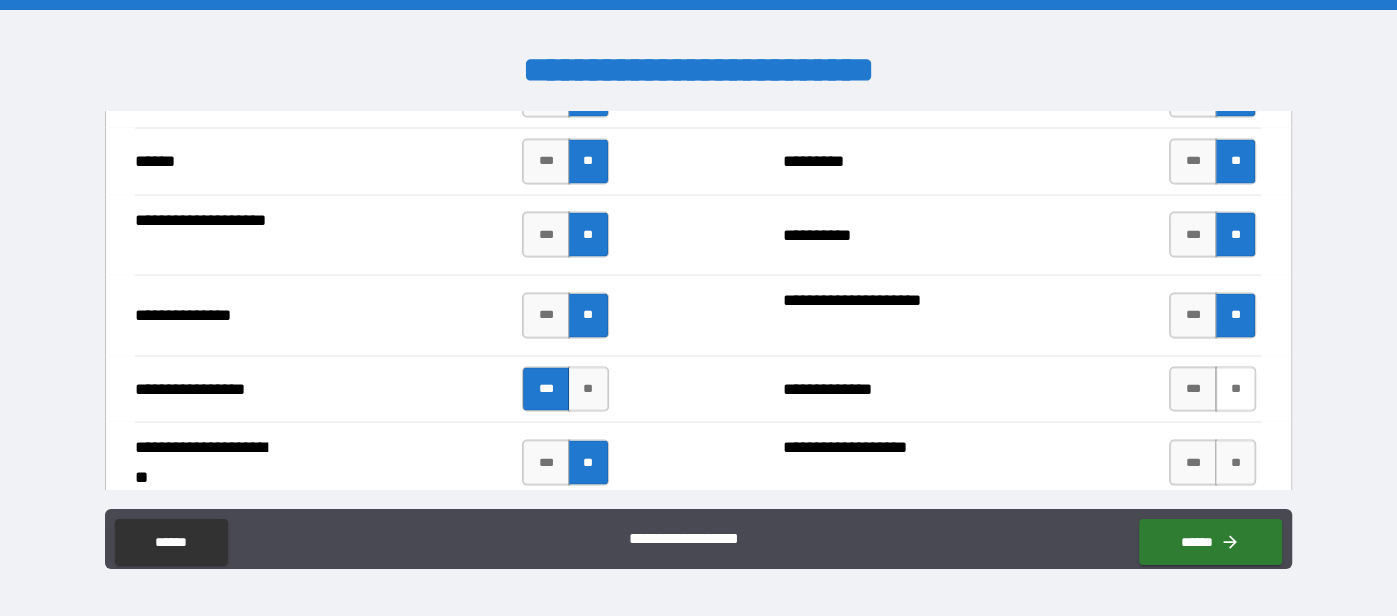 click on "**" at bounding box center (1235, 390) 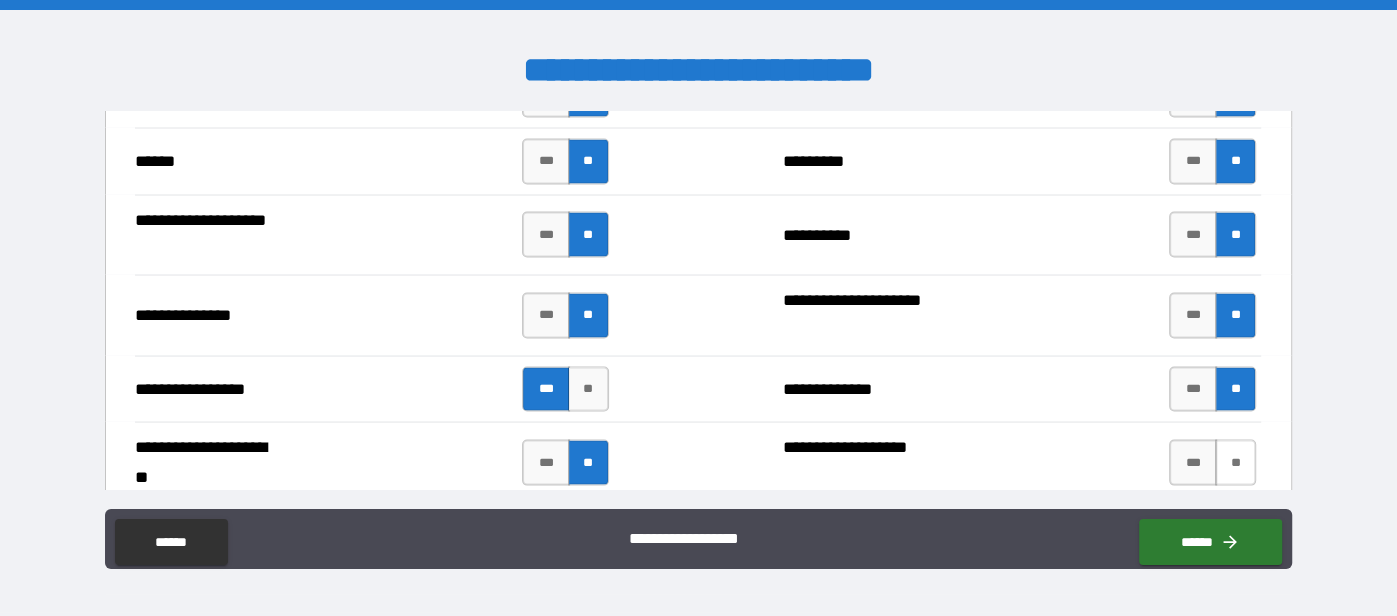 click on "**" at bounding box center [1235, 463] 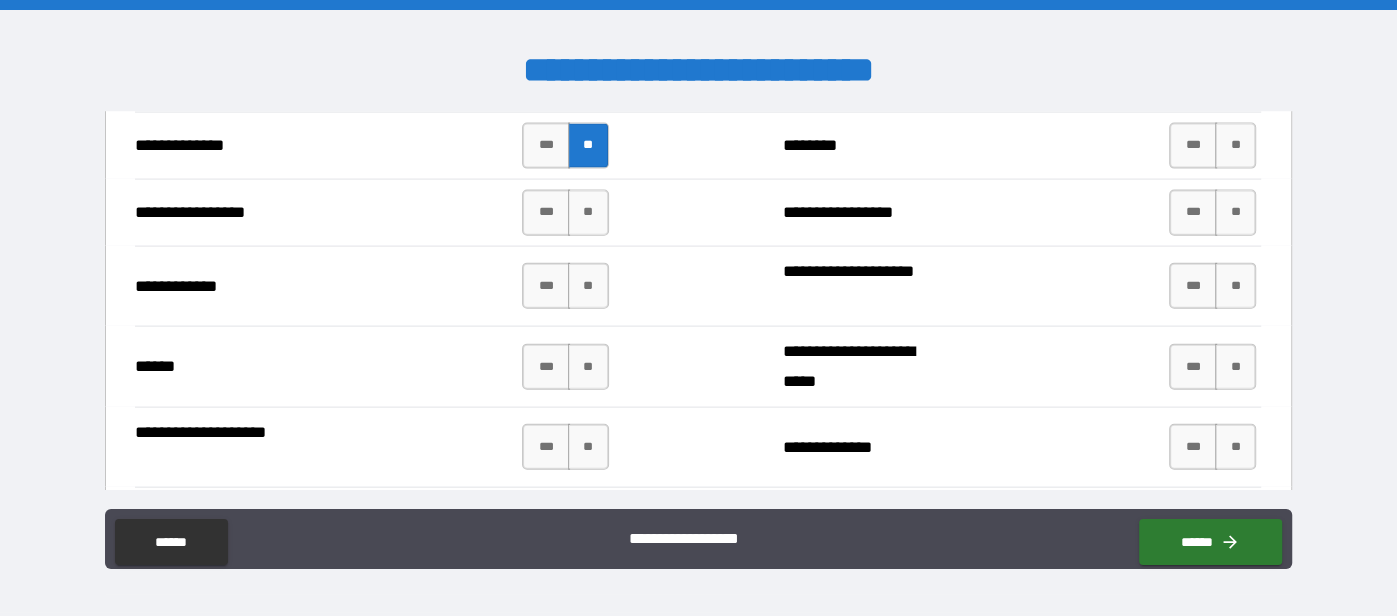 scroll, scrollTop: 3093, scrollLeft: 0, axis: vertical 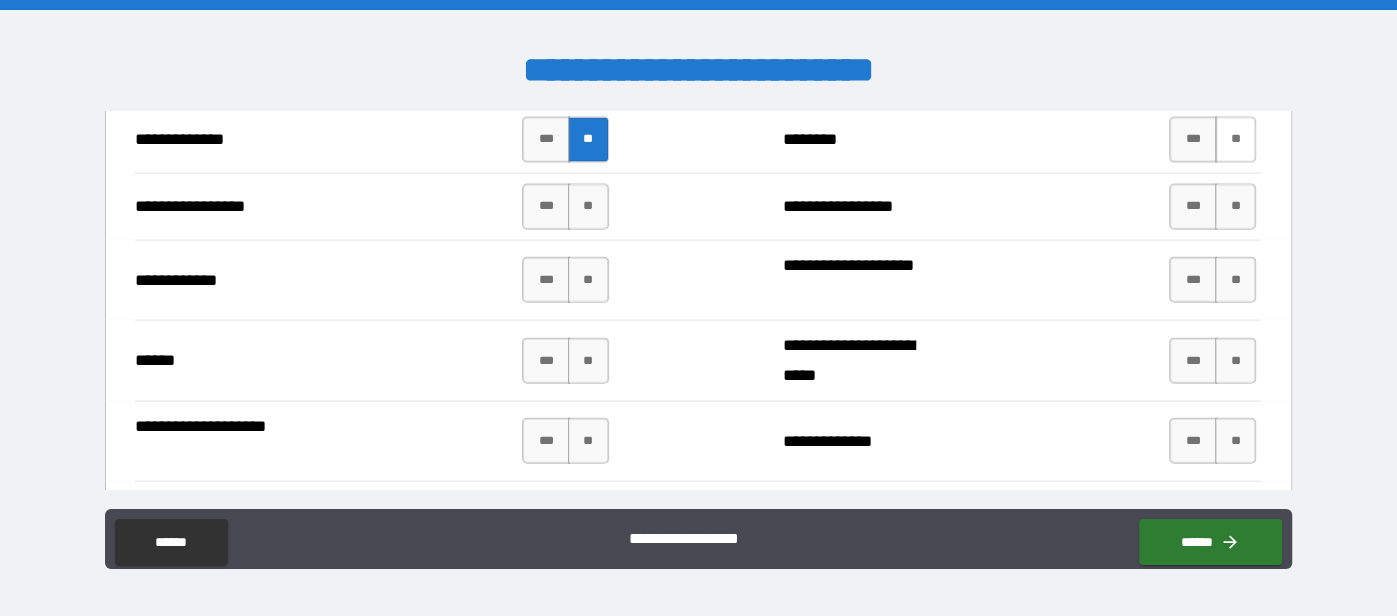 click on "**" at bounding box center (1235, 140) 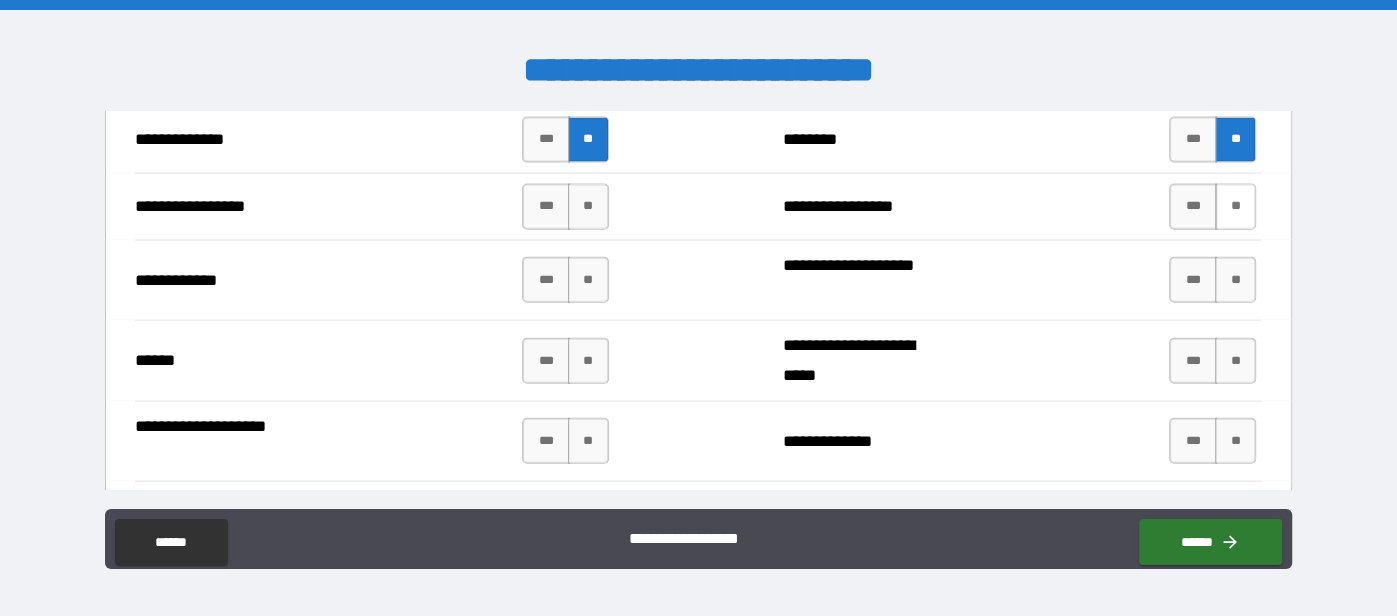 click on "**" at bounding box center [1235, 207] 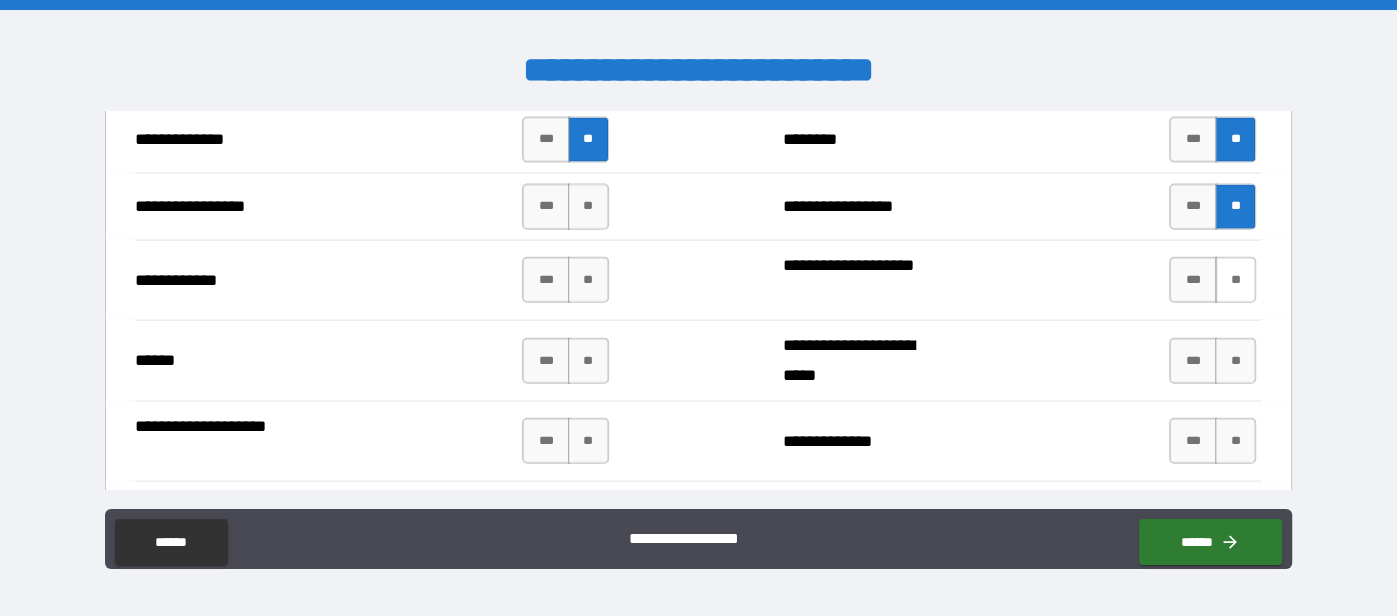 click on "**" at bounding box center [1235, 280] 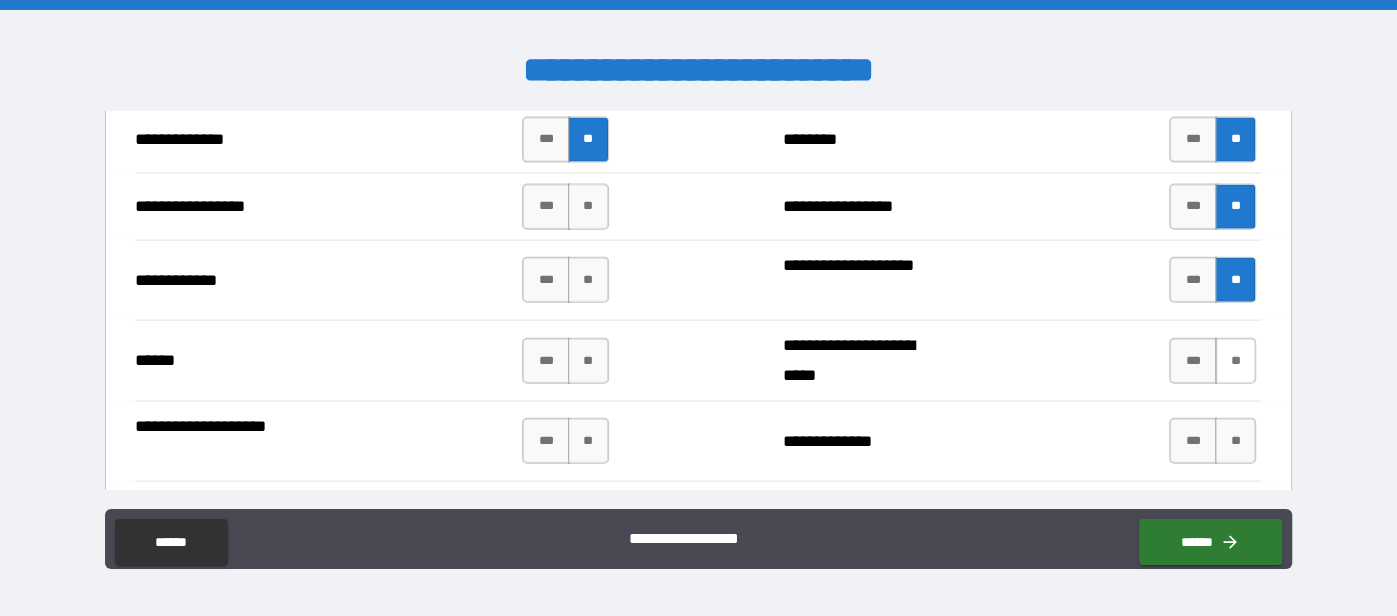 click on "**" at bounding box center (1235, 361) 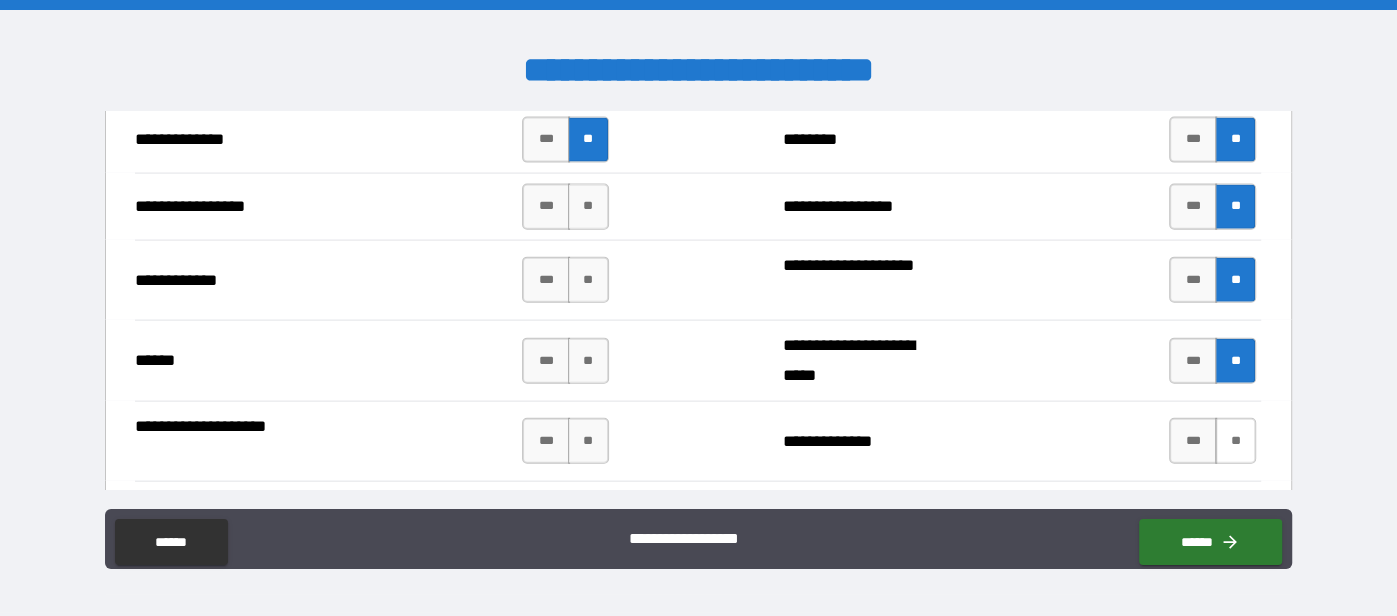 click on "**" at bounding box center (1235, 441) 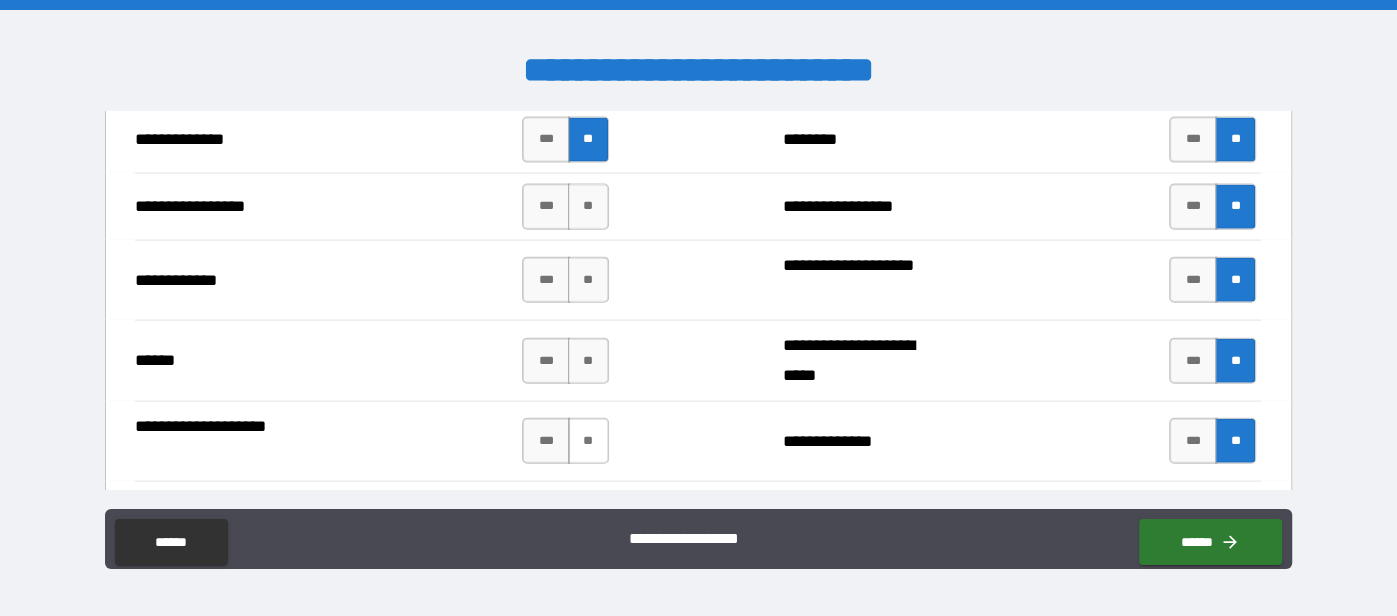 click on "**" at bounding box center (588, 441) 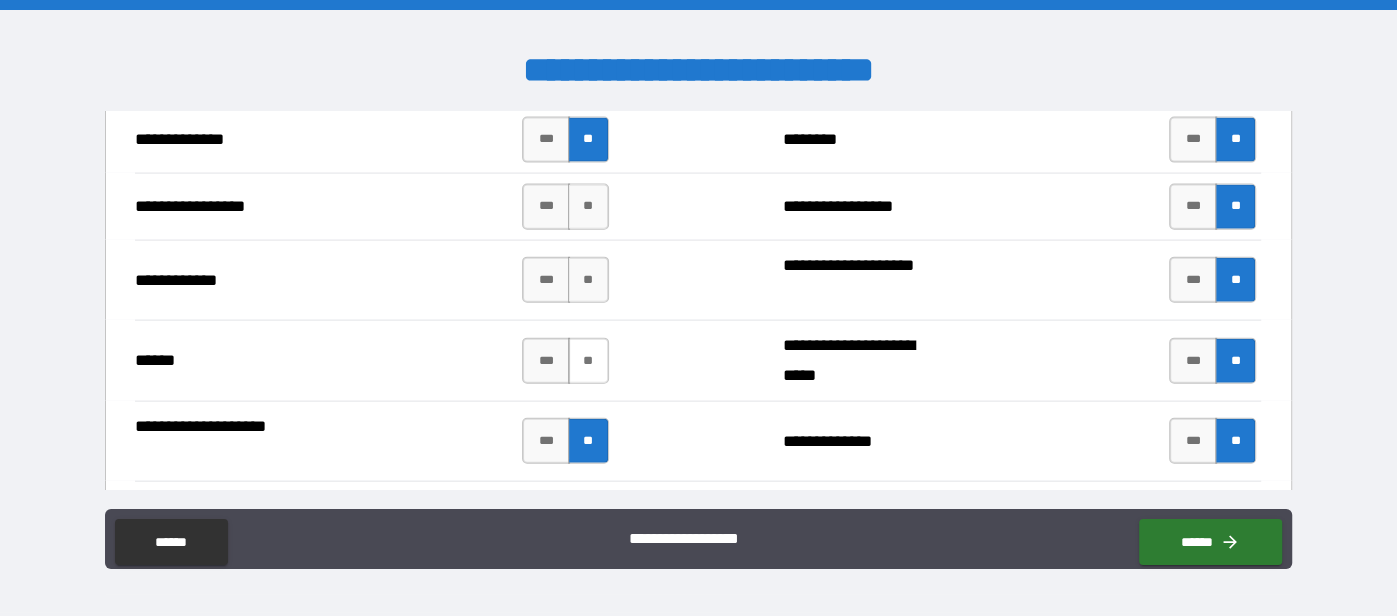 click on "**" at bounding box center (588, 361) 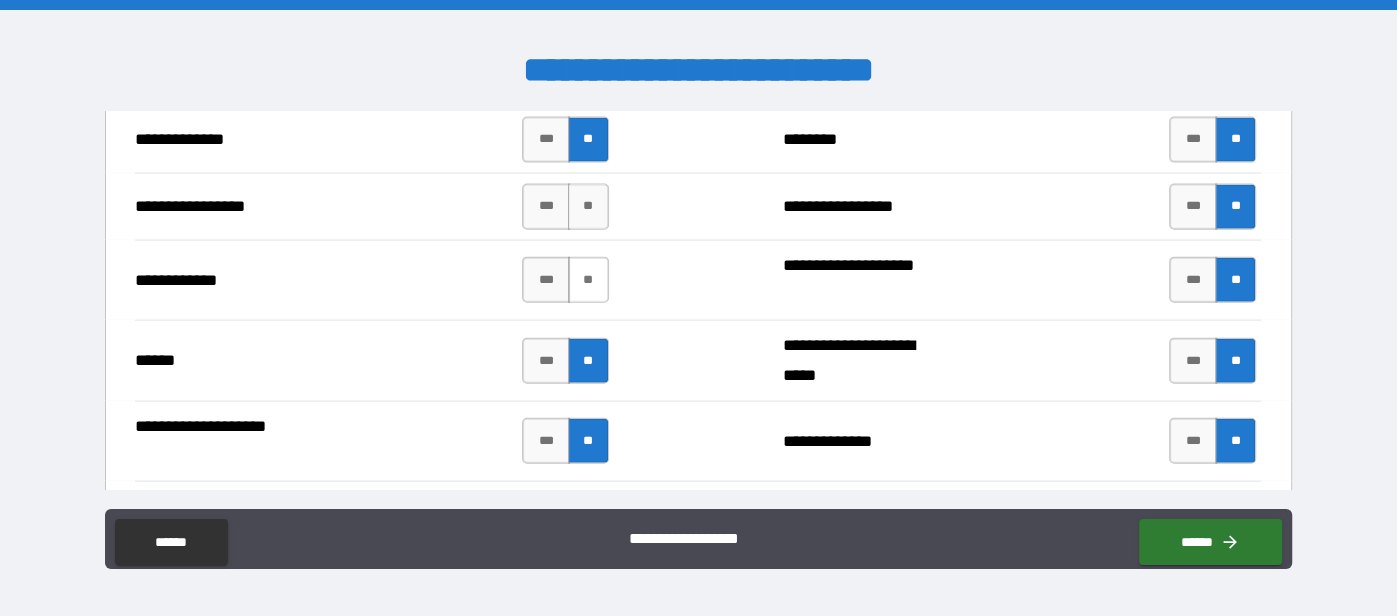 click on "**" at bounding box center [588, 280] 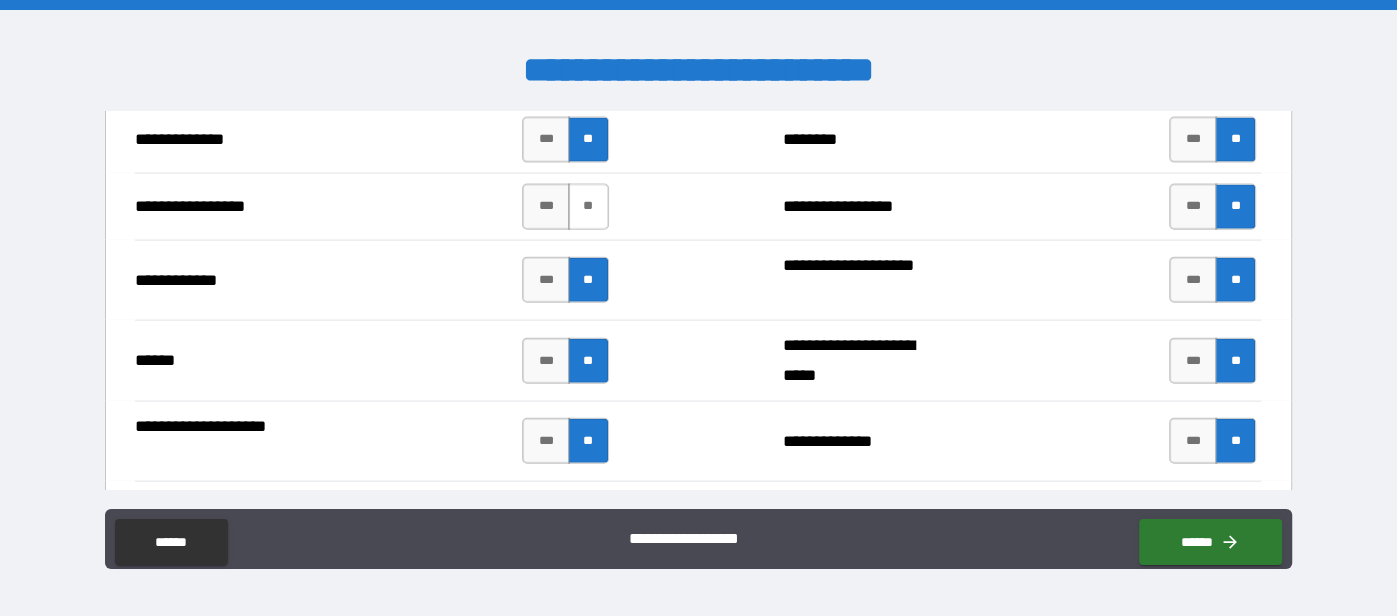 click on "**" at bounding box center [588, 207] 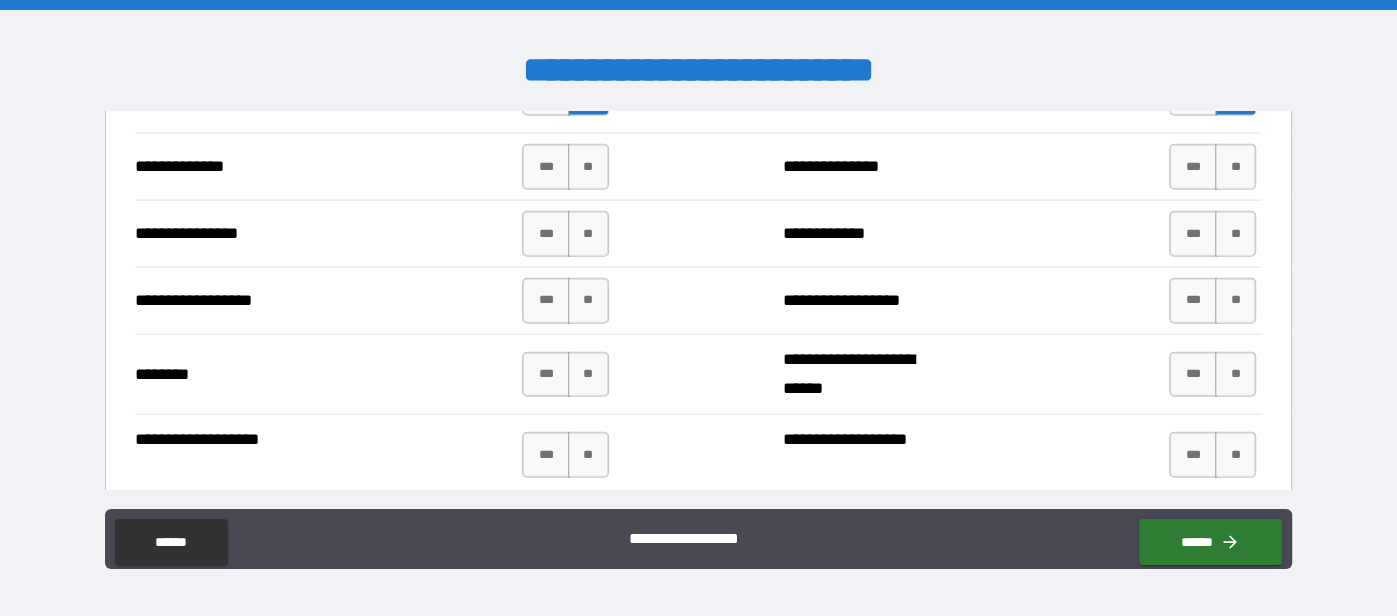 scroll, scrollTop: 3443, scrollLeft: 0, axis: vertical 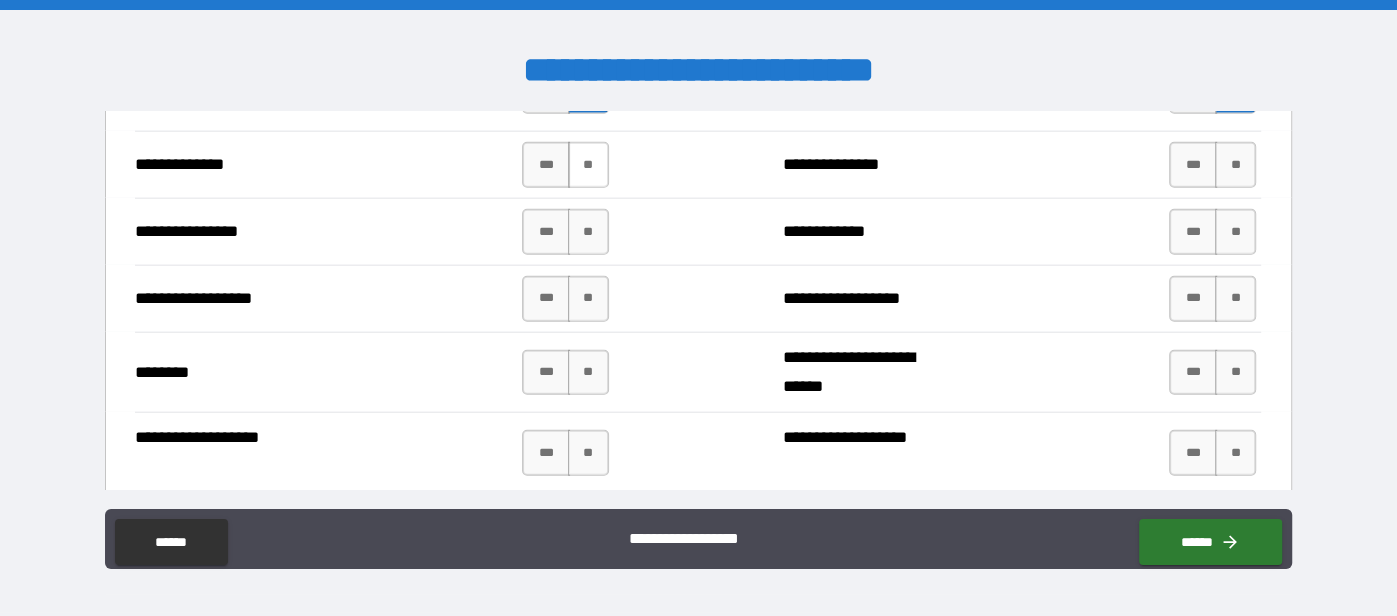 click on "**" at bounding box center (588, 165) 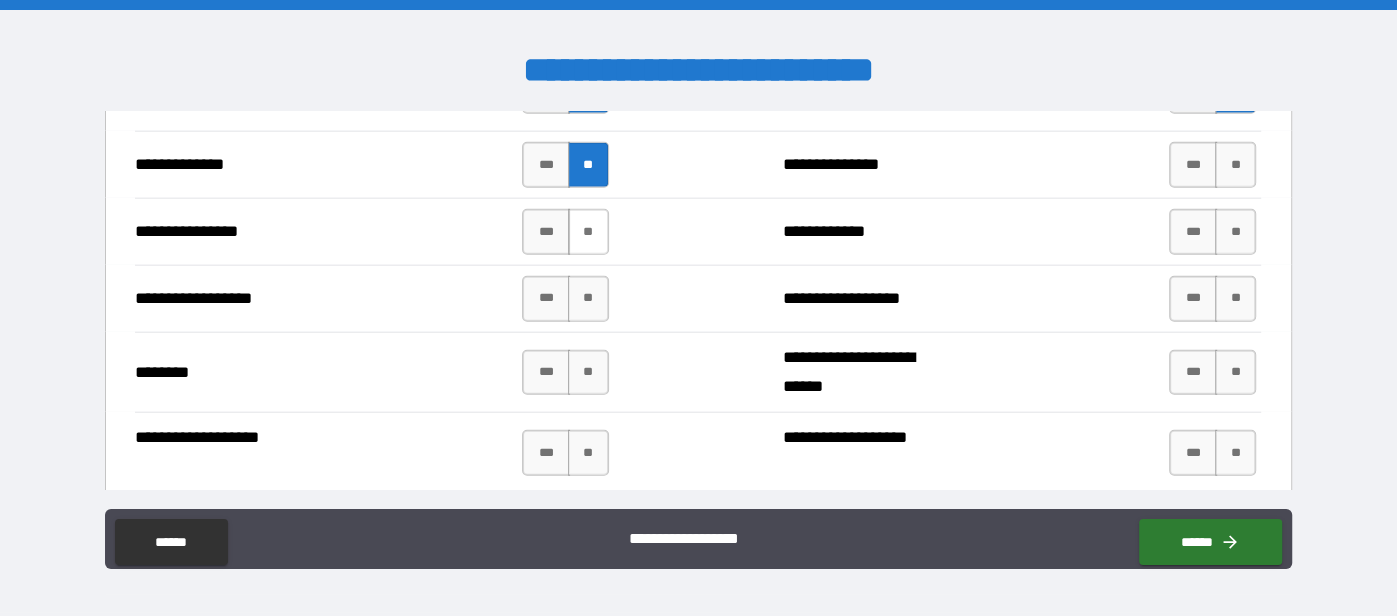 click on "**" at bounding box center (588, 232) 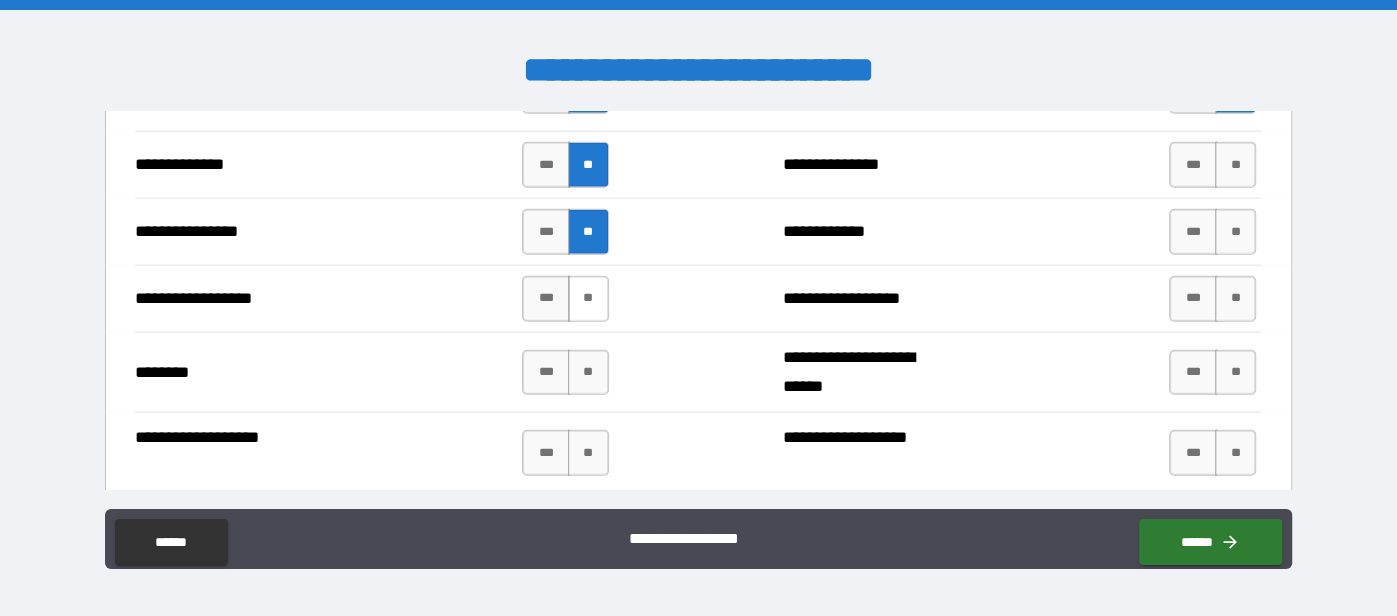 click on "**" at bounding box center [588, 299] 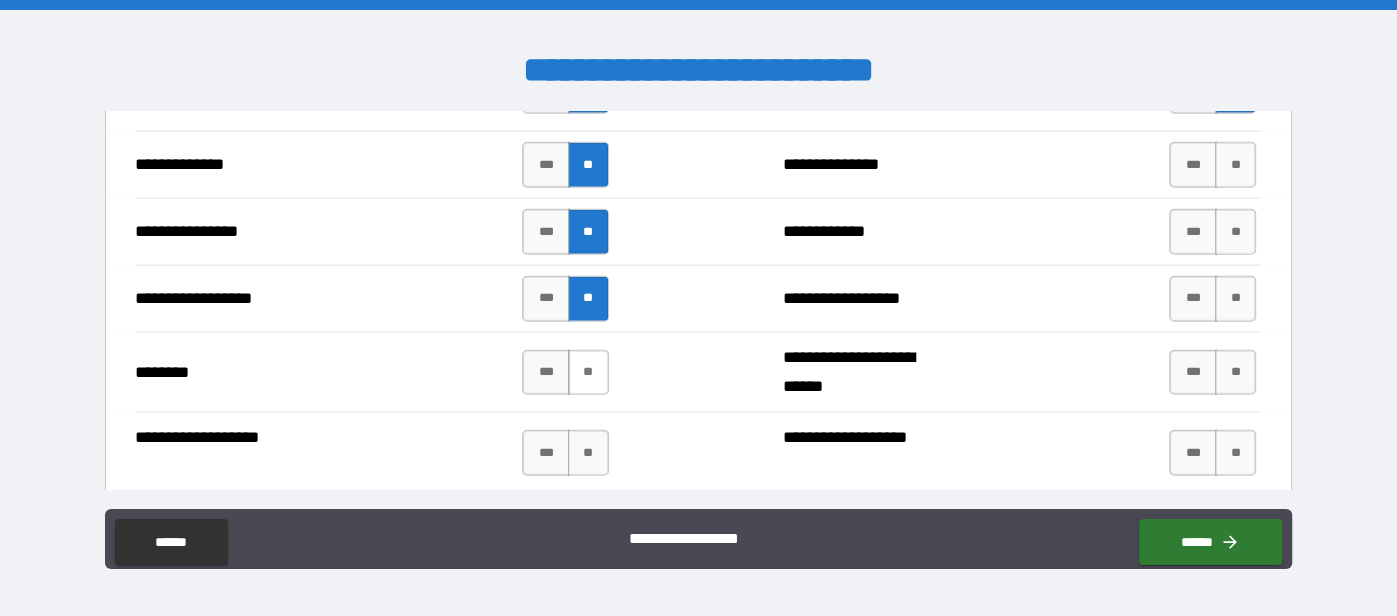 click on "**" at bounding box center [588, 373] 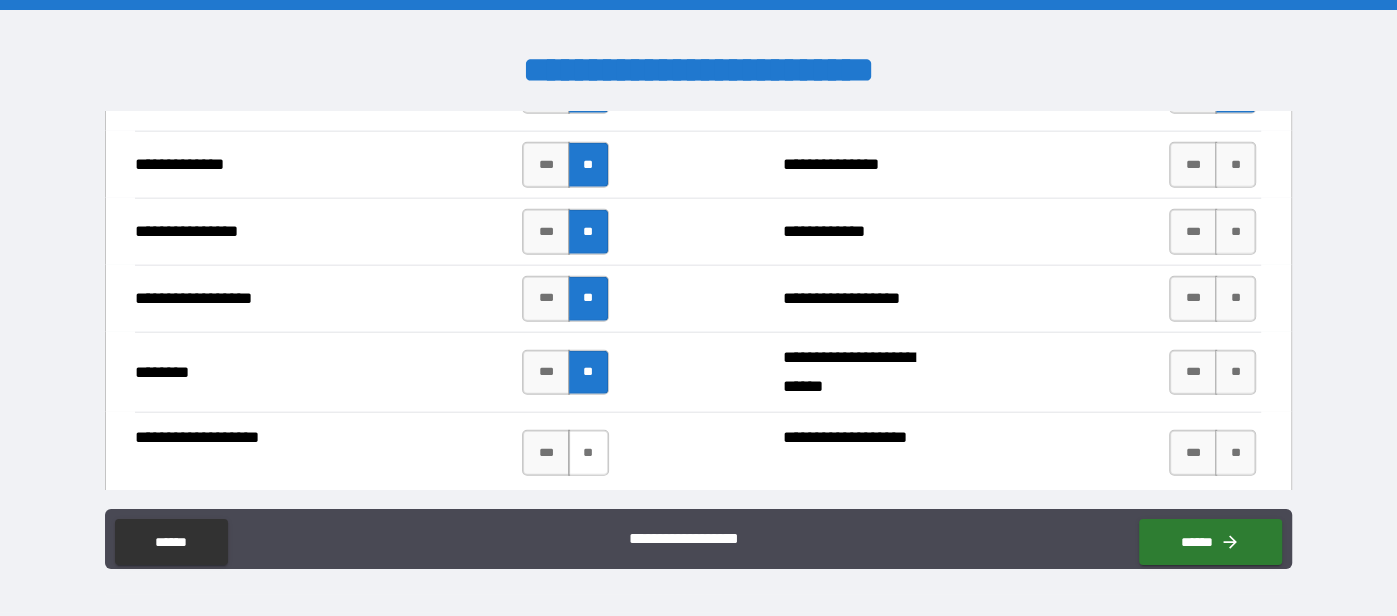 click on "**" at bounding box center [588, 453] 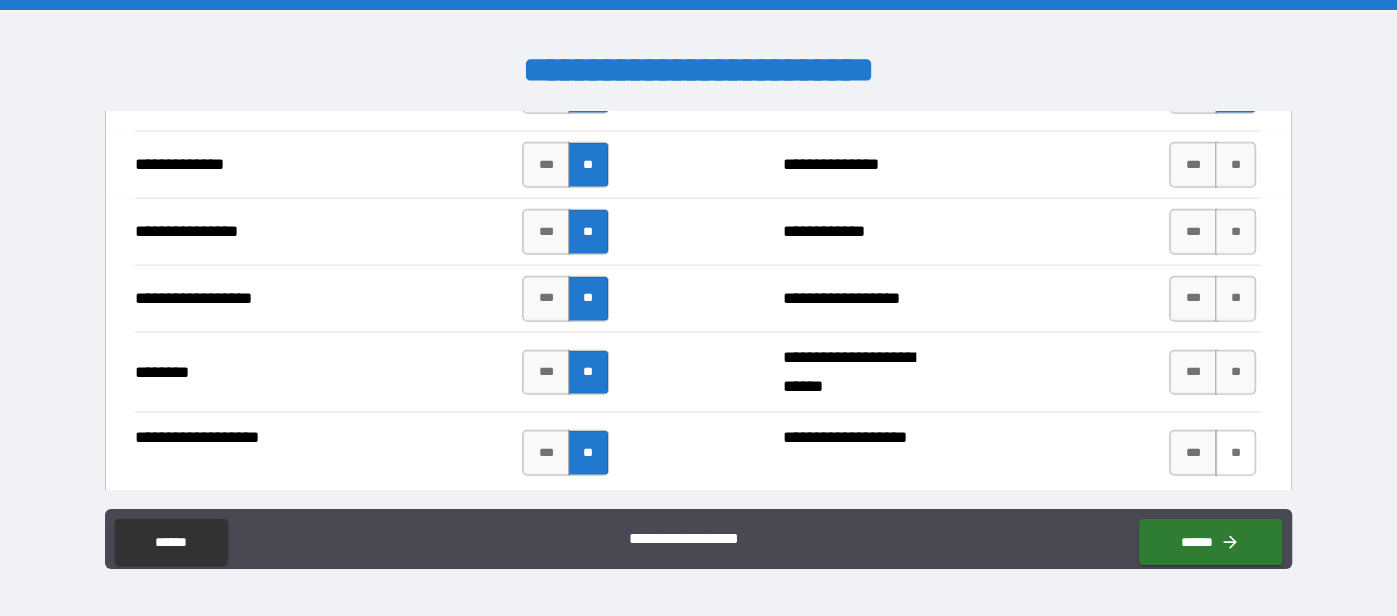 click on "**" at bounding box center (1235, 453) 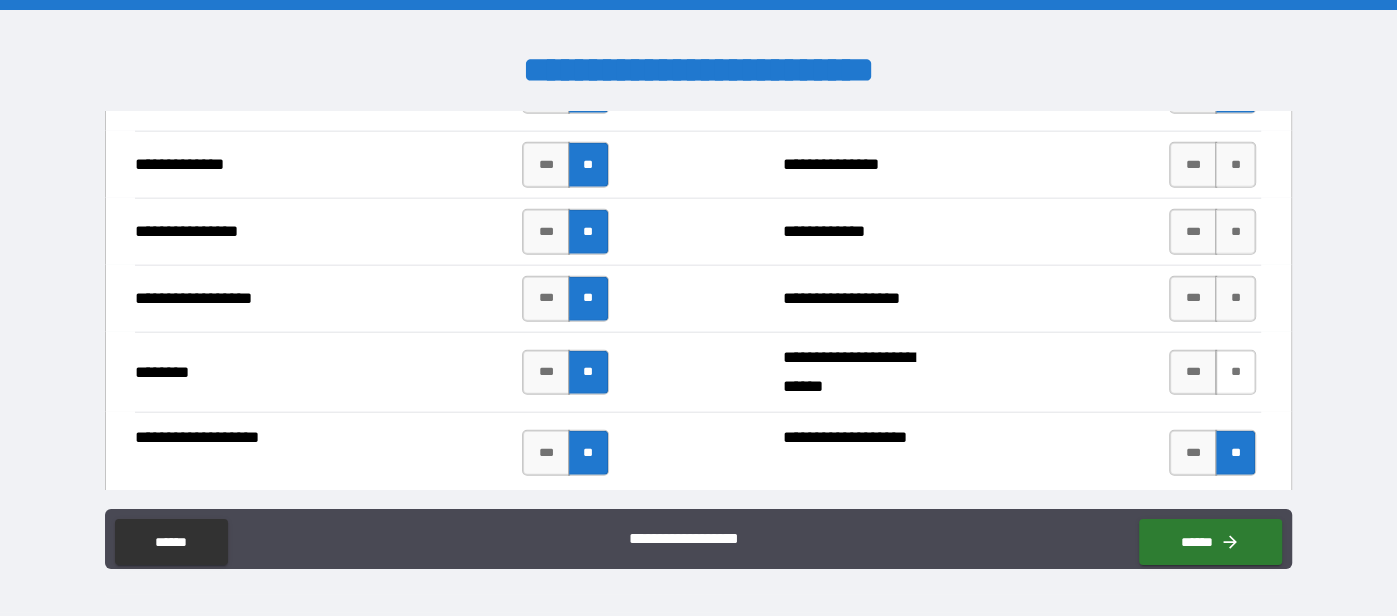 click on "**" at bounding box center [1235, 373] 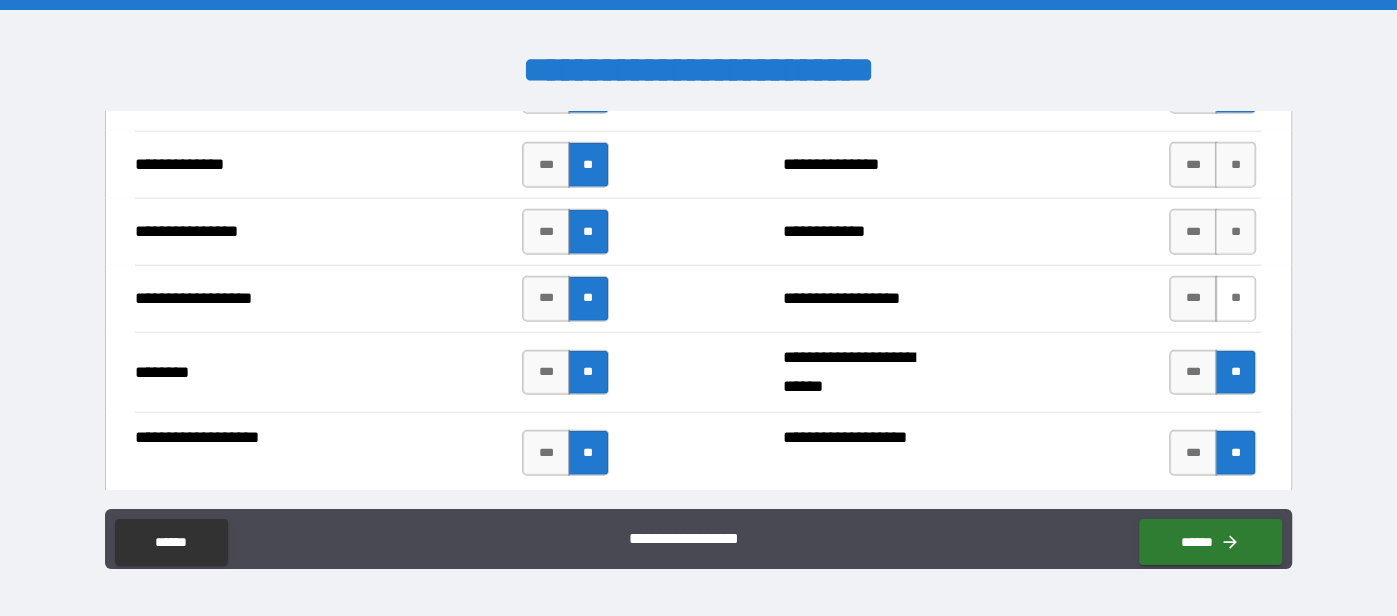 click on "**" at bounding box center [1235, 299] 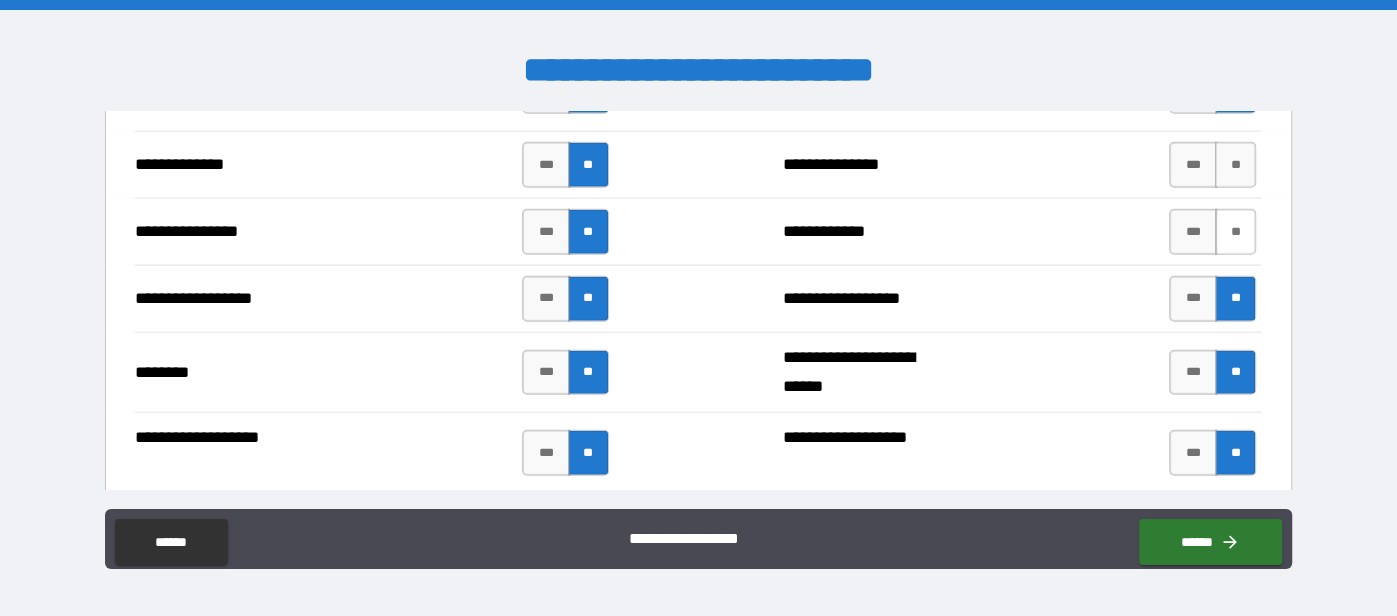 click on "**" at bounding box center [1235, 232] 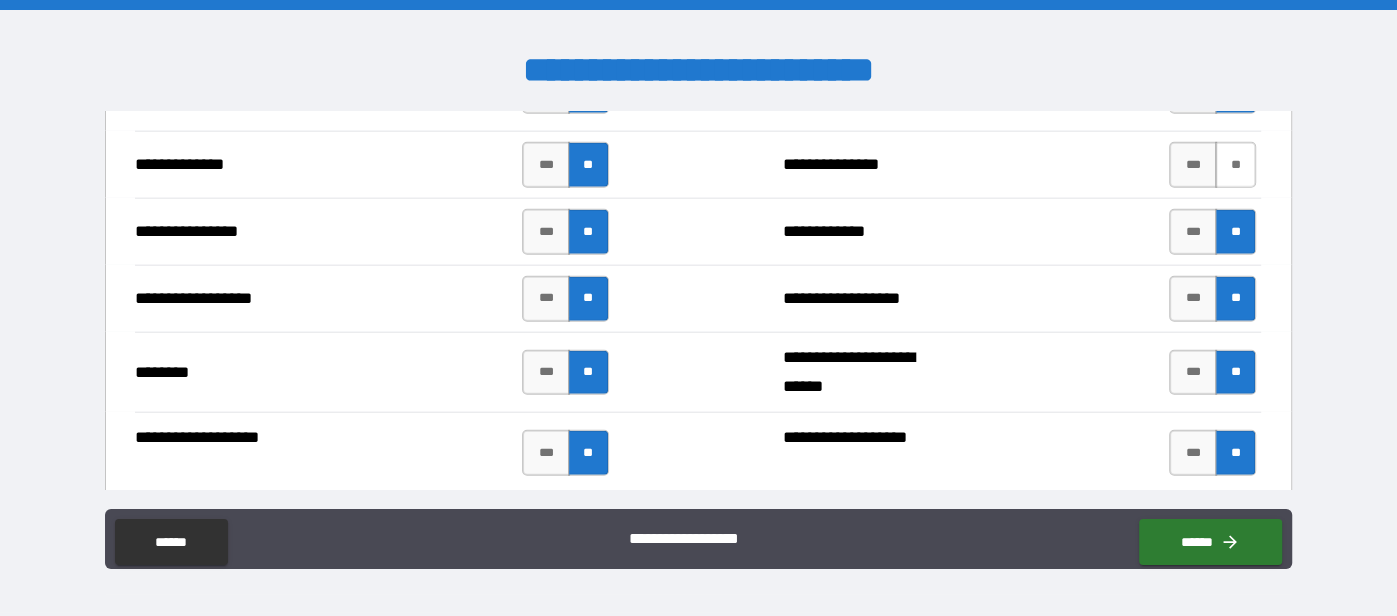 click on "**" at bounding box center (1235, 165) 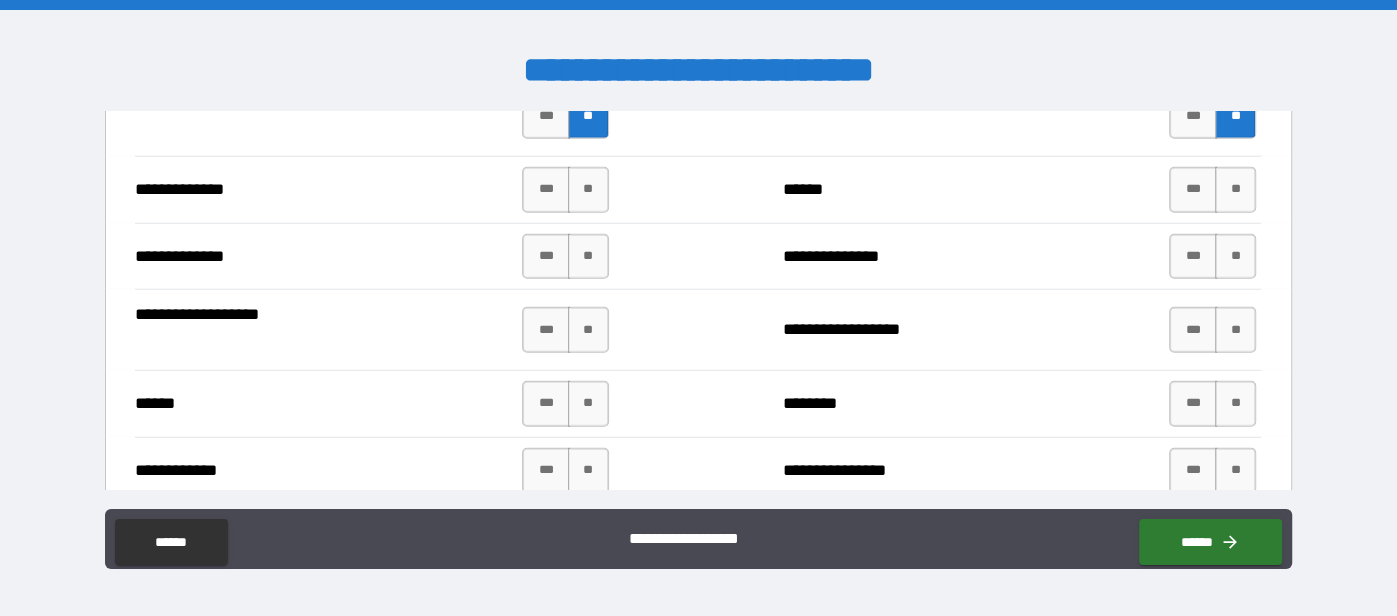 scroll, scrollTop: 3790, scrollLeft: 0, axis: vertical 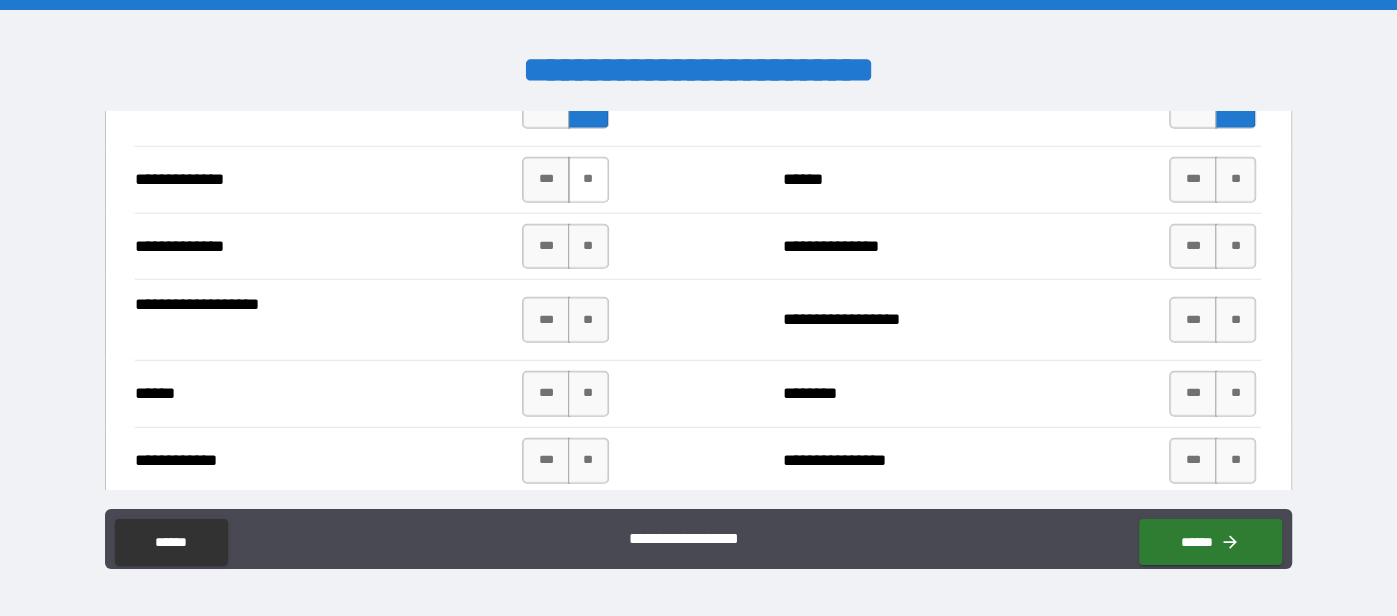 click on "**" at bounding box center [588, 180] 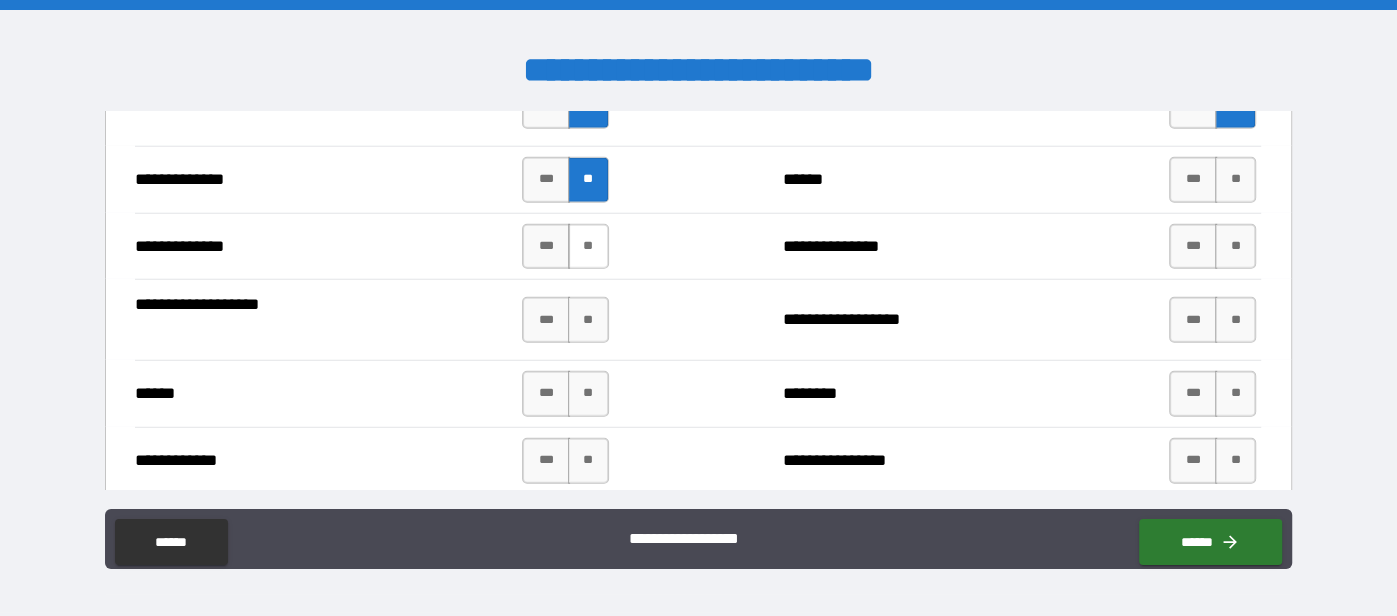 click on "**" at bounding box center (588, 247) 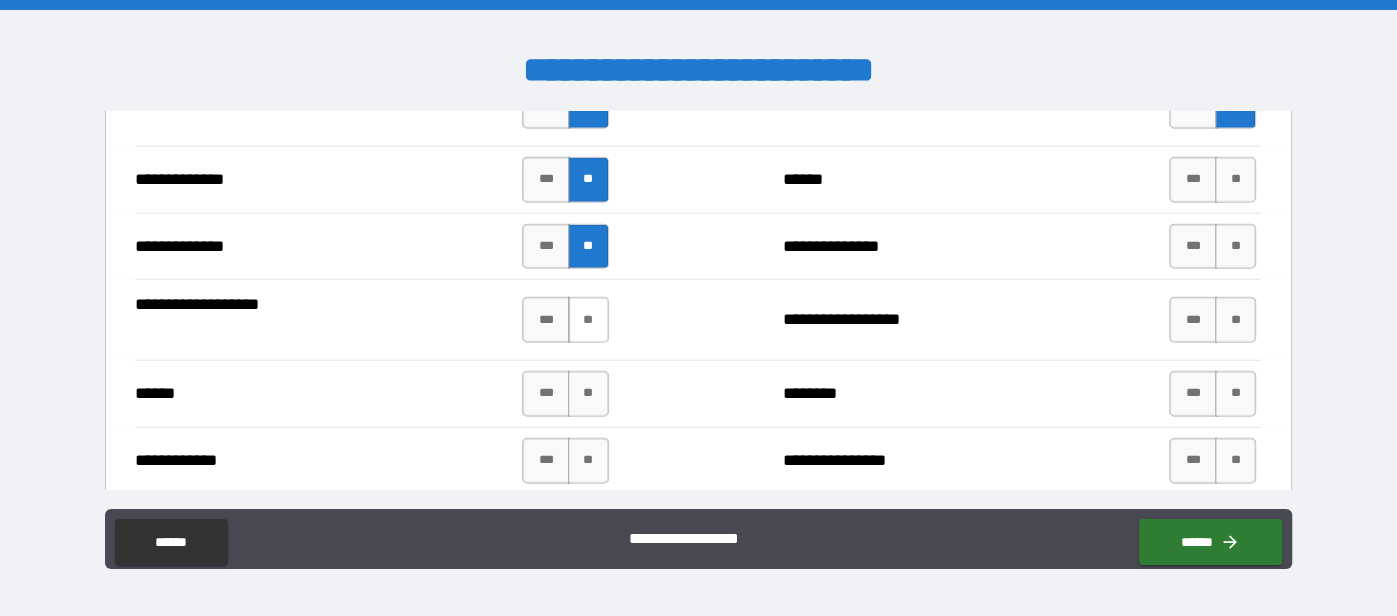 click on "**" at bounding box center (588, 320) 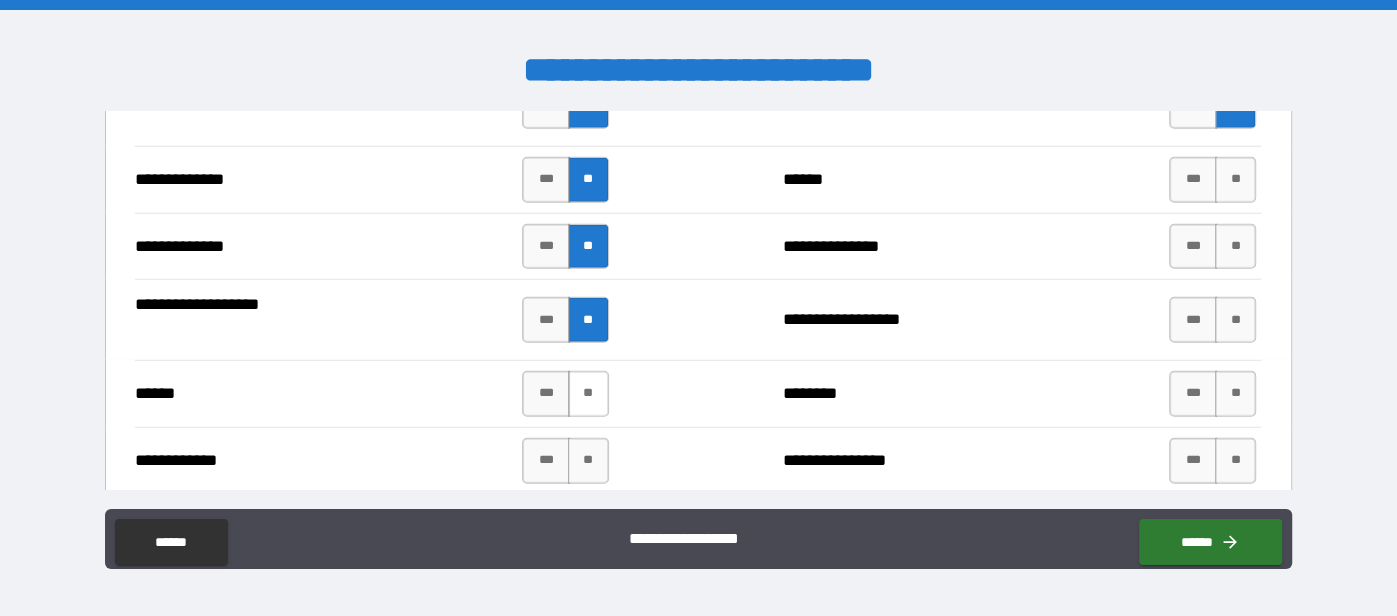 click on "**" at bounding box center [588, 394] 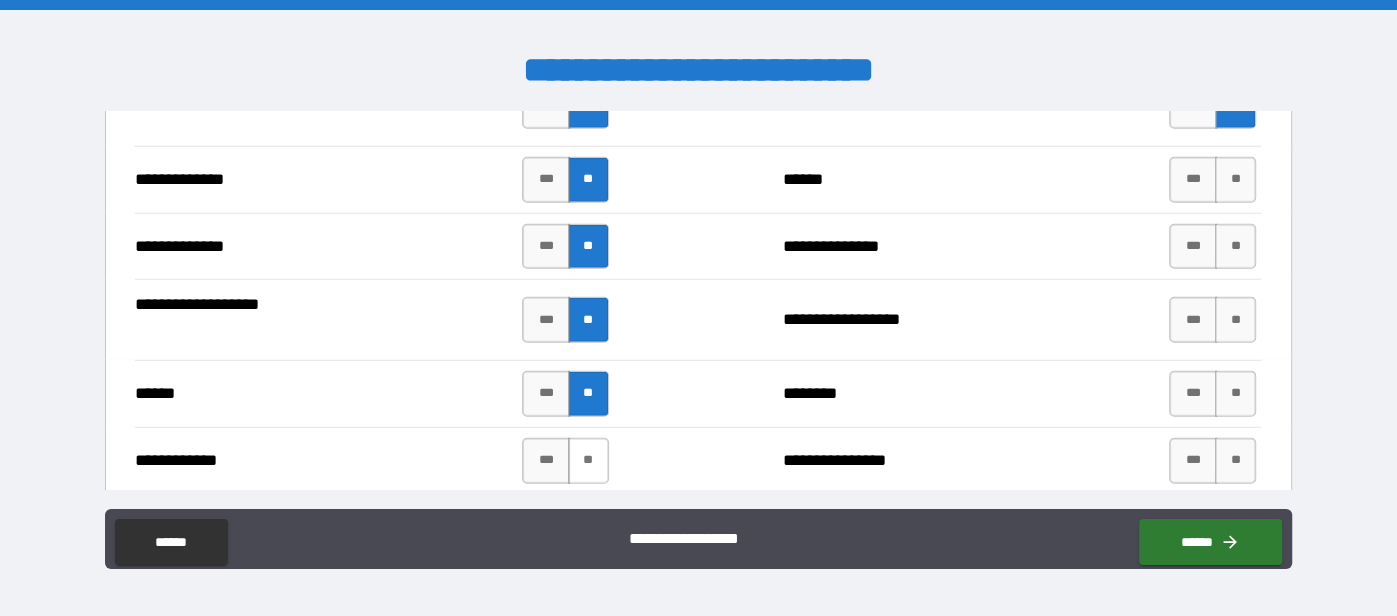 click on "**" at bounding box center [588, 461] 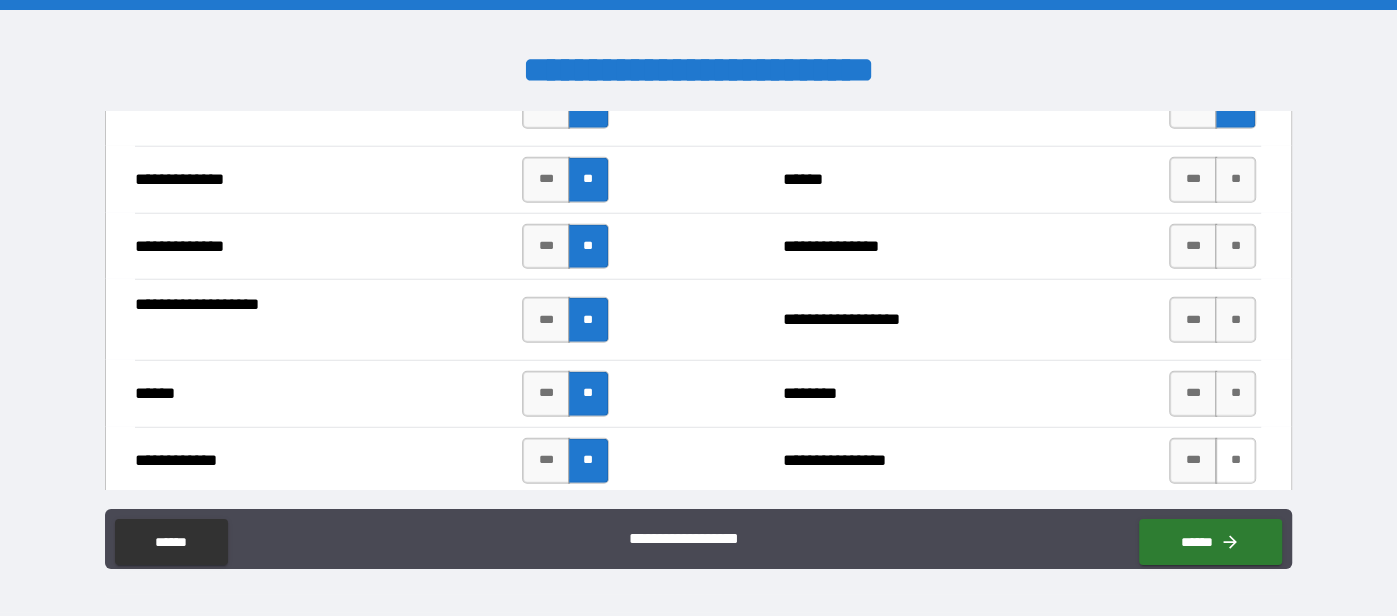 click on "**" at bounding box center (1235, 461) 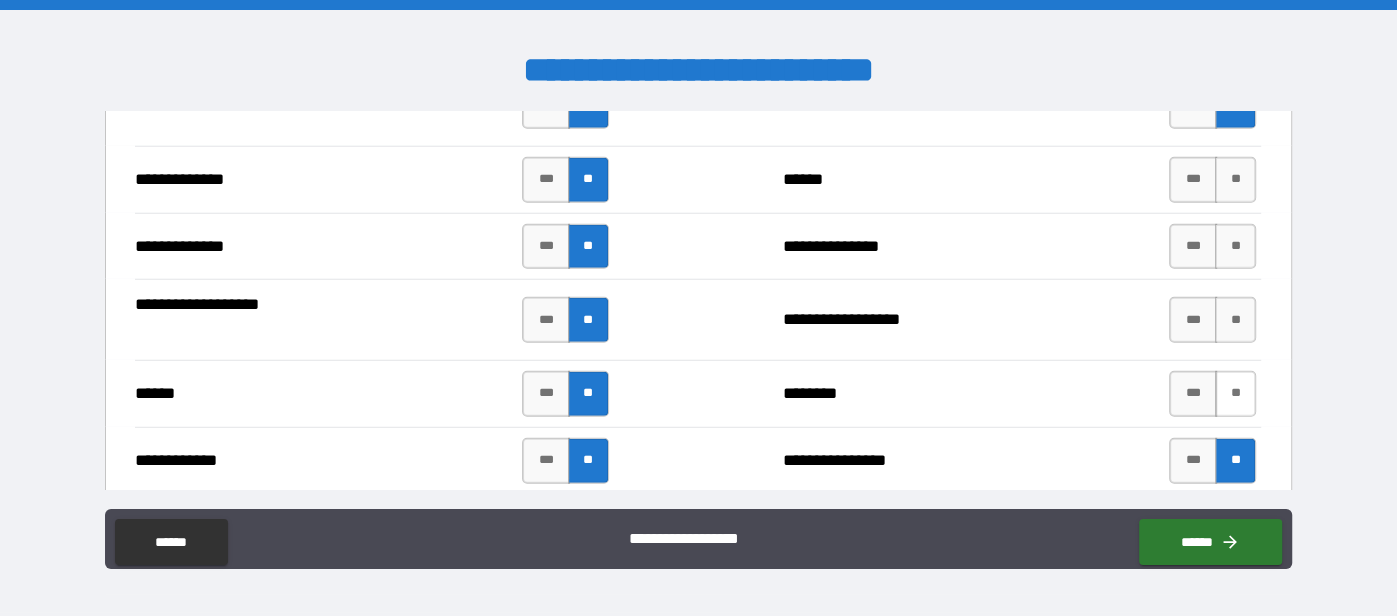 click on "**" at bounding box center (1235, 394) 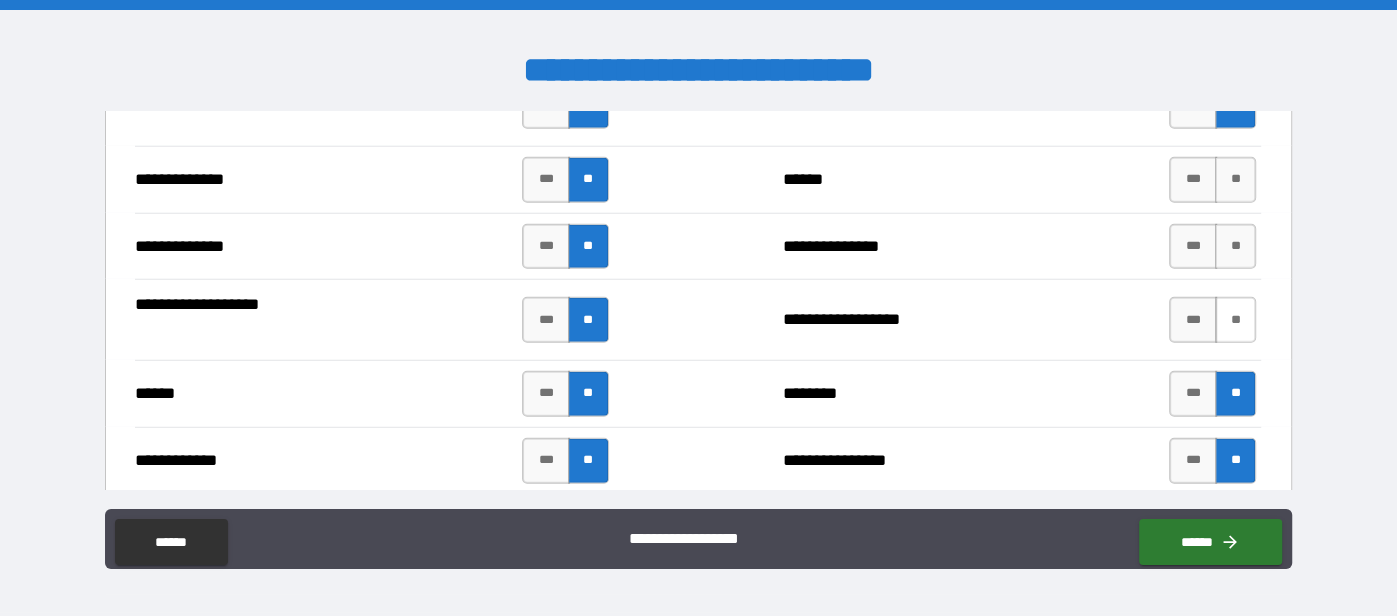 click on "**" at bounding box center [1235, 320] 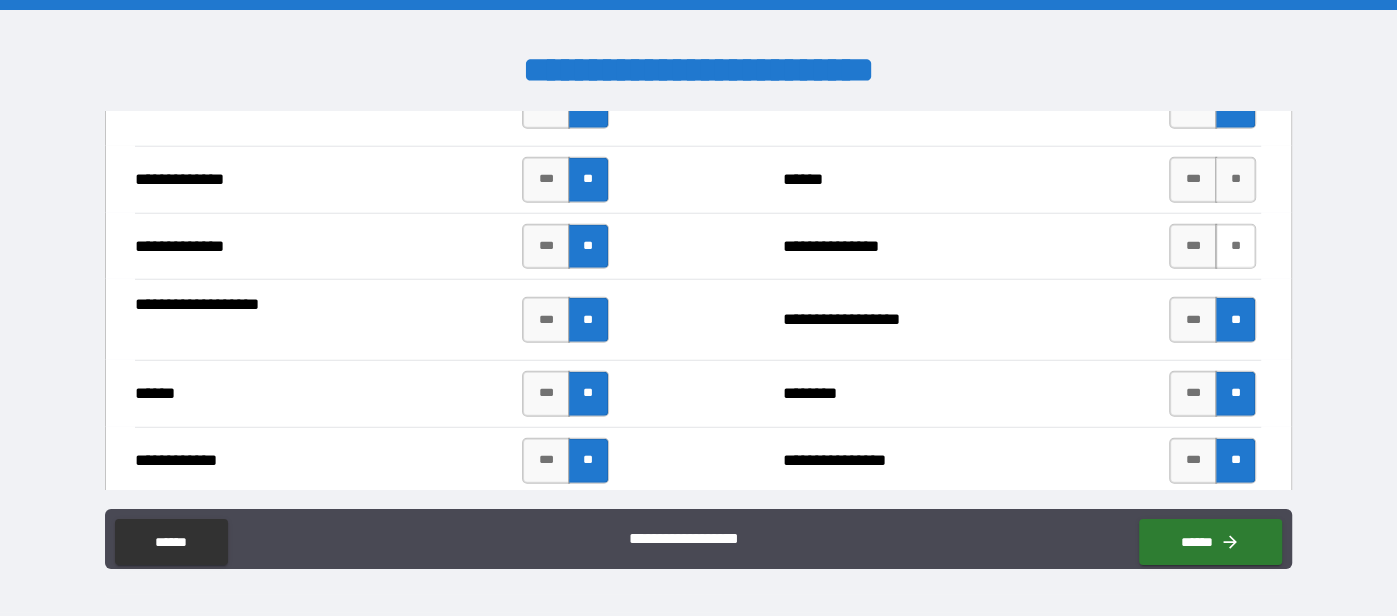 click on "**" at bounding box center [1235, 247] 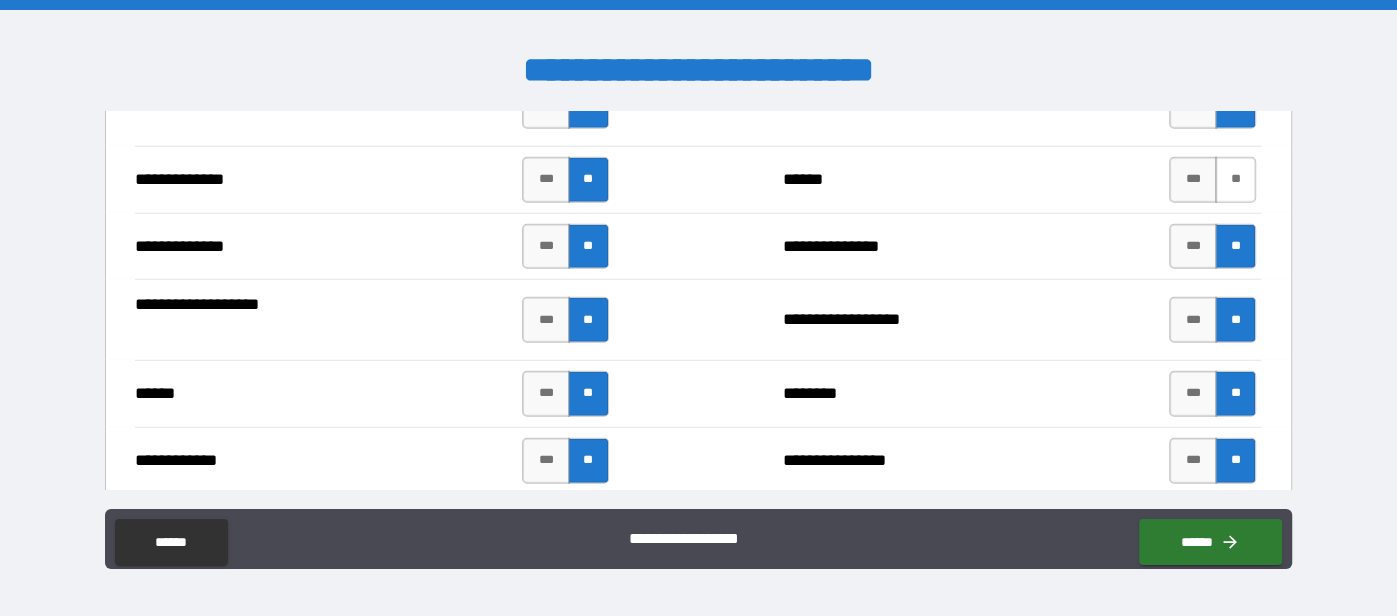 click on "**" at bounding box center (1235, 180) 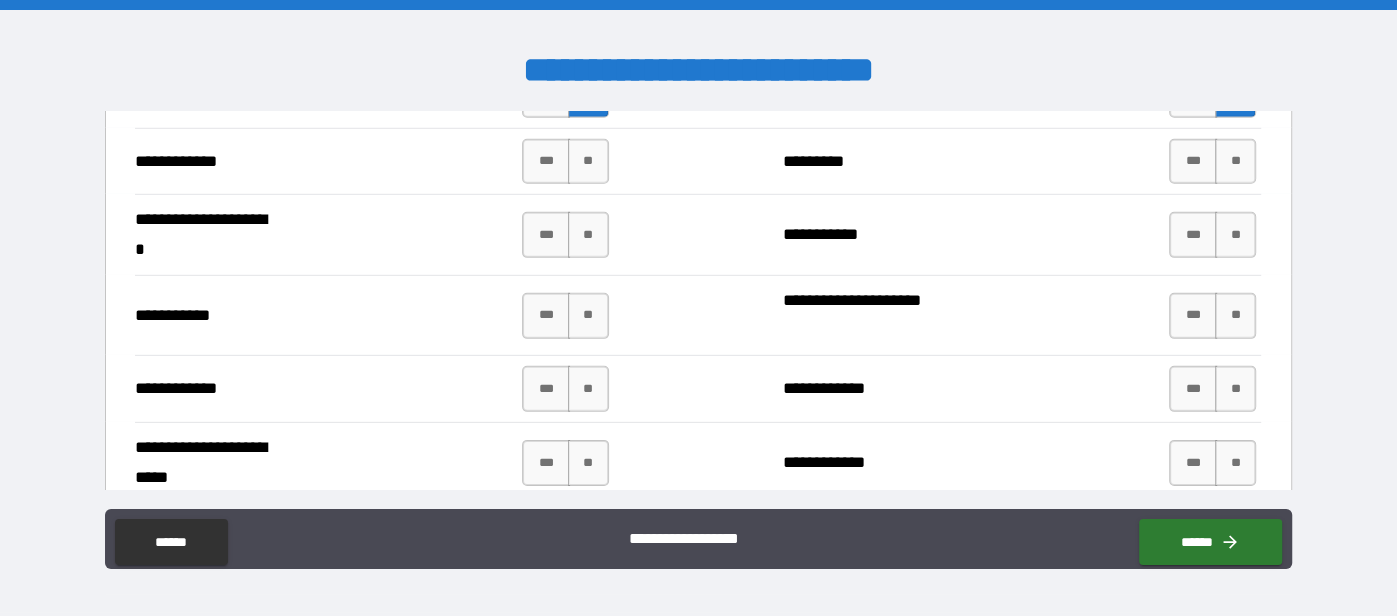 scroll, scrollTop: 4155, scrollLeft: 0, axis: vertical 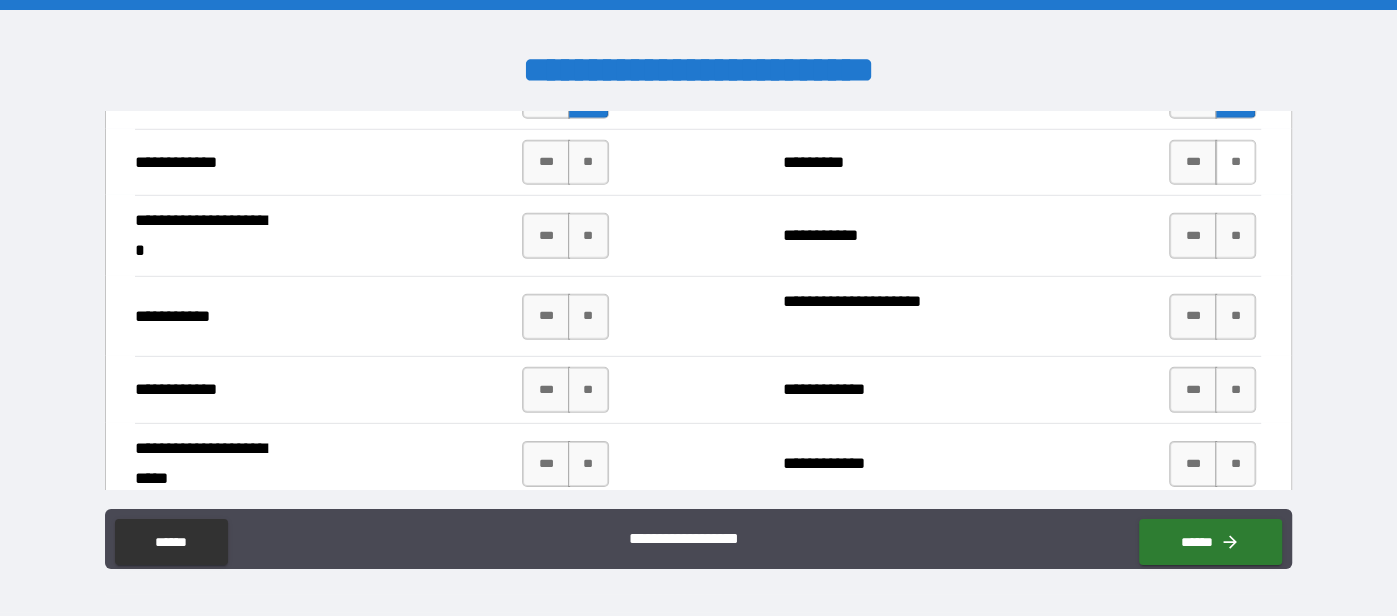 click on "**" at bounding box center [1235, 163] 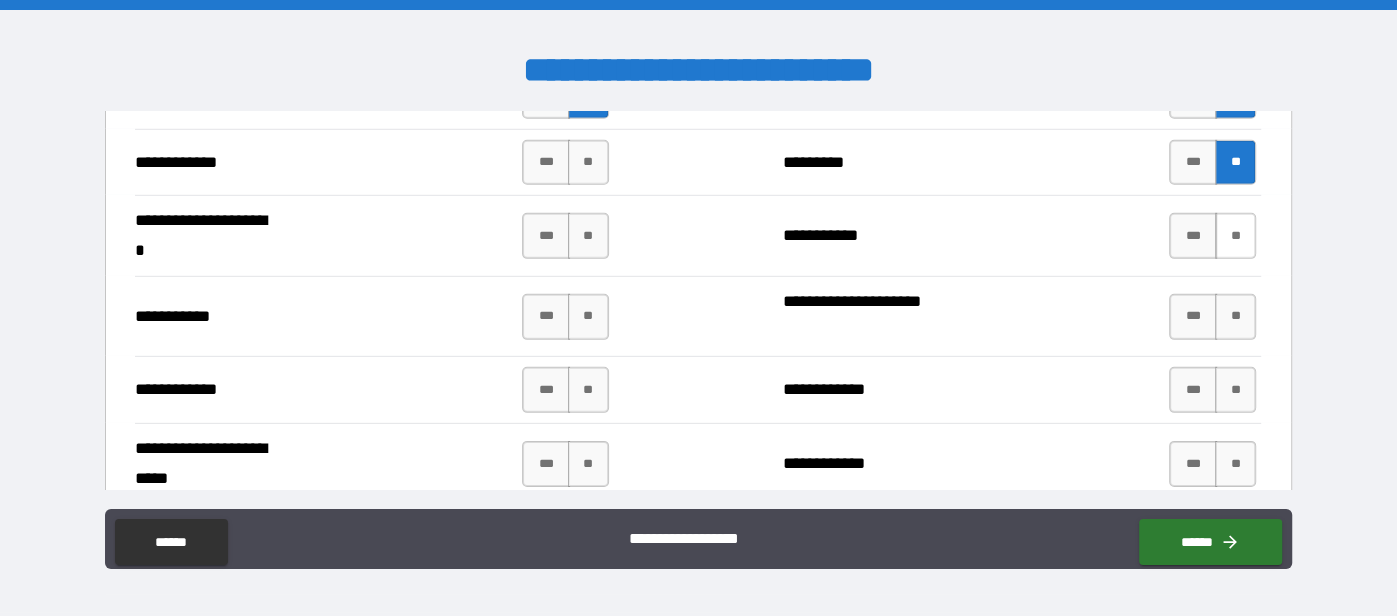 click on "**" at bounding box center [1235, 236] 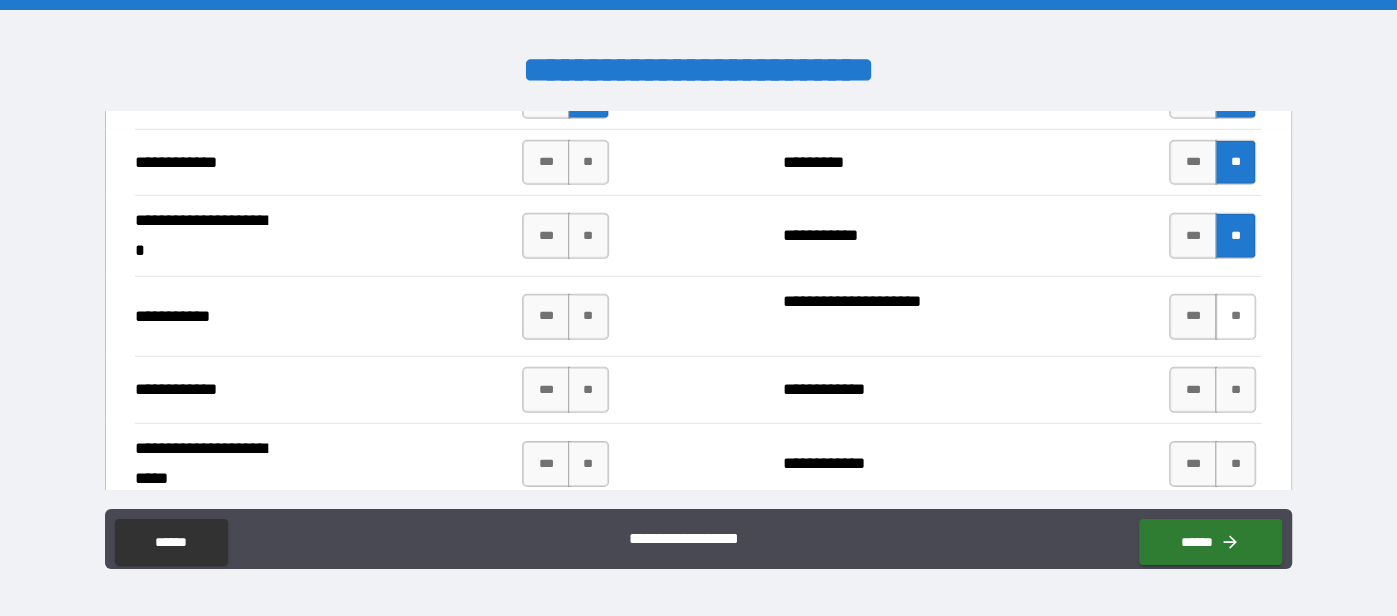 click on "**" at bounding box center [1235, 317] 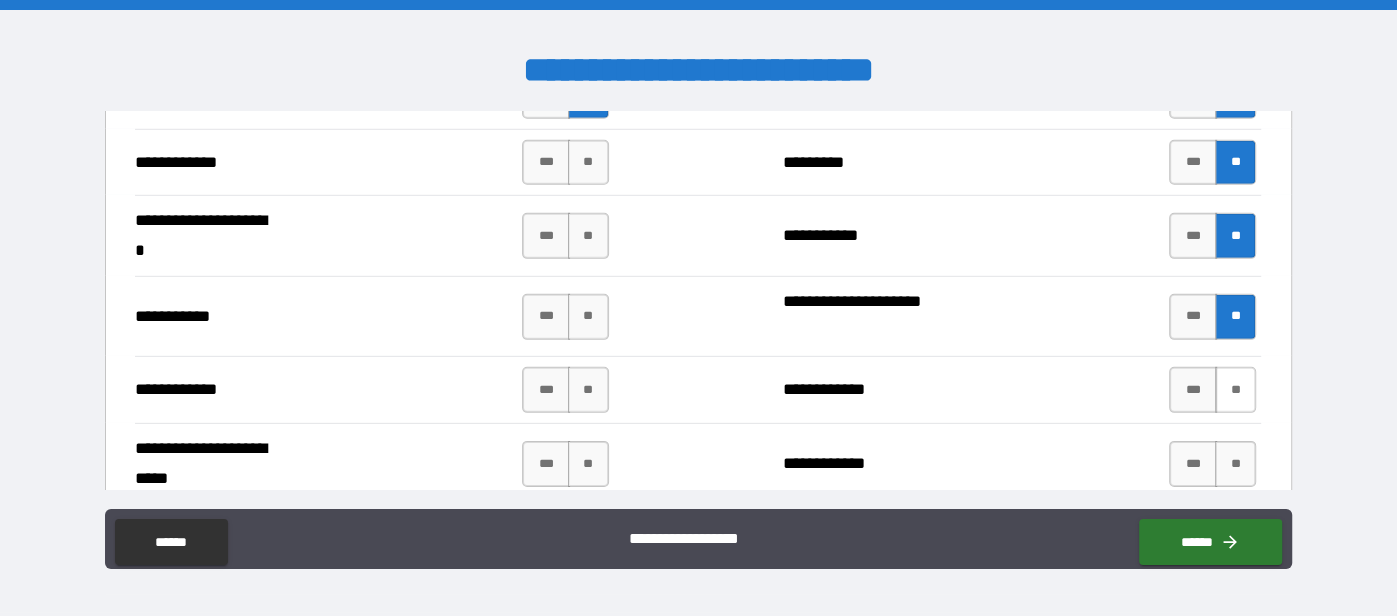 click on "**" at bounding box center [1235, 390] 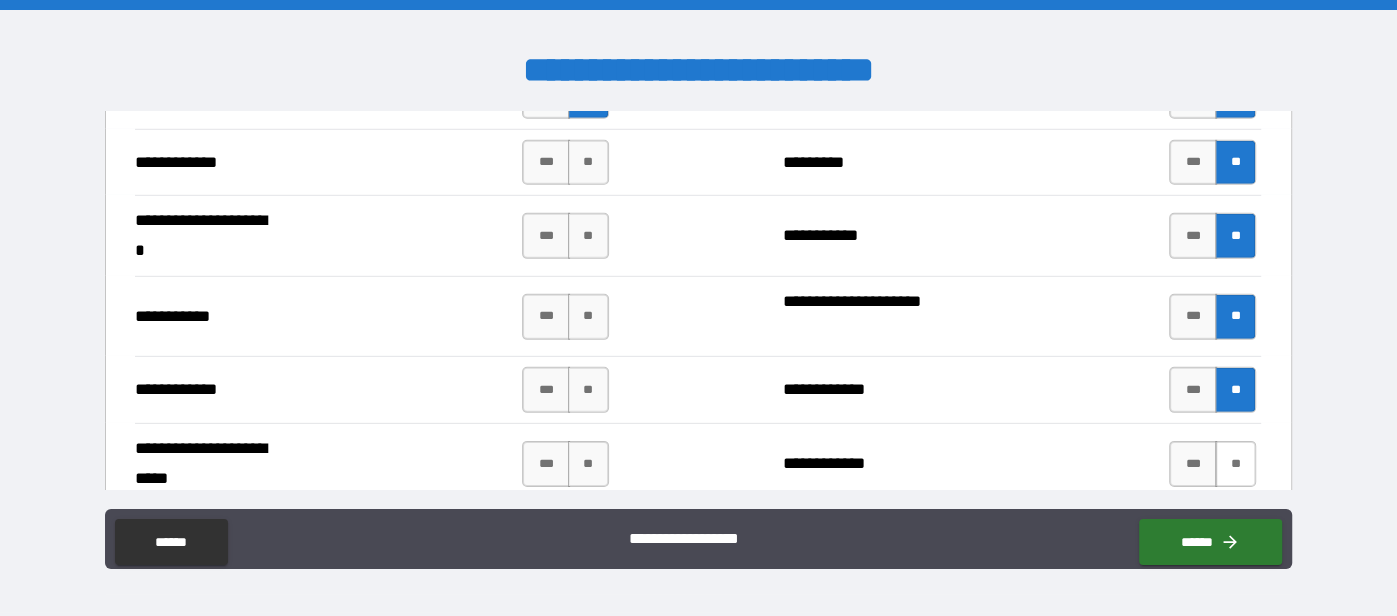 click on "**" at bounding box center (1235, 464) 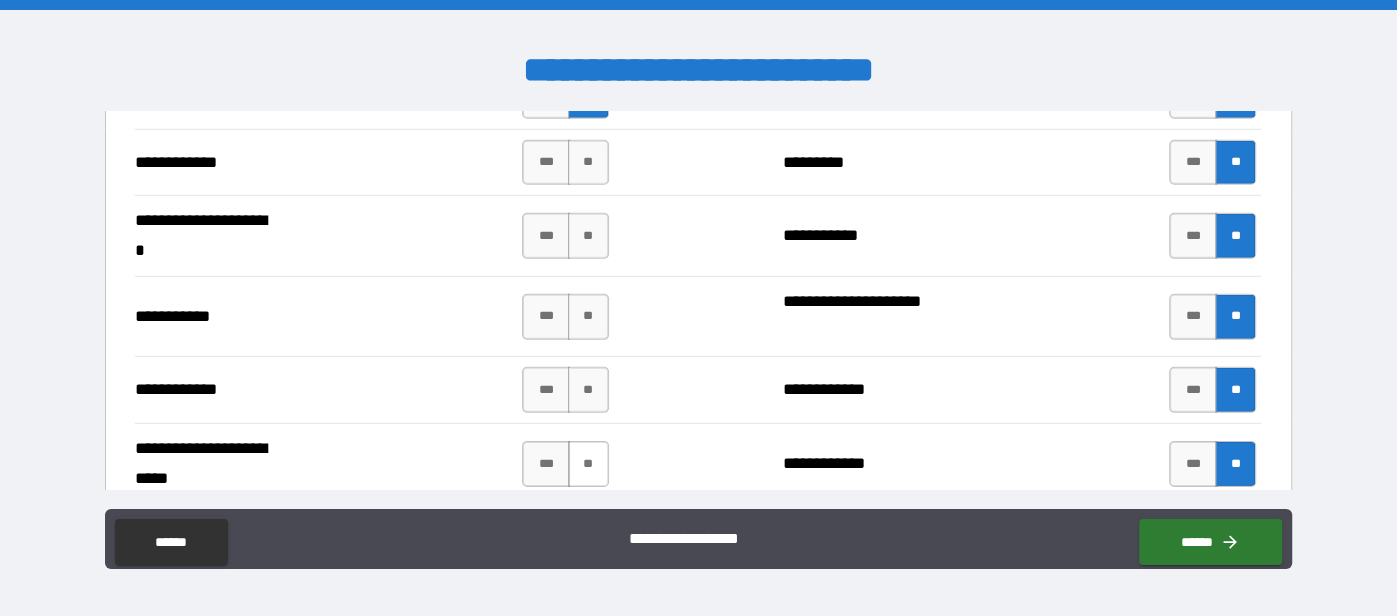 click on "**" at bounding box center [588, 464] 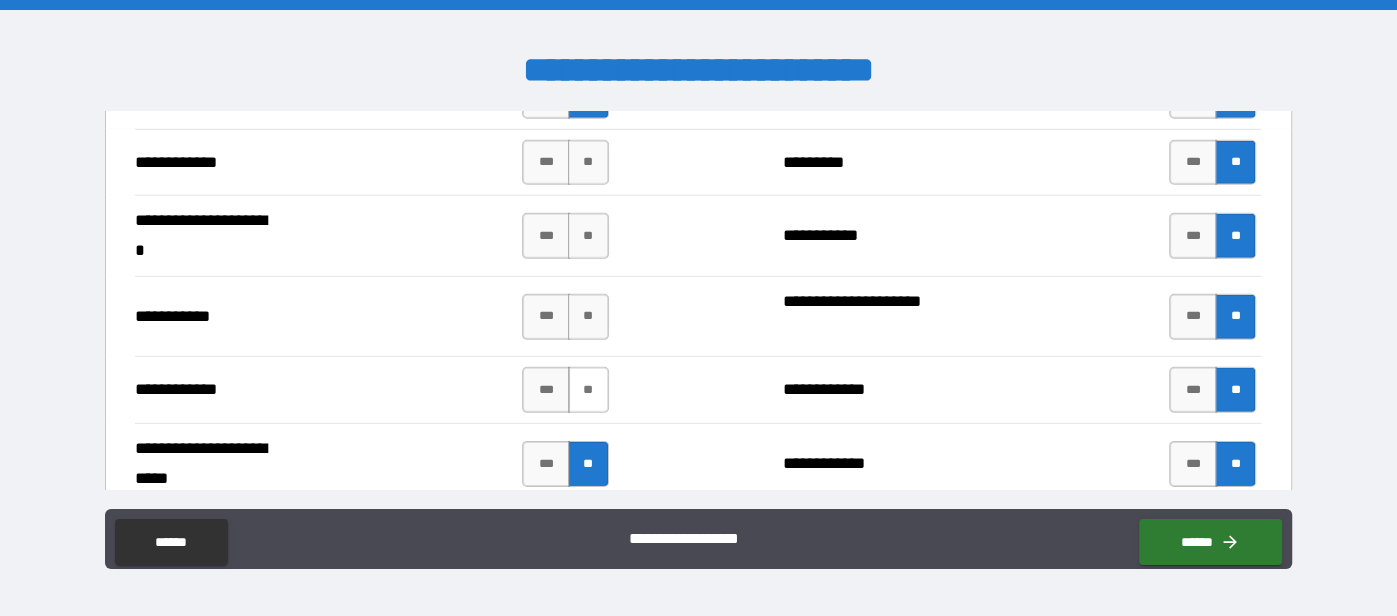click on "**" at bounding box center (588, 390) 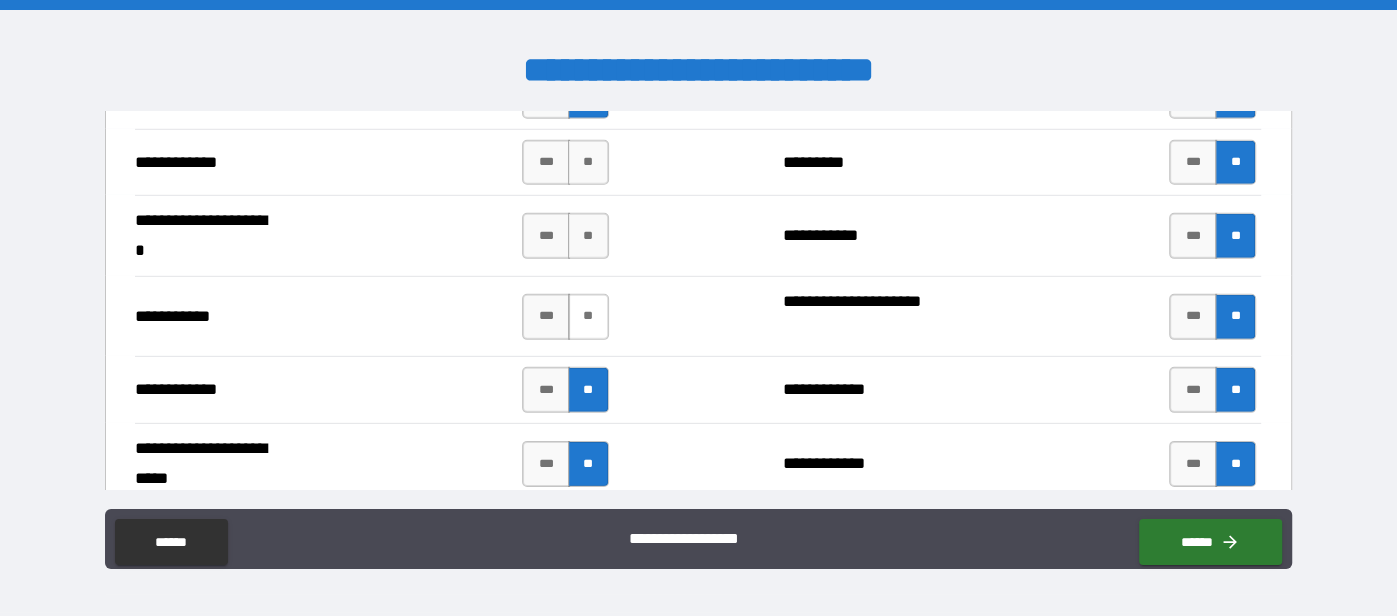 click on "**" at bounding box center (588, 317) 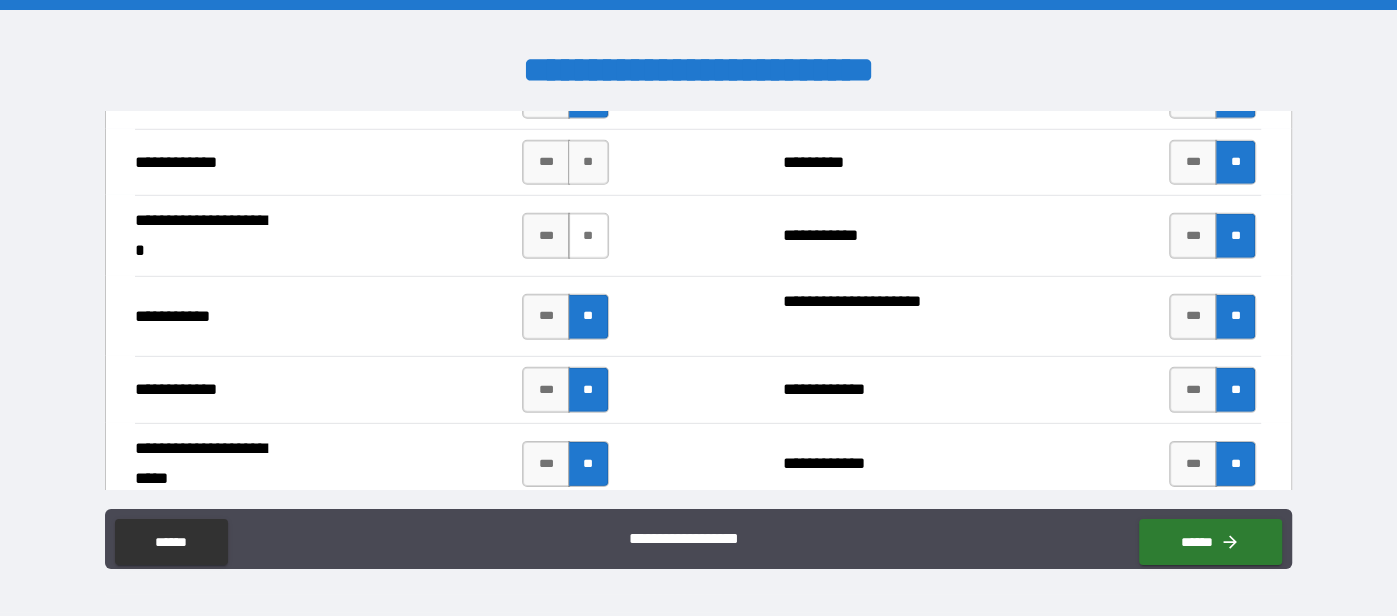 click on "**" at bounding box center (588, 236) 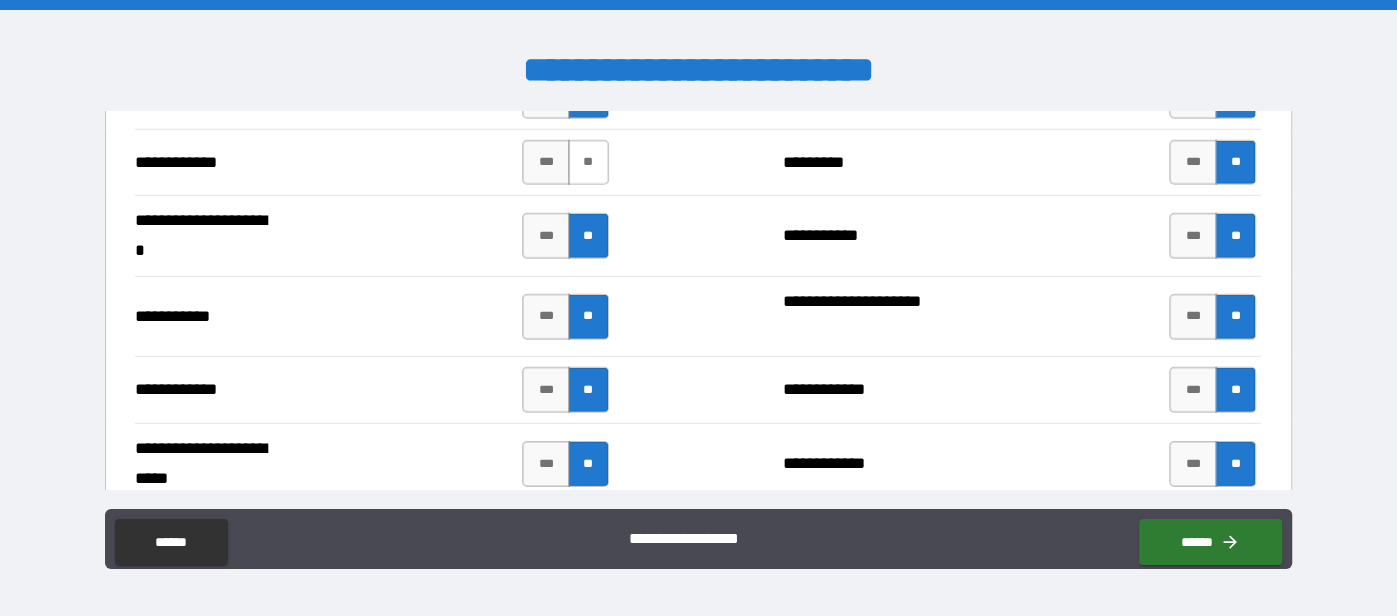 click on "**" at bounding box center [588, 163] 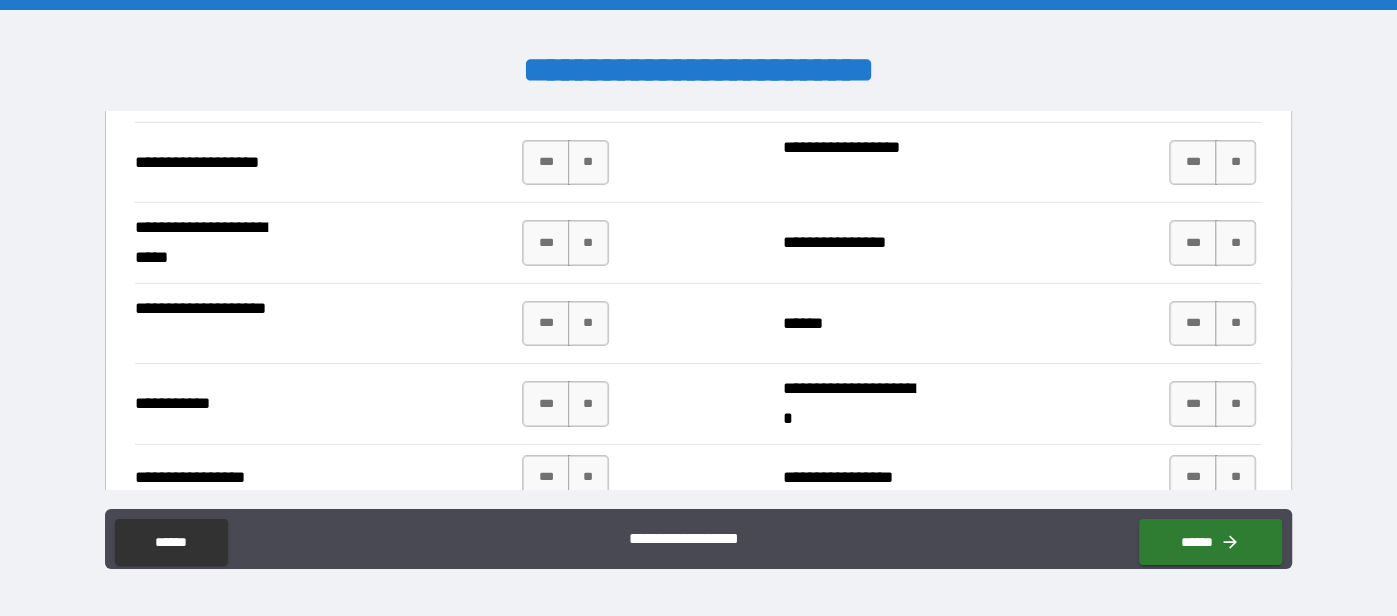 scroll, scrollTop: 4542, scrollLeft: 0, axis: vertical 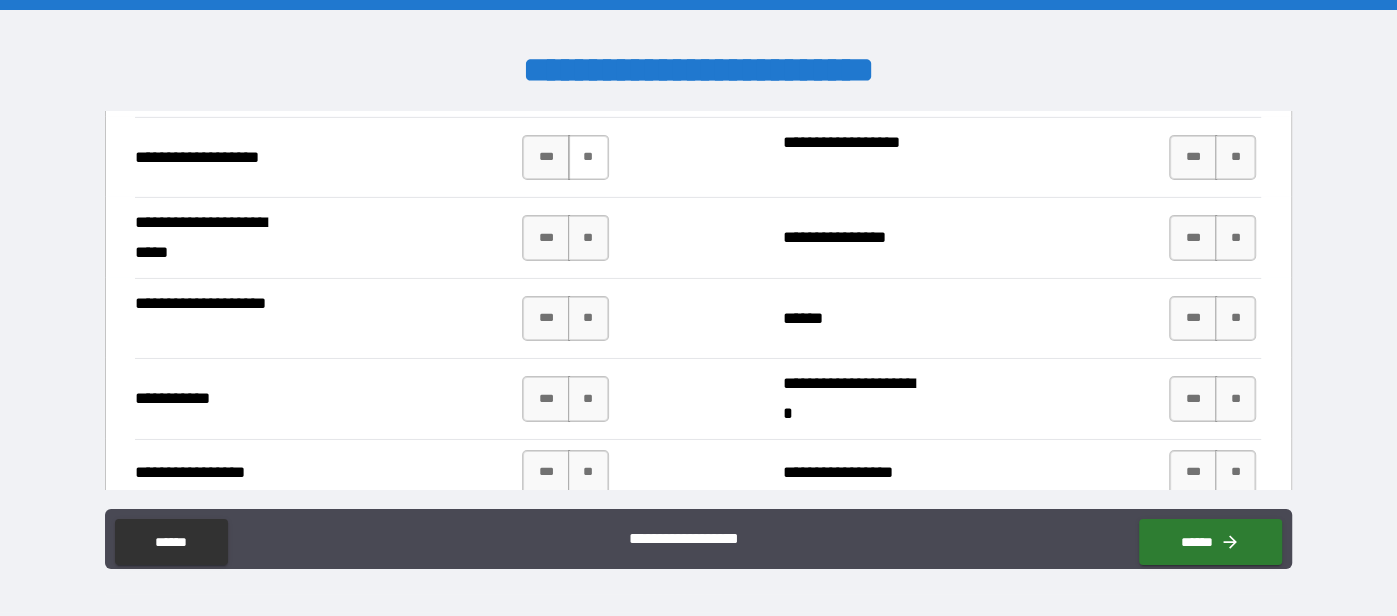 click on "**" at bounding box center [588, 158] 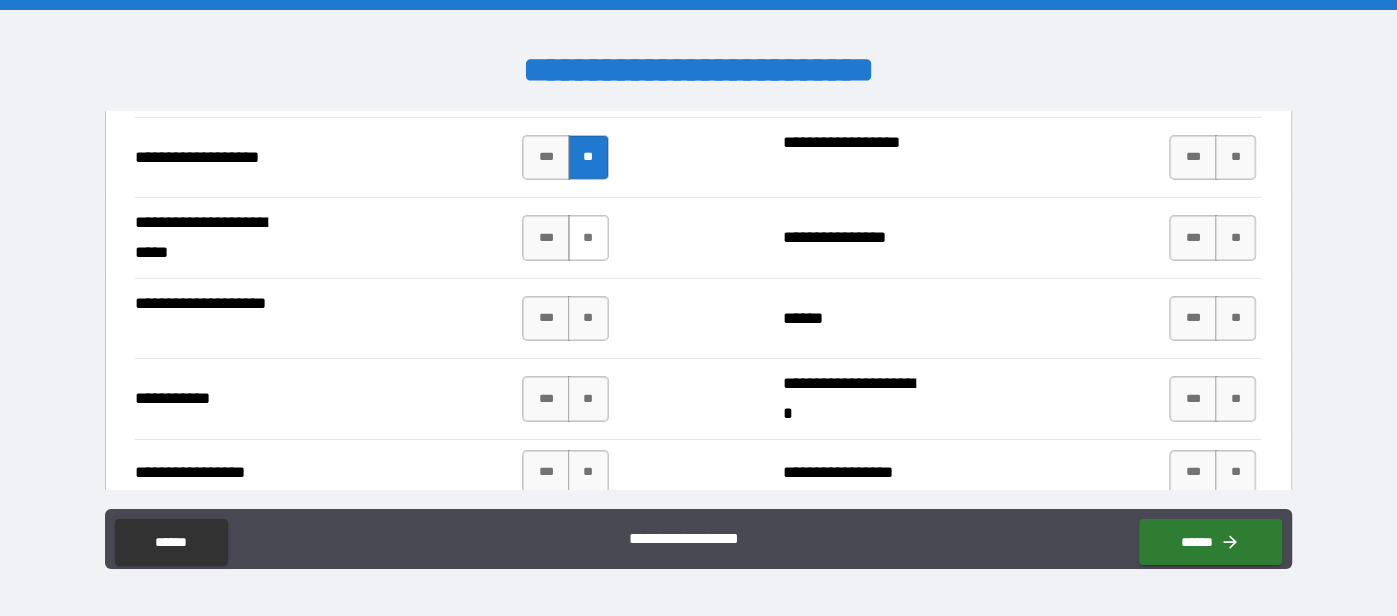 click on "**" at bounding box center (588, 238) 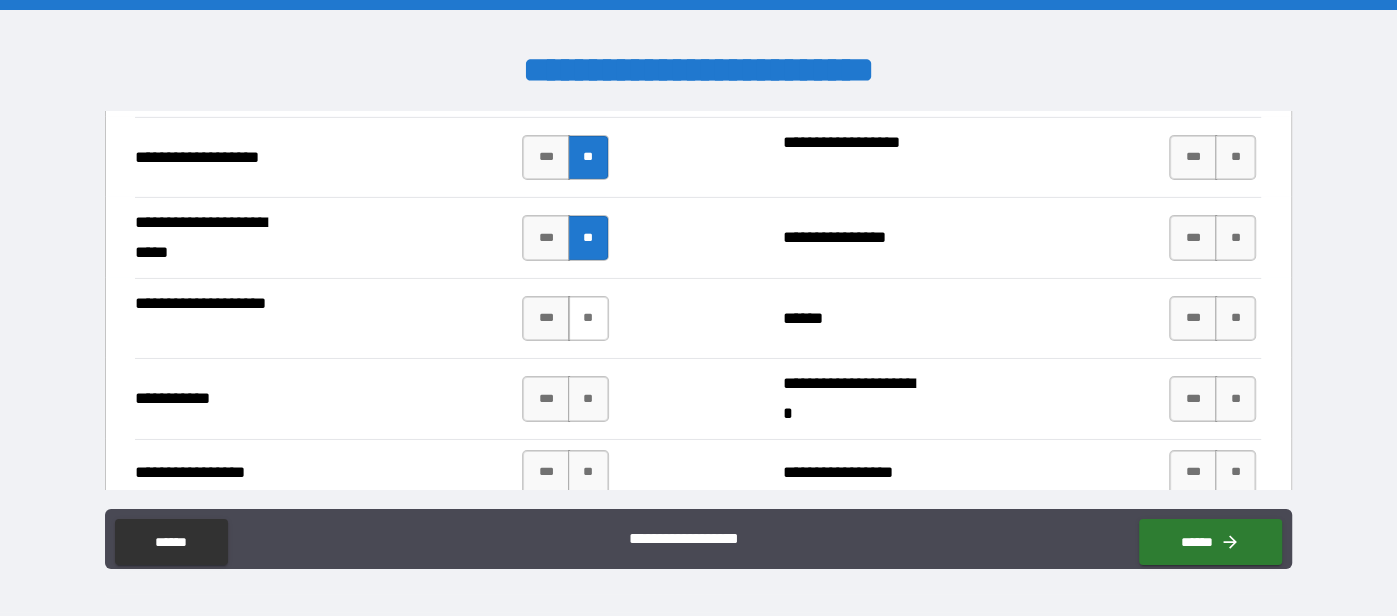 click on "**" at bounding box center (588, 319) 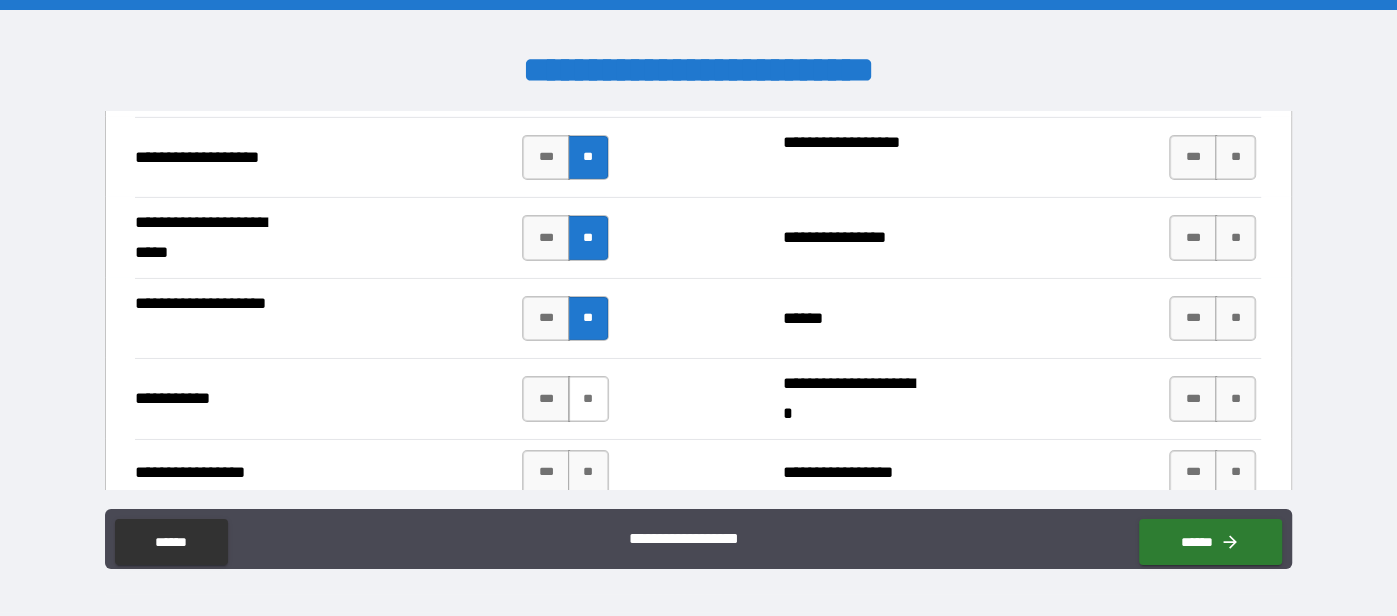 click on "**" at bounding box center (588, 399) 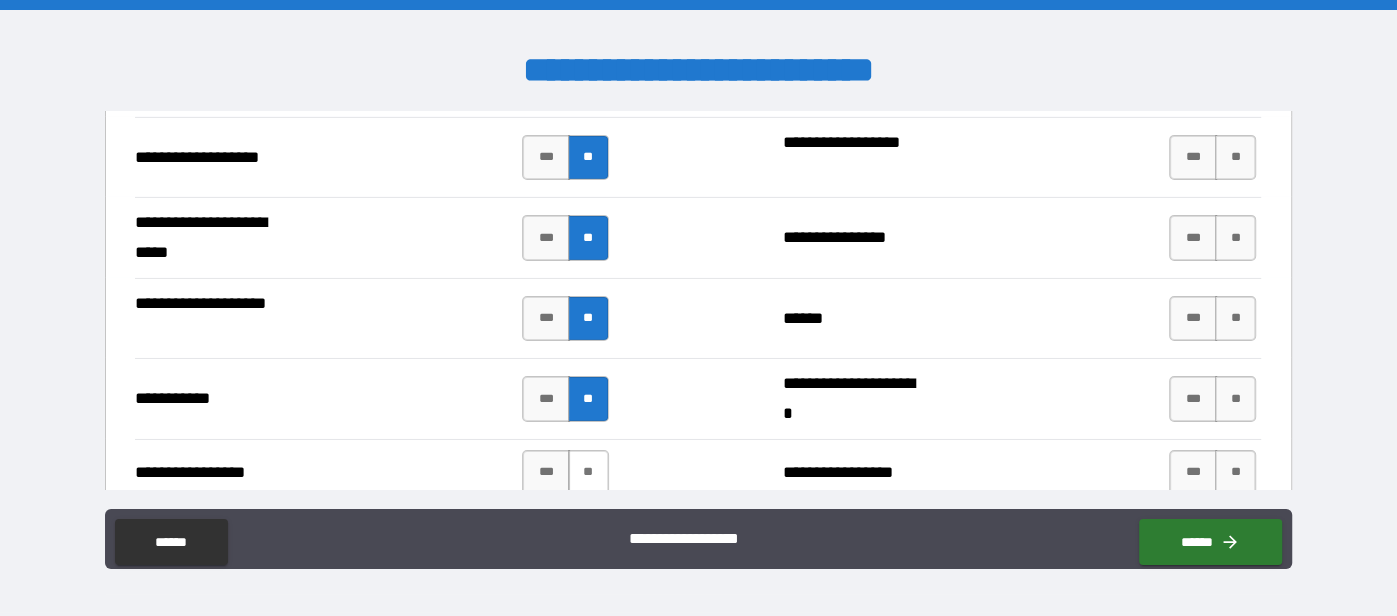 click on "**" at bounding box center (588, 473) 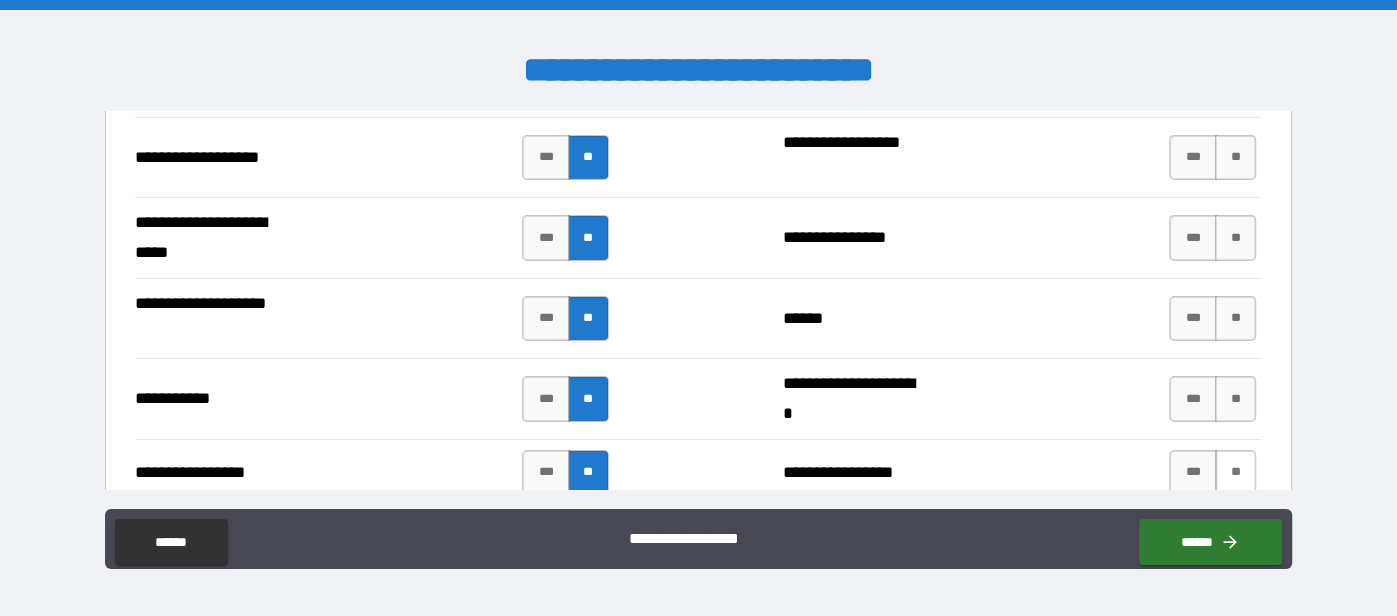 click on "**" at bounding box center (1235, 473) 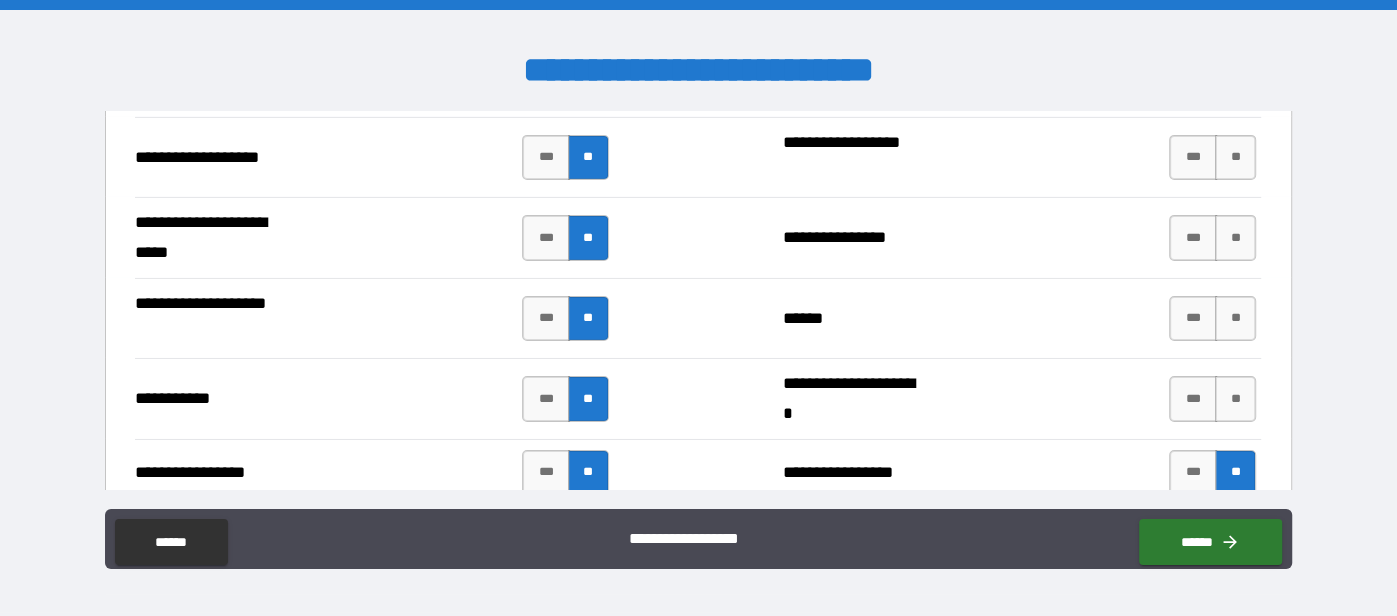 click on "*** **" at bounding box center [1212, 399] 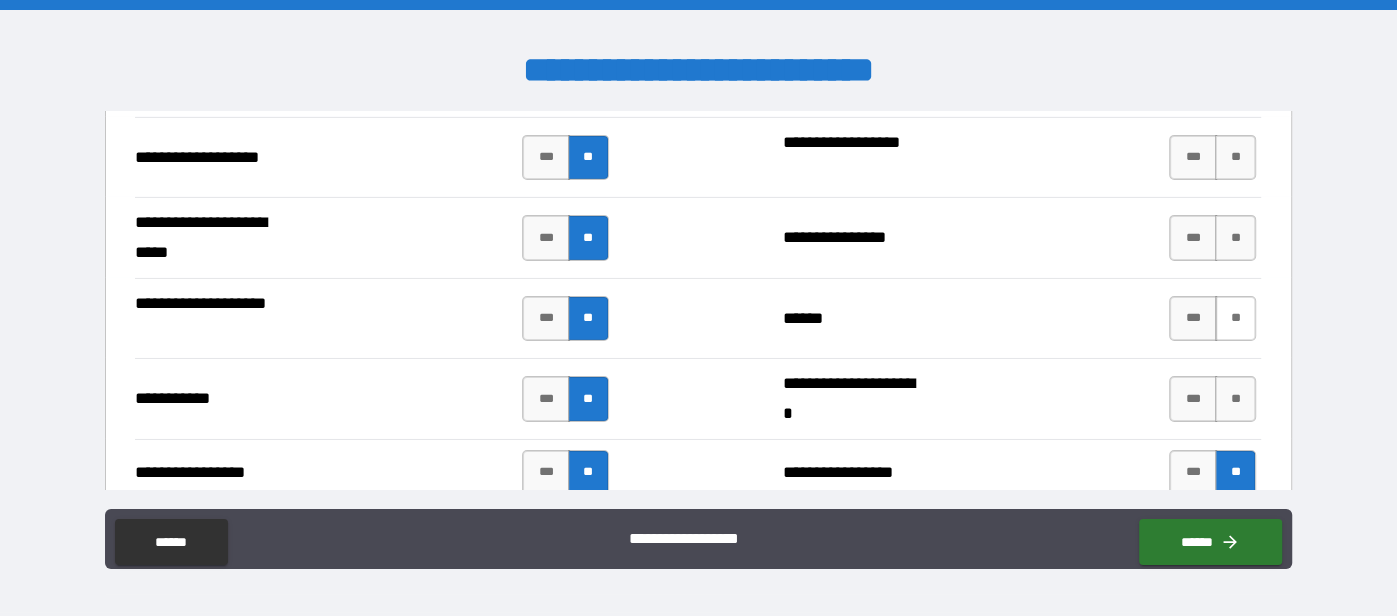 click on "**" at bounding box center [1235, 319] 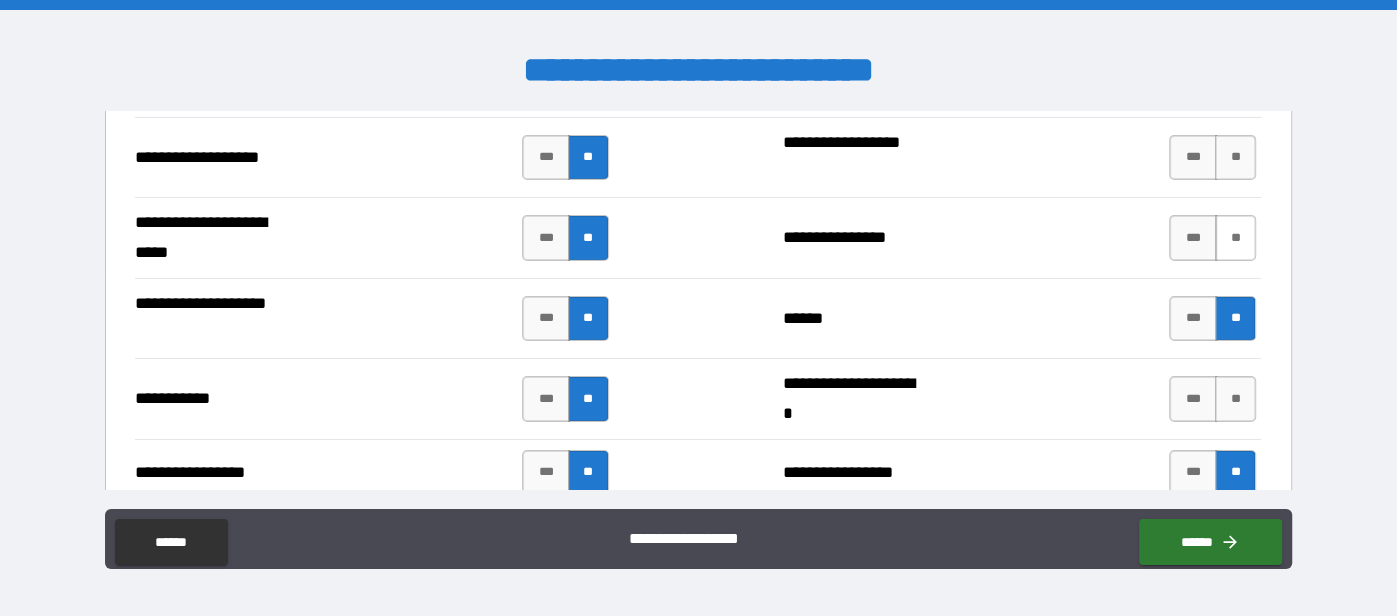 click on "**" at bounding box center (1235, 238) 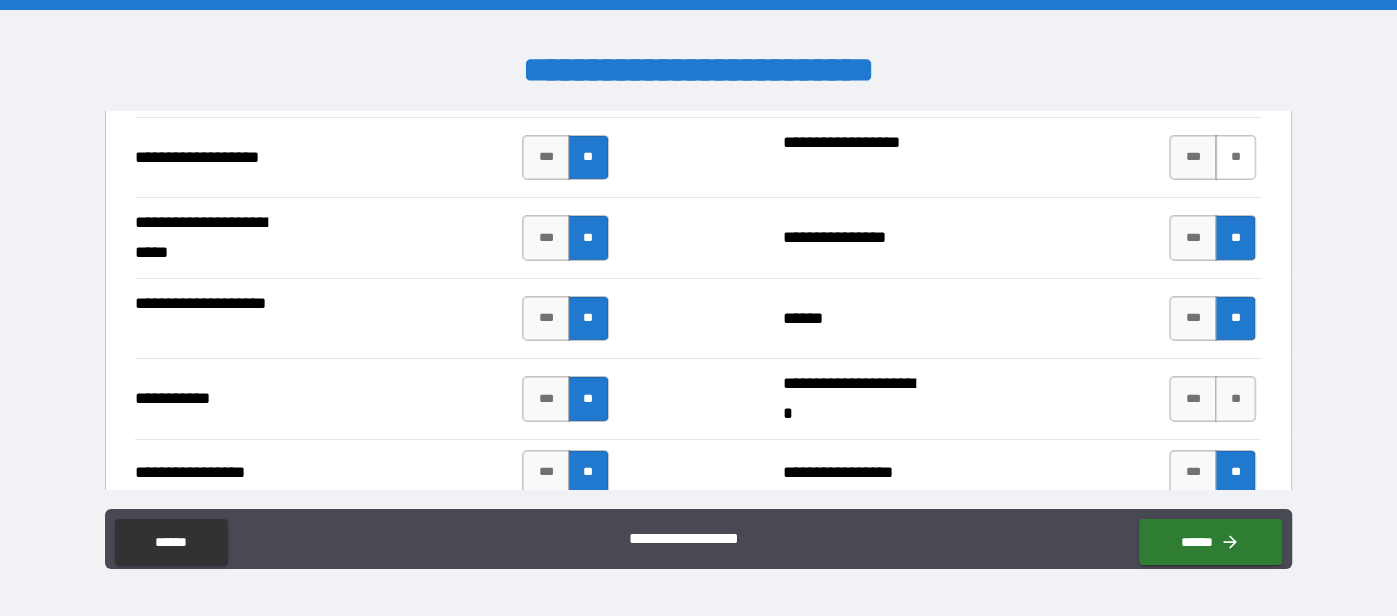 click on "**" at bounding box center [1235, 158] 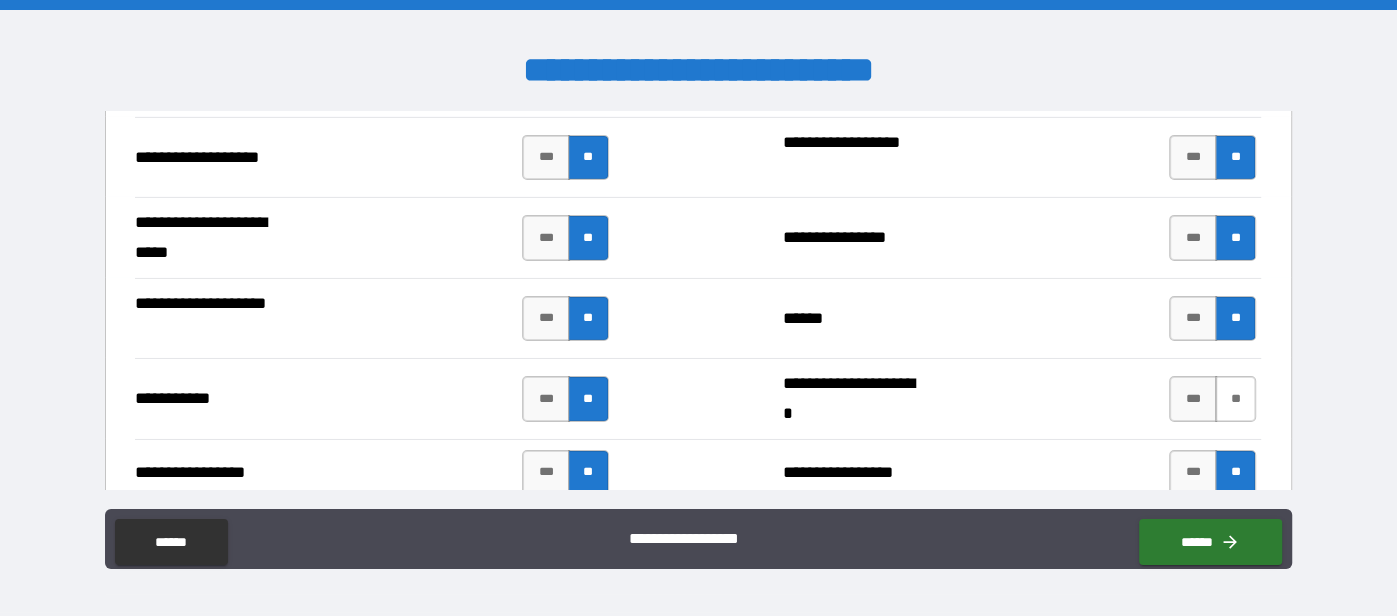 click on "**" at bounding box center [1235, 399] 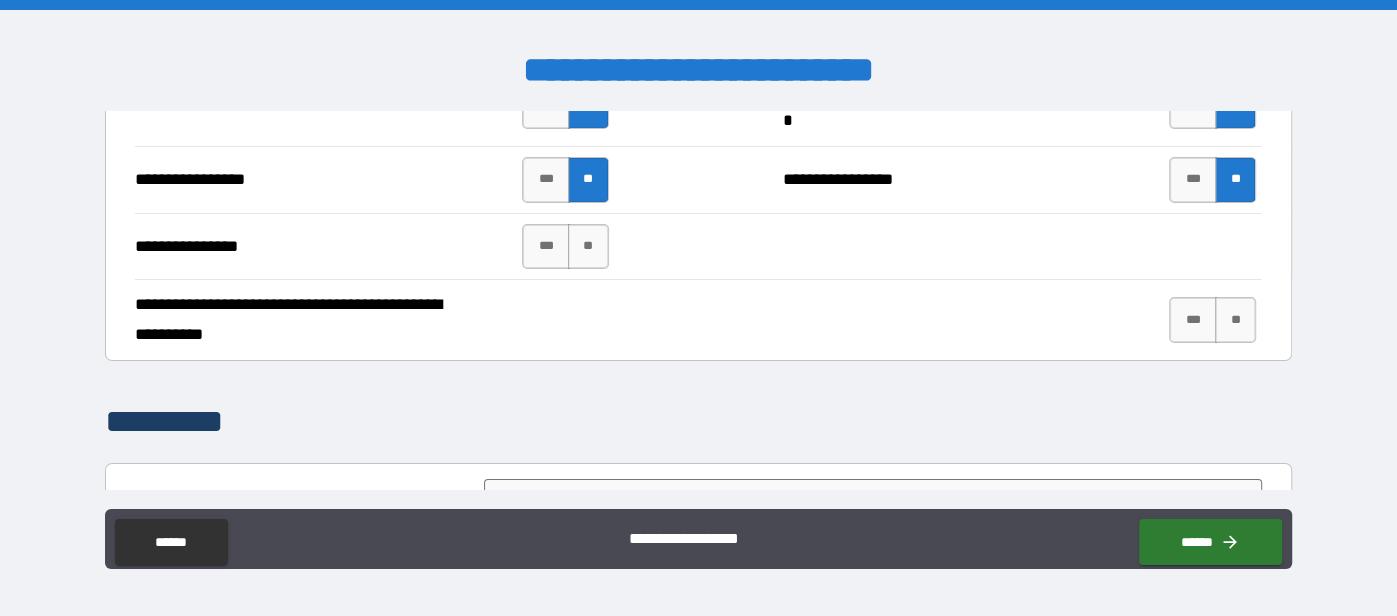scroll, scrollTop: 4840, scrollLeft: 0, axis: vertical 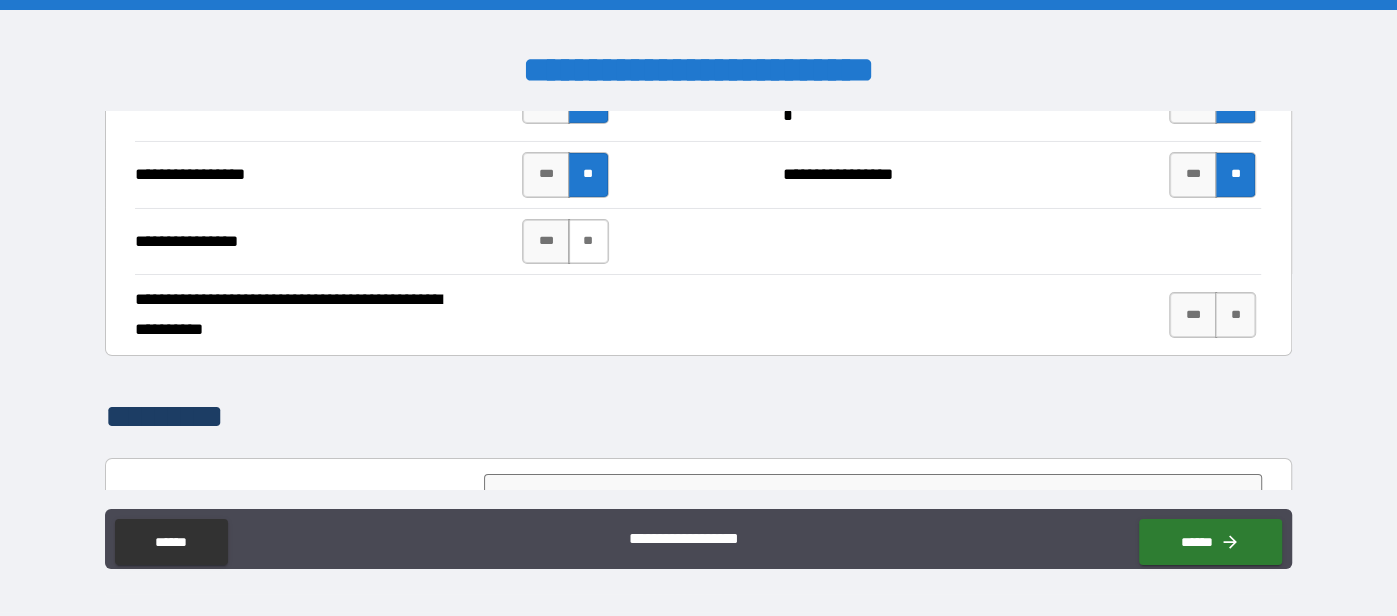 click on "**" at bounding box center (588, 242) 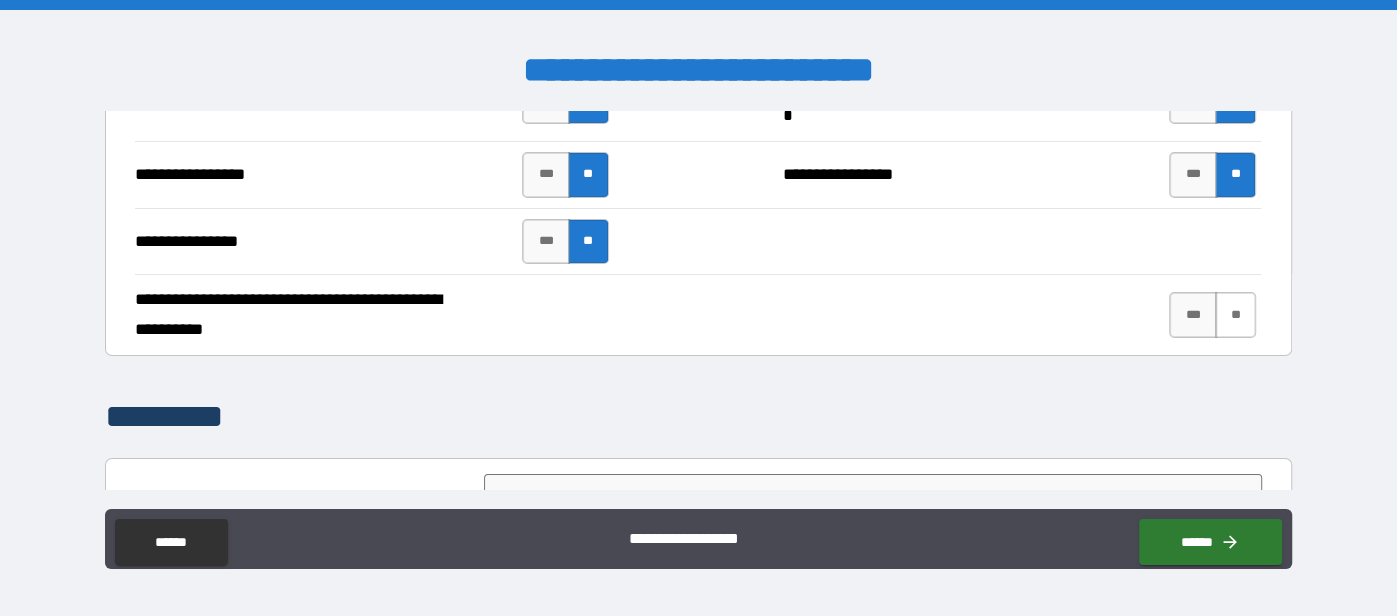 click on "**" at bounding box center (1235, 315) 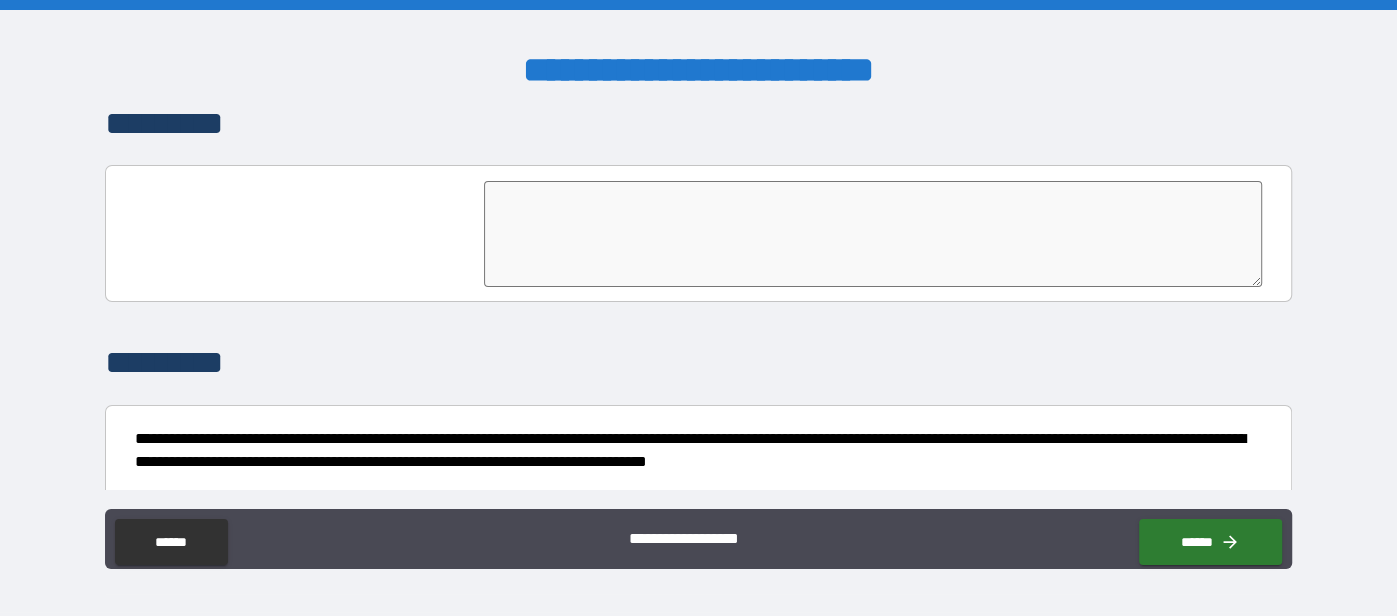 scroll, scrollTop: 5237, scrollLeft: 0, axis: vertical 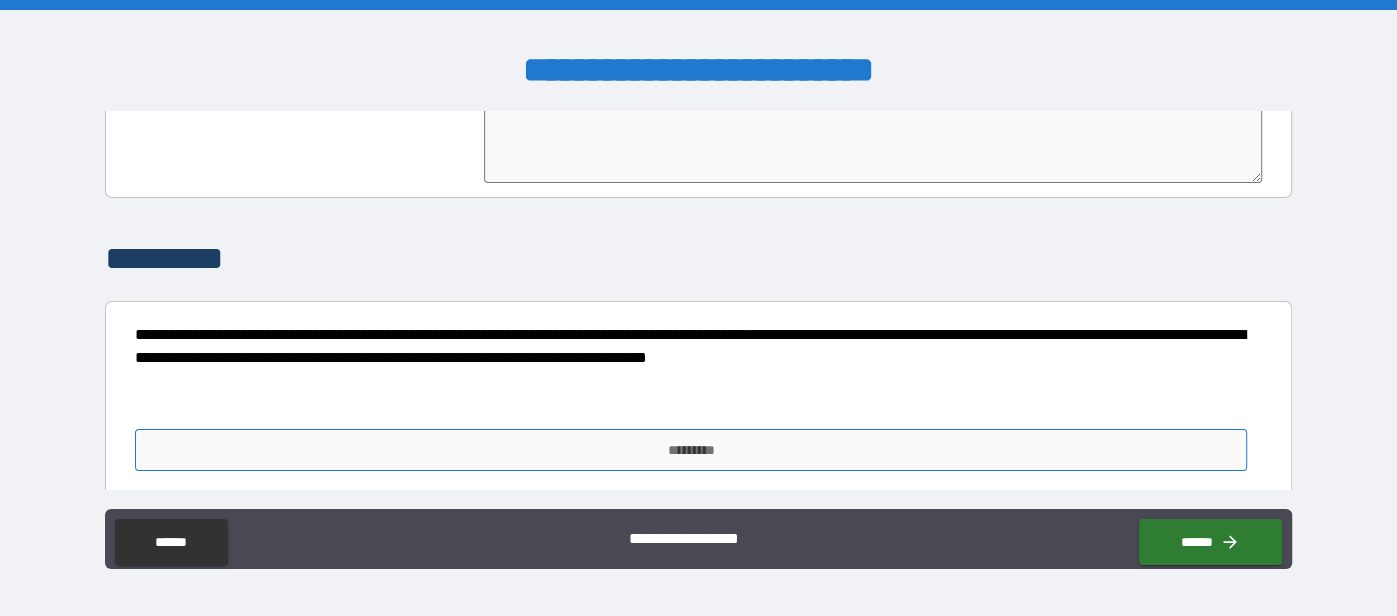 click on "*********" at bounding box center (690, 450) 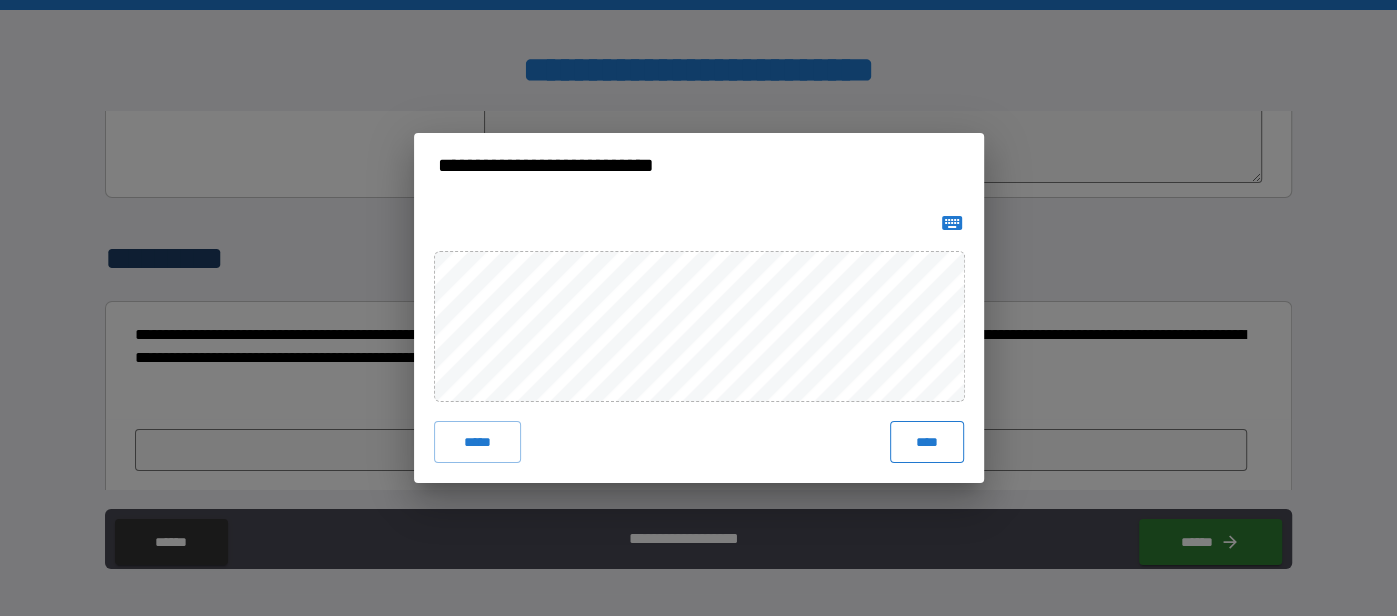 click on "****" at bounding box center [926, 442] 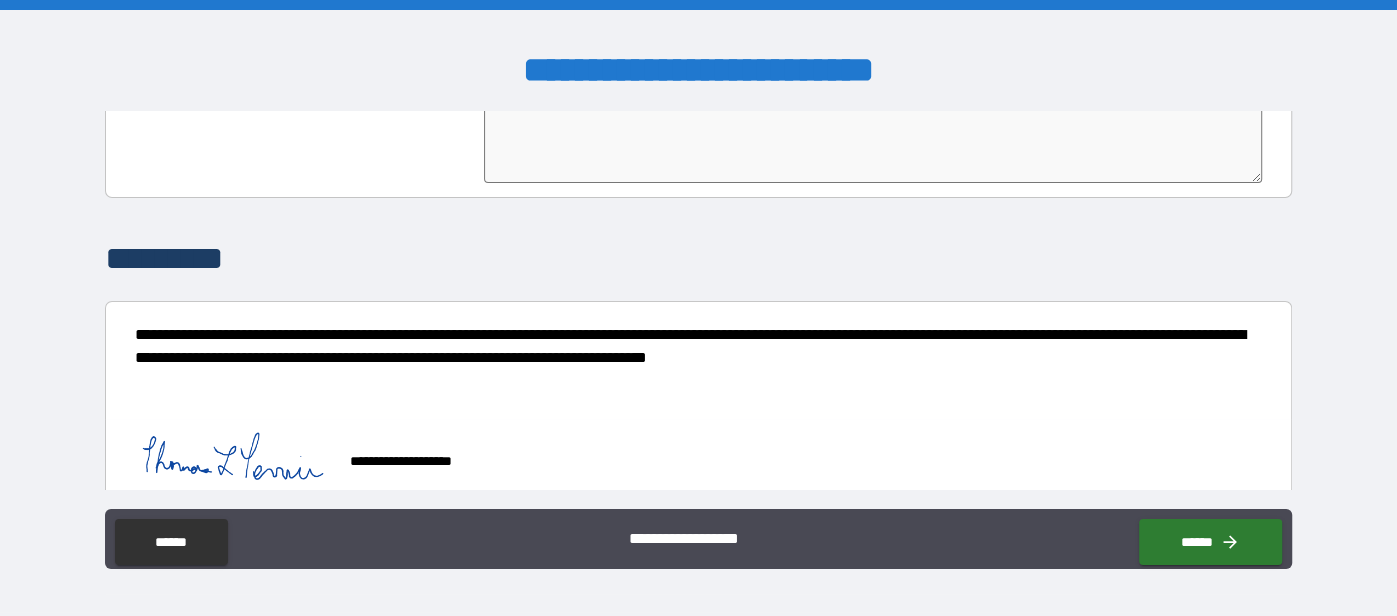 scroll, scrollTop: 5251, scrollLeft: 0, axis: vertical 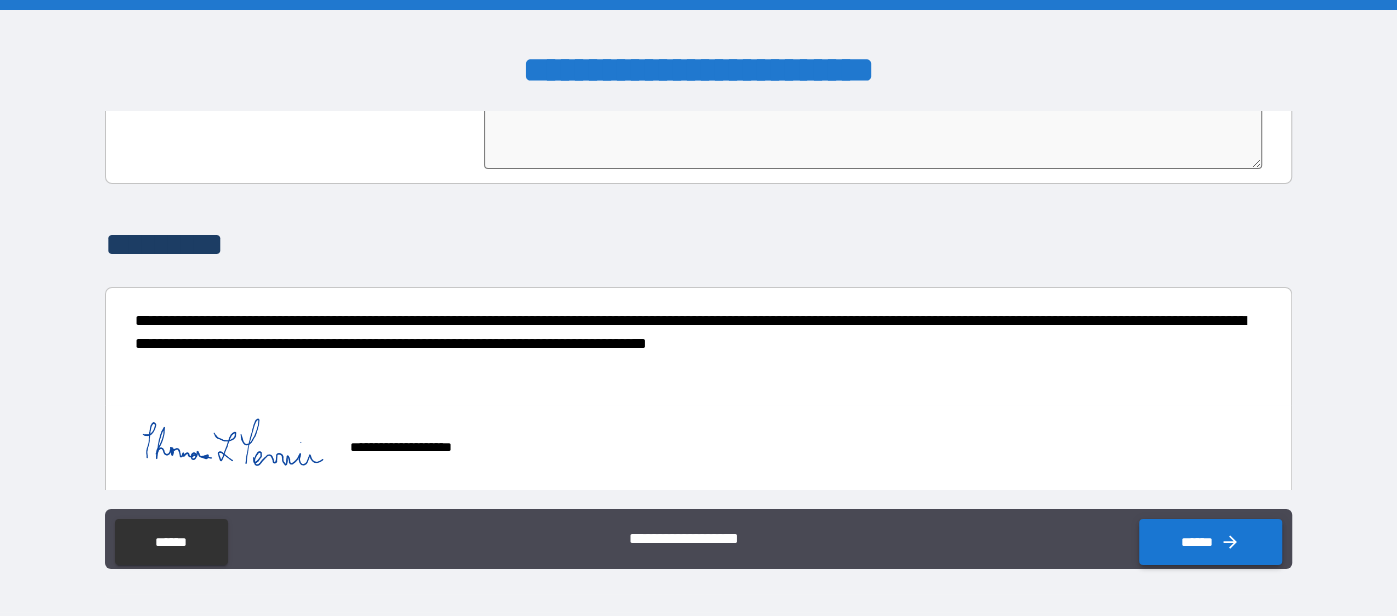 click on "******" at bounding box center (1210, 542) 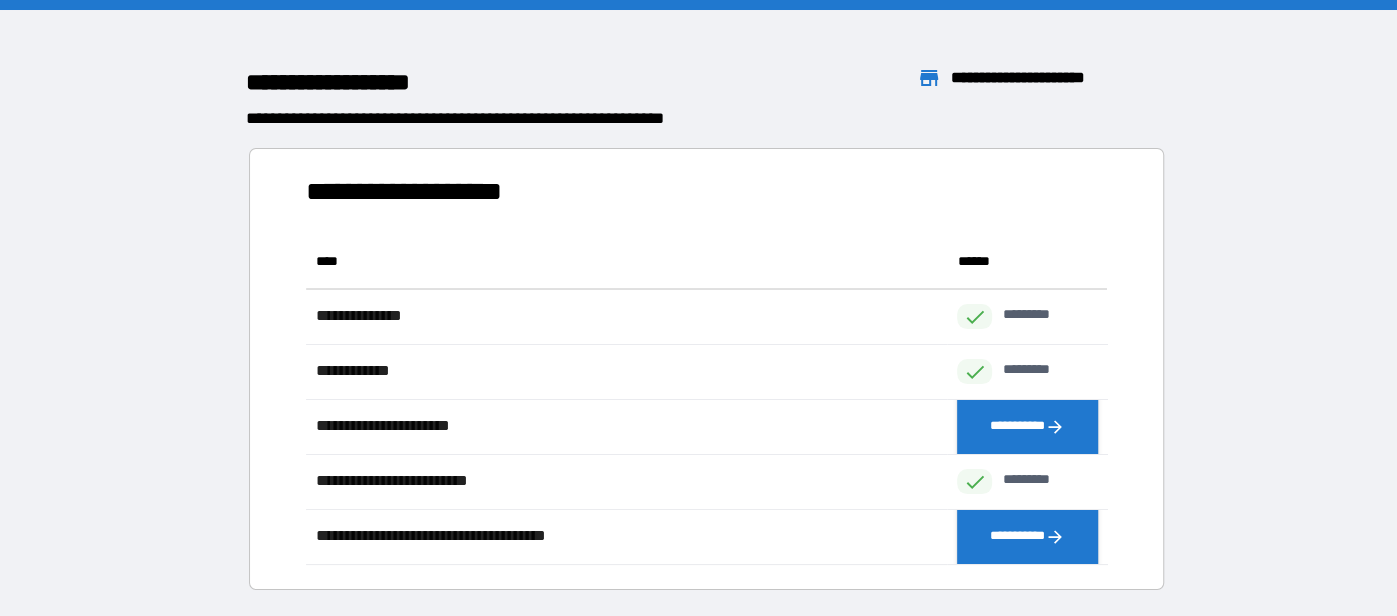 scroll, scrollTop: 1, scrollLeft: 0, axis: vertical 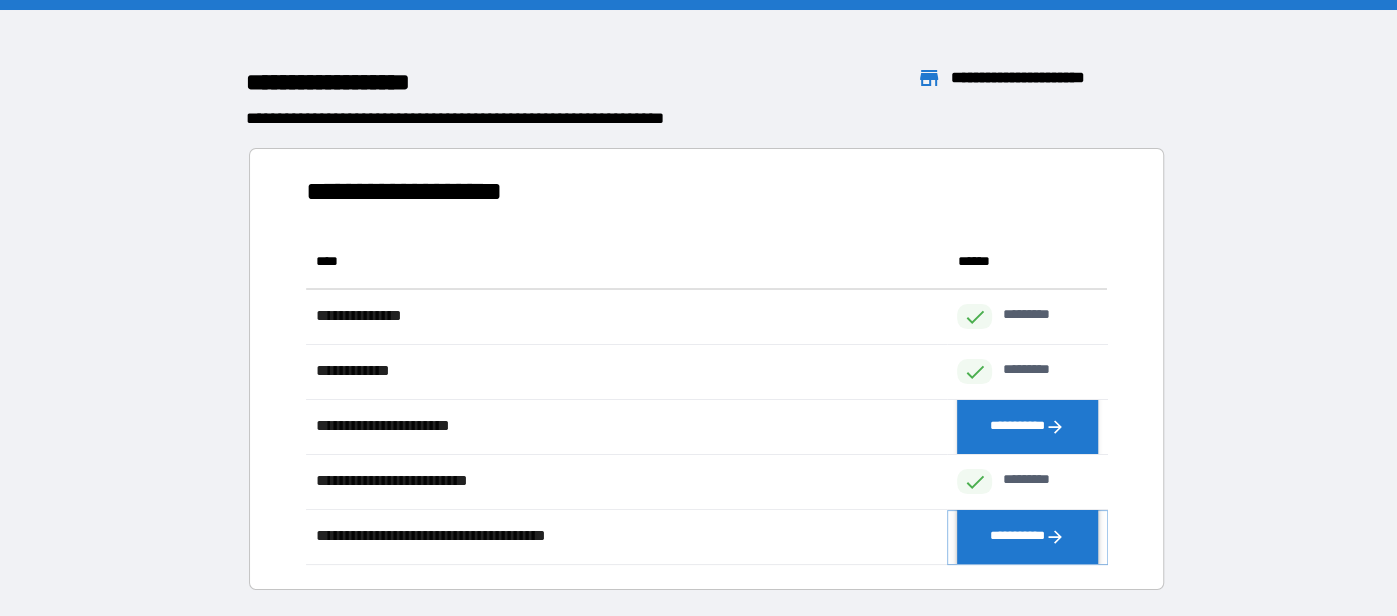 click on "**********" at bounding box center (1027, 536) 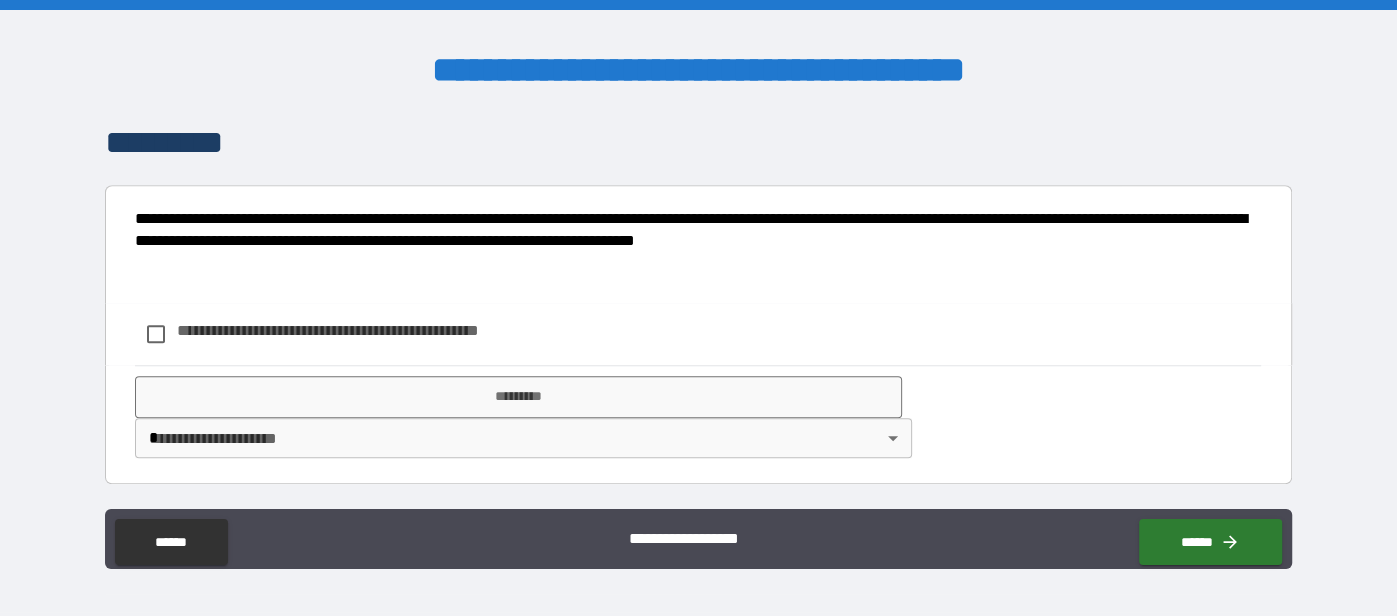scroll, scrollTop: 1252, scrollLeft: 0, axis: vertical 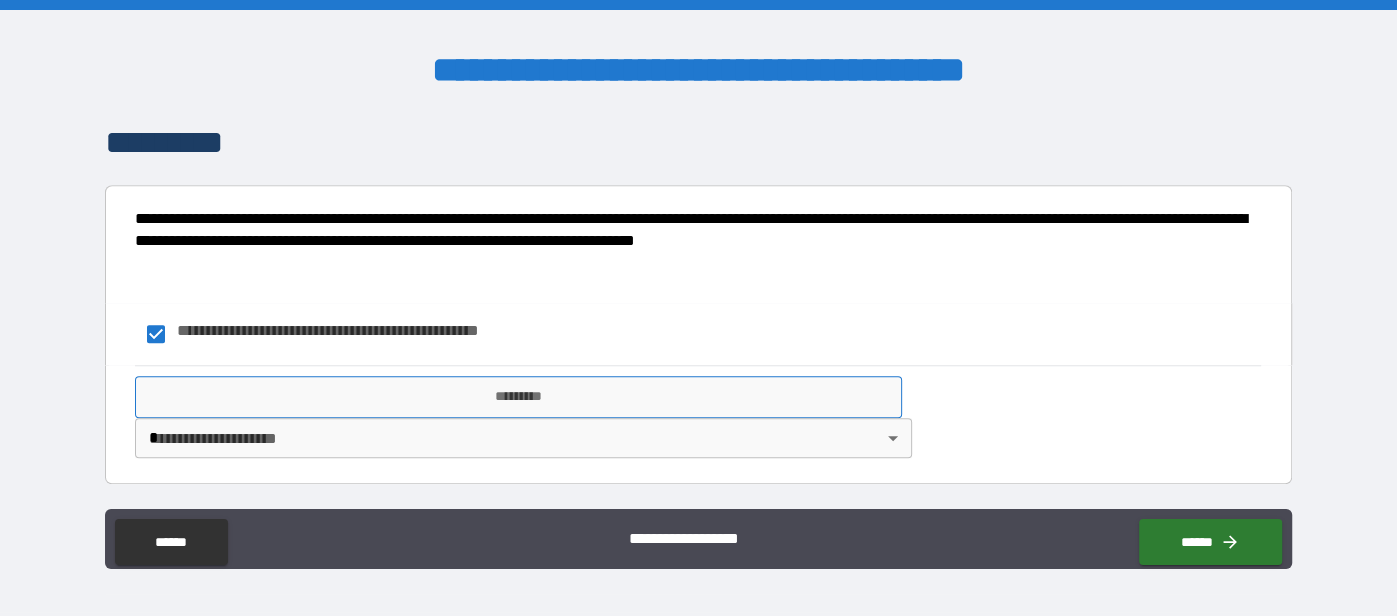 click on "*********" at bounding box center (518, 397) 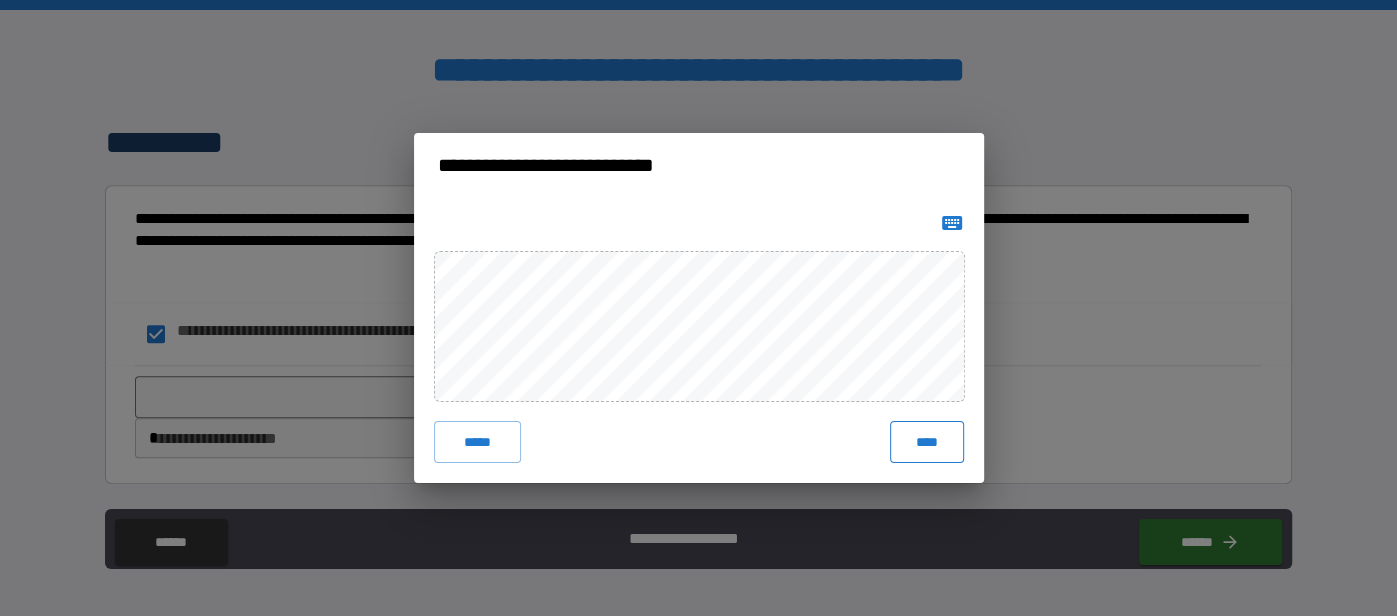 click on "****" at bounding box center (926, 442) 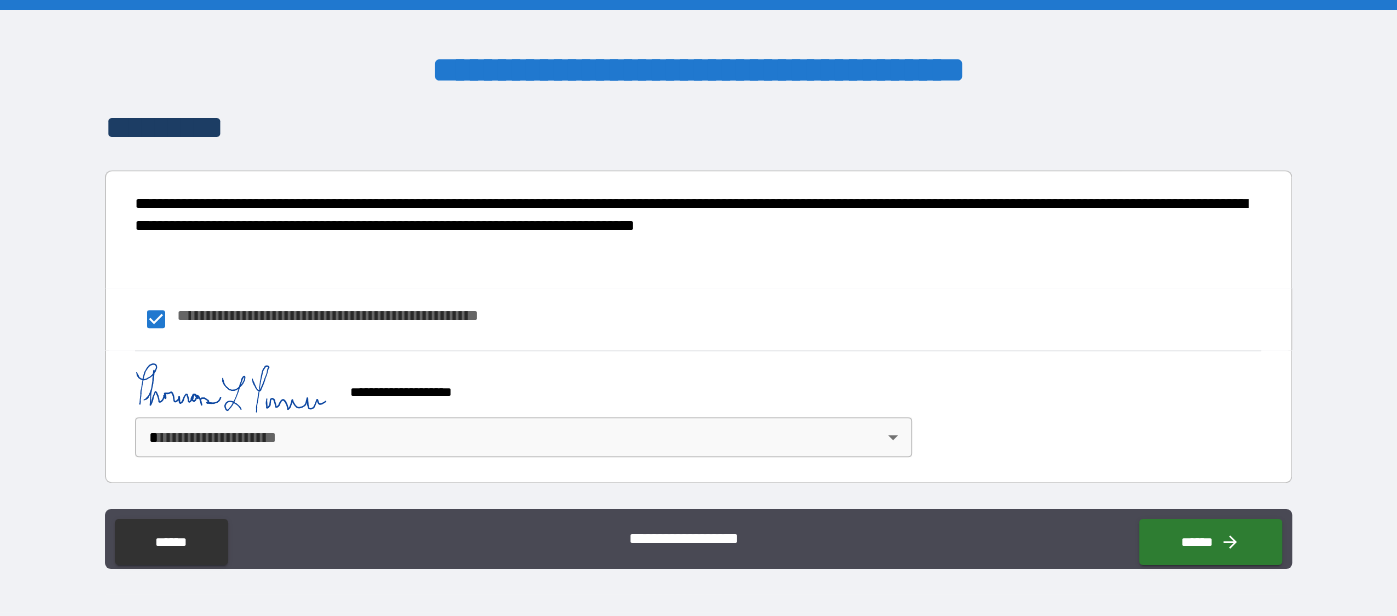 click on "**********" at bounding box center [698, 308] 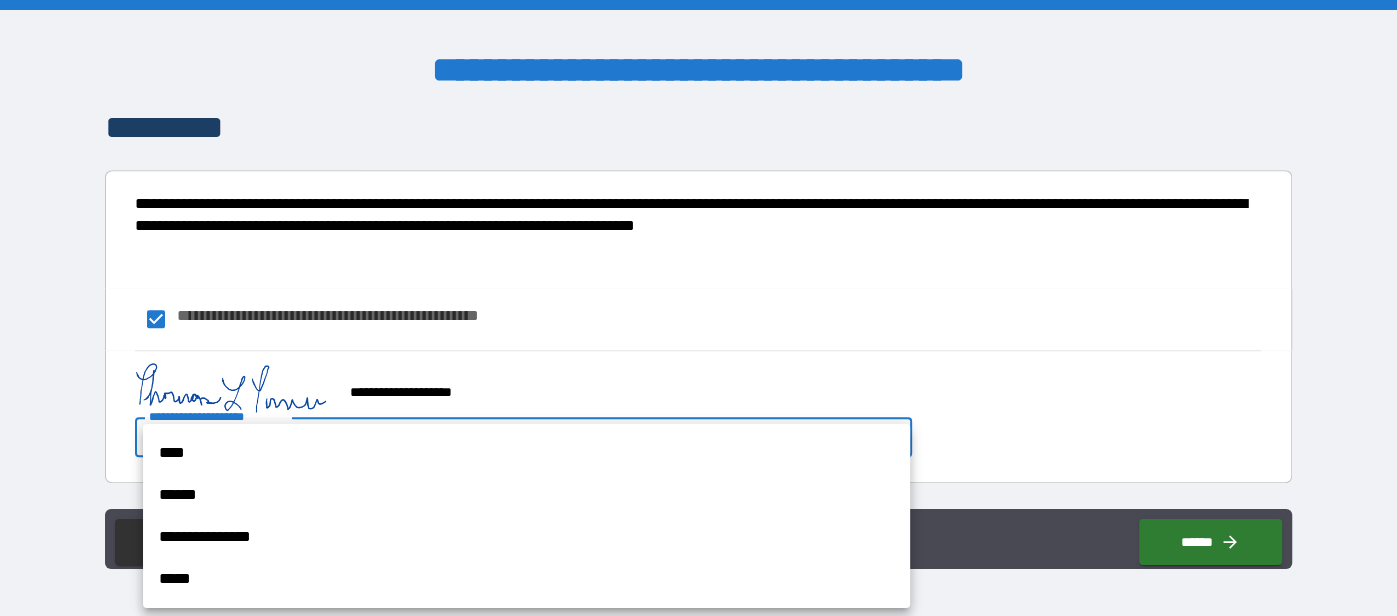 click on "****" at bounding box center (526, 453) 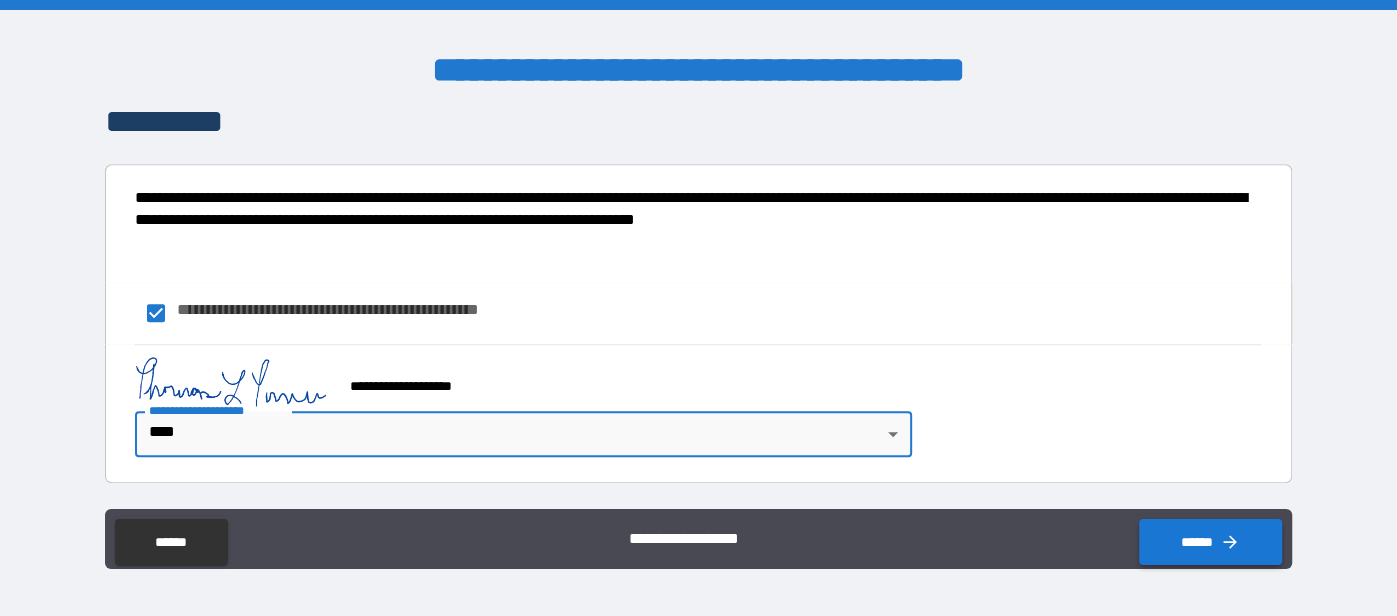 click on "******" at bounding box center [1210, 542] 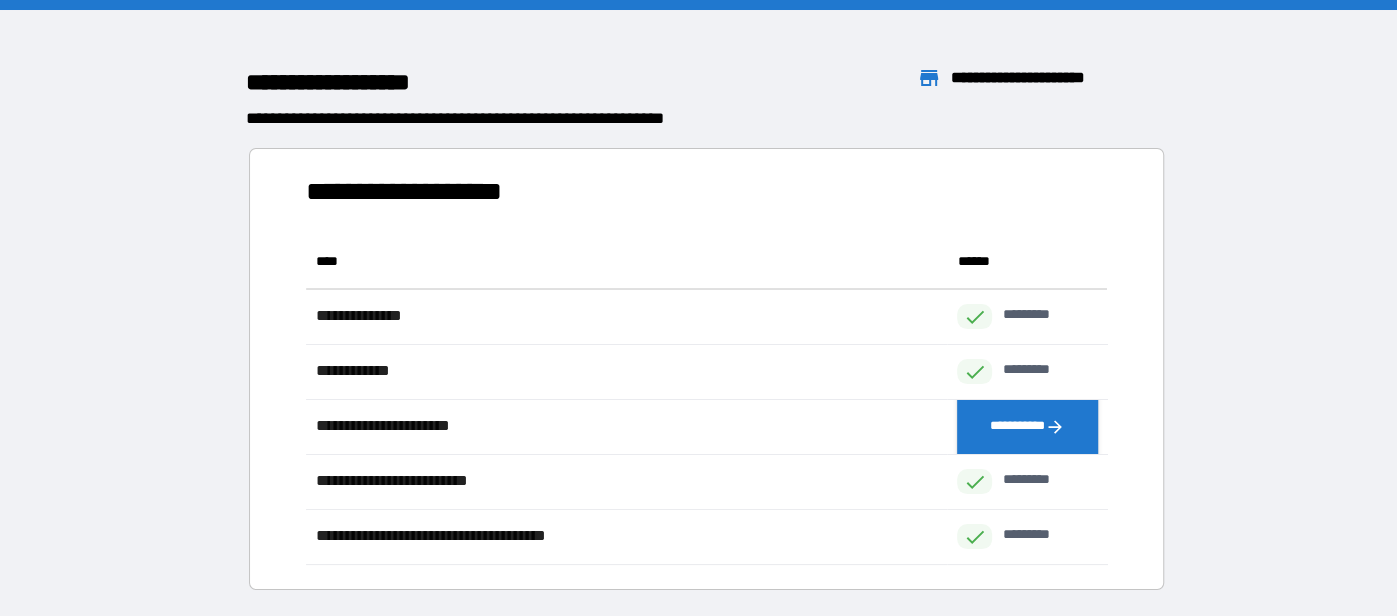 scroll, scrollTop: 1, scrollLeft: 0, axis: vertical 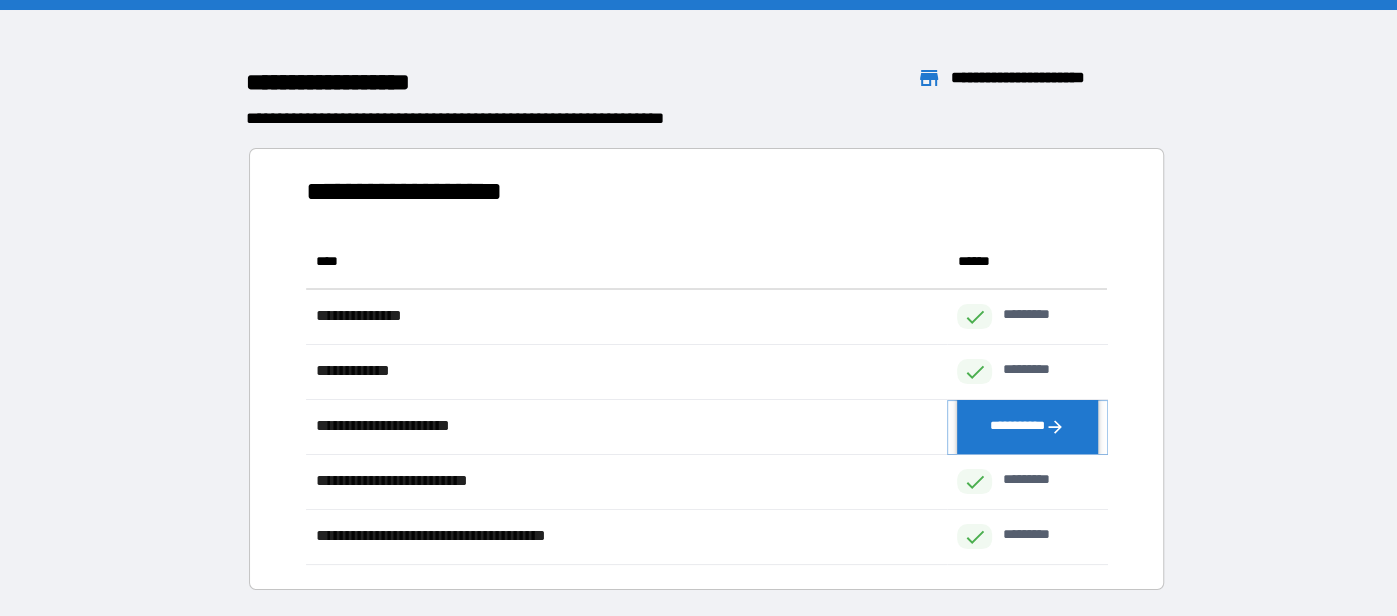 click on "**********" at bounding box center (1027, 426) 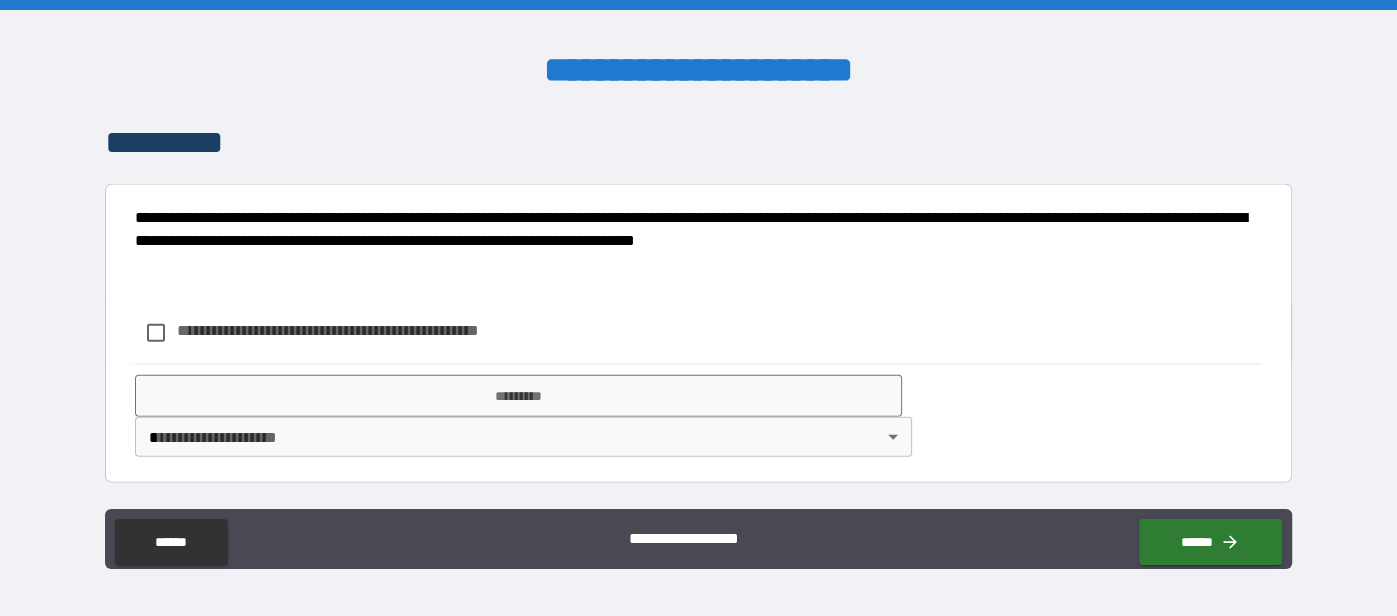 scroll, scrollTop: 3842, scrollLeft: 0, axis: vertical 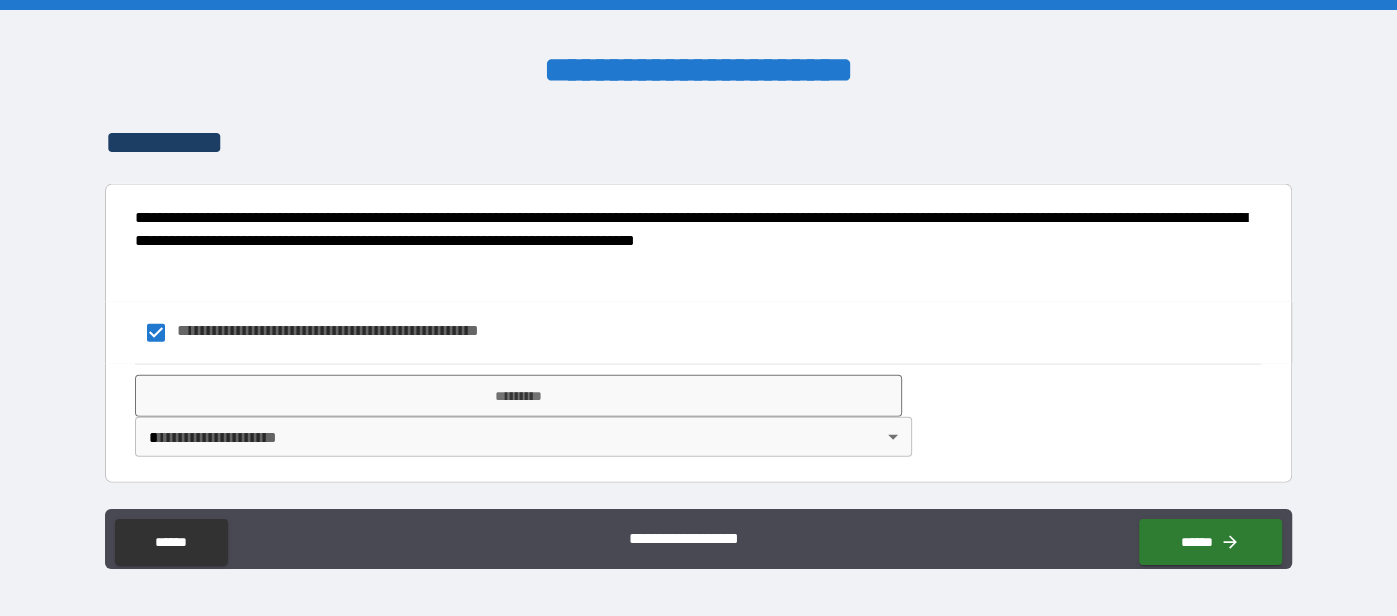 click on "**********" at bounding box center (698, 308) 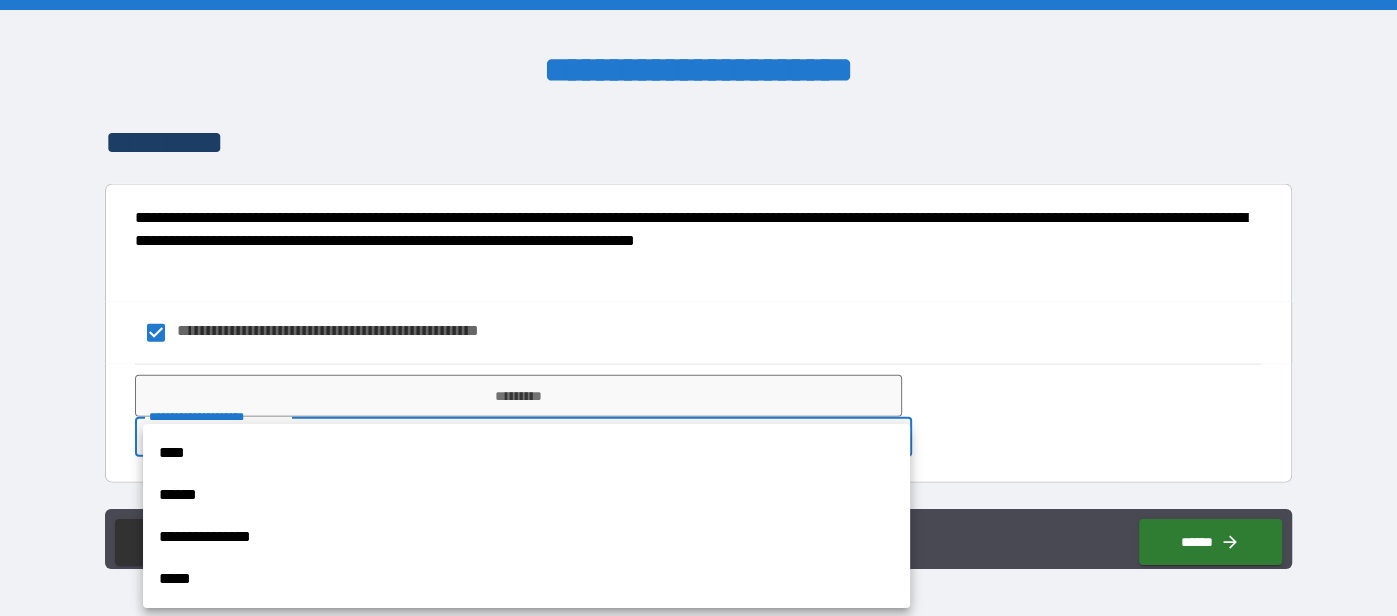 click on "****" at bounding box center [526, 453] 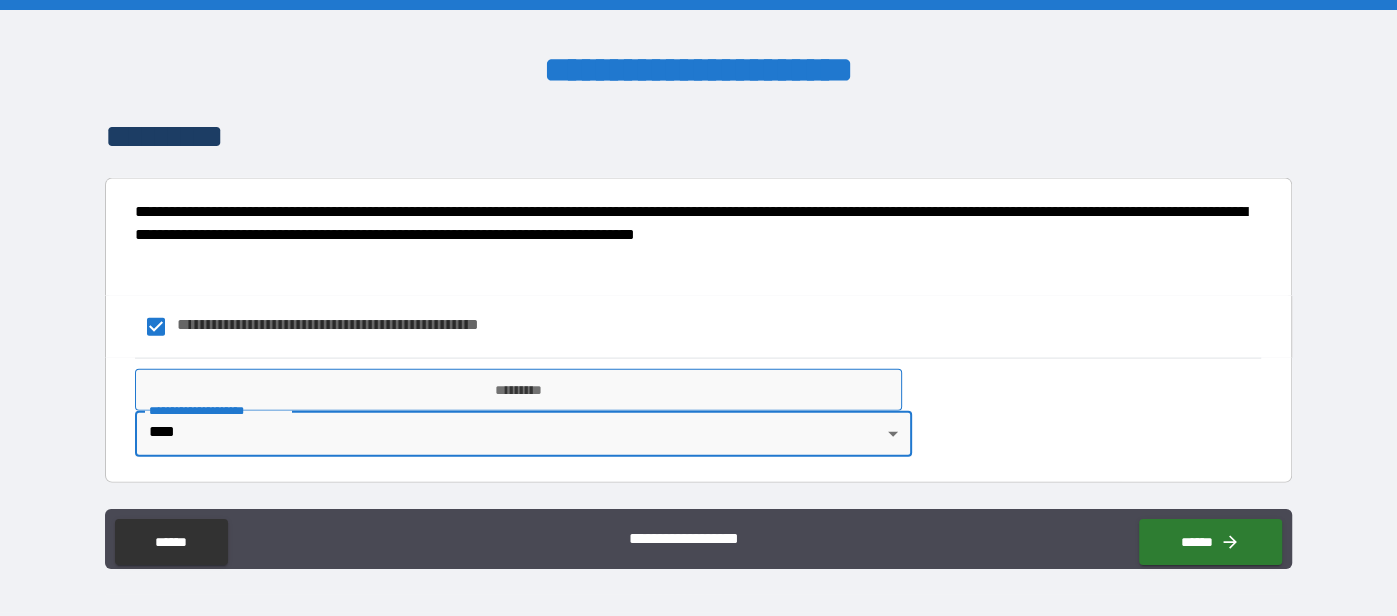 click on "*********" at bounding box center (518, 390) 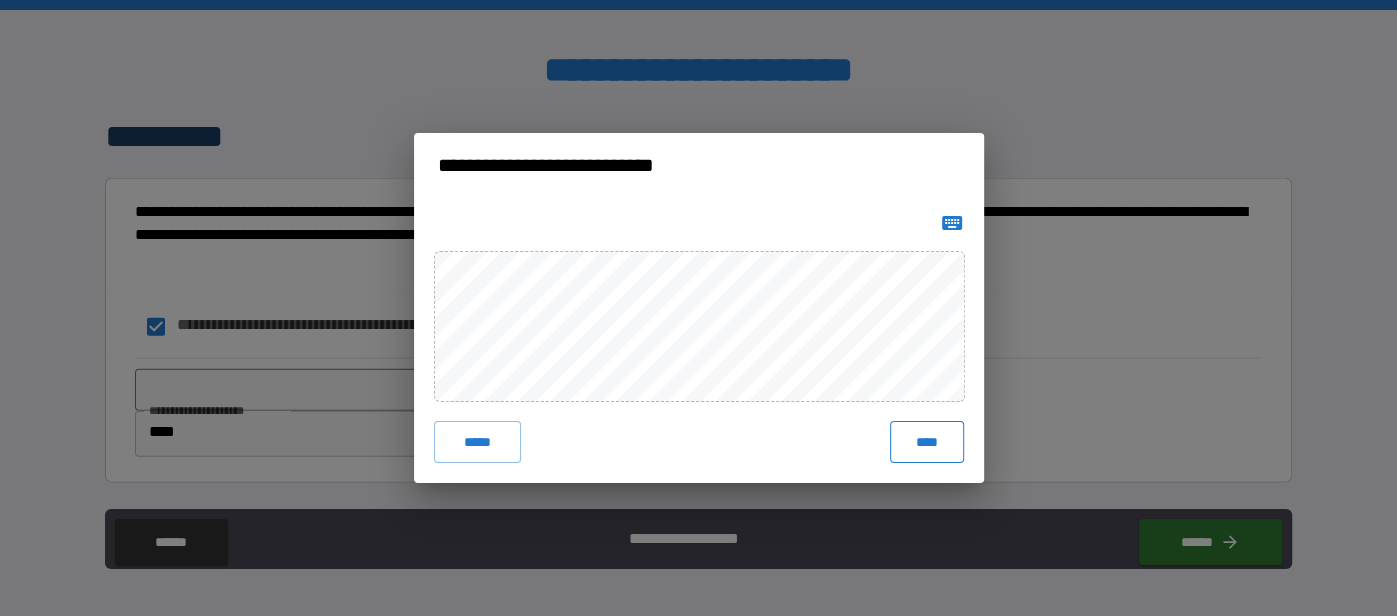 click on "****" at bounding box center [926, 442] 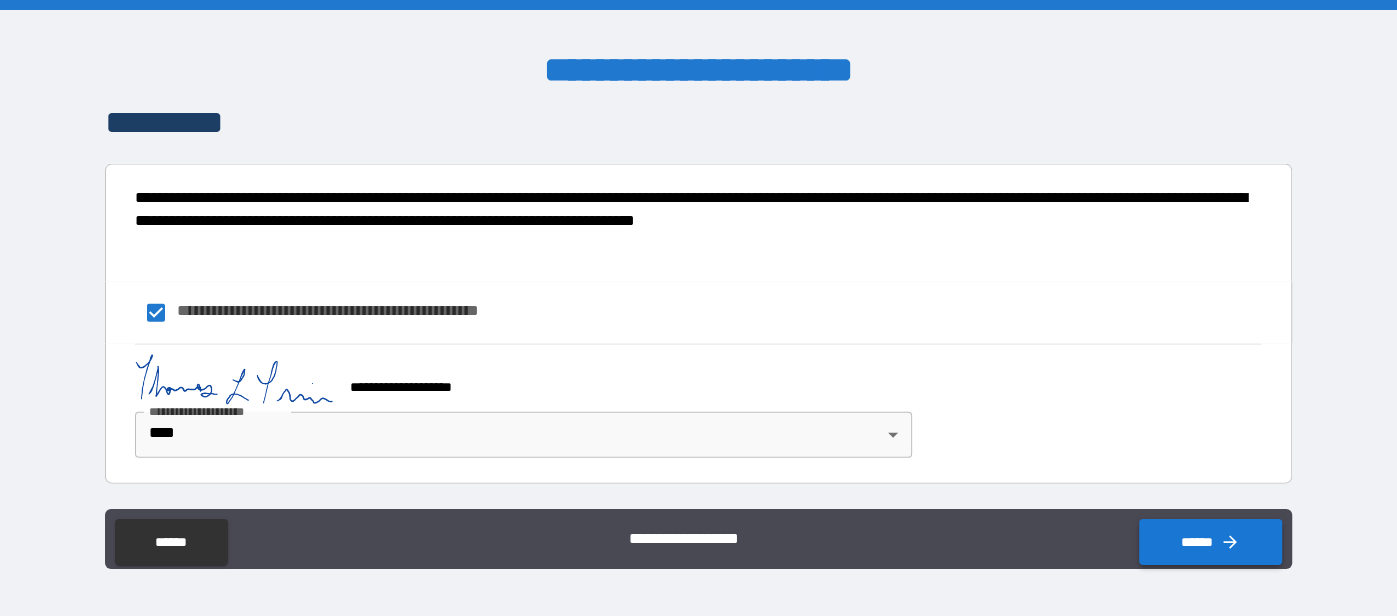 click on "******" at bounding box center [1210, 542] 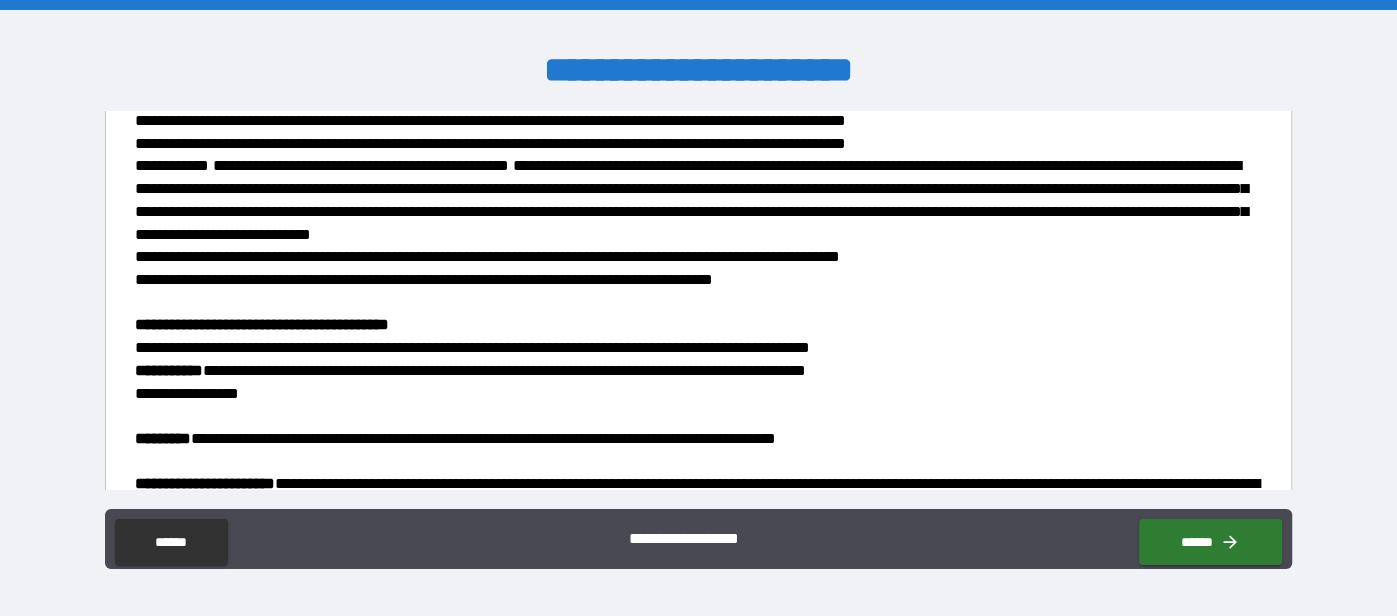 scroll, scrollTop: 0, scrollLeft: 0, axis: both 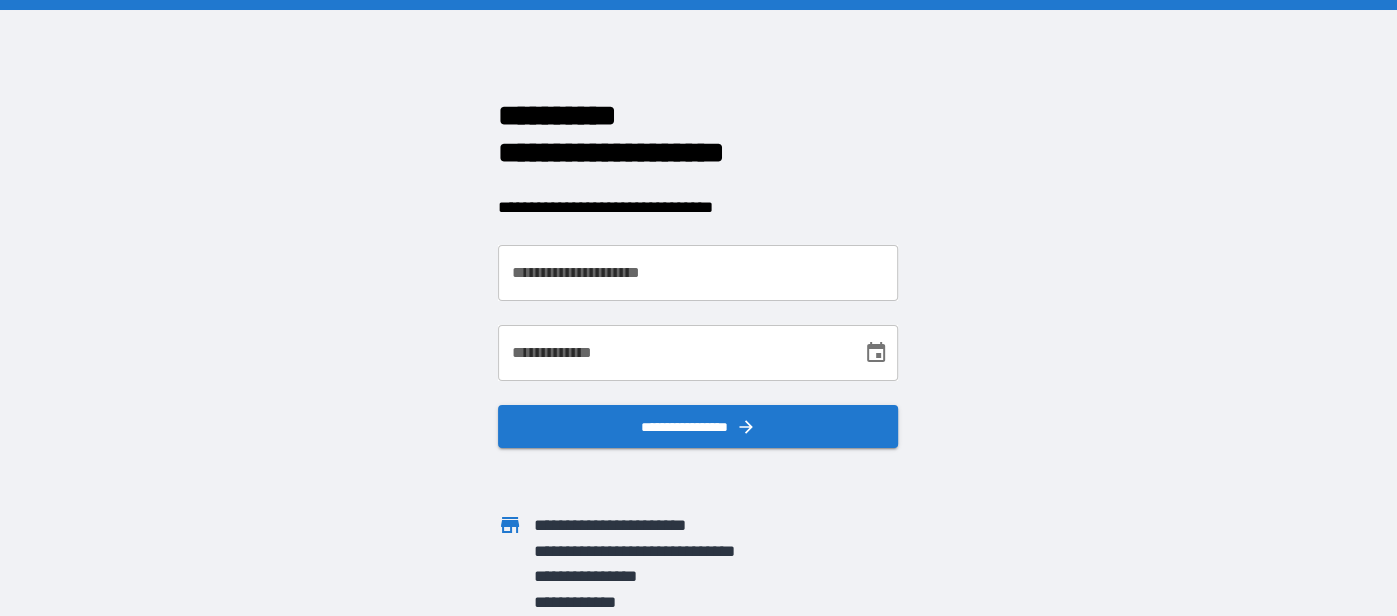click on "**********" at bounding box center [698, 272] 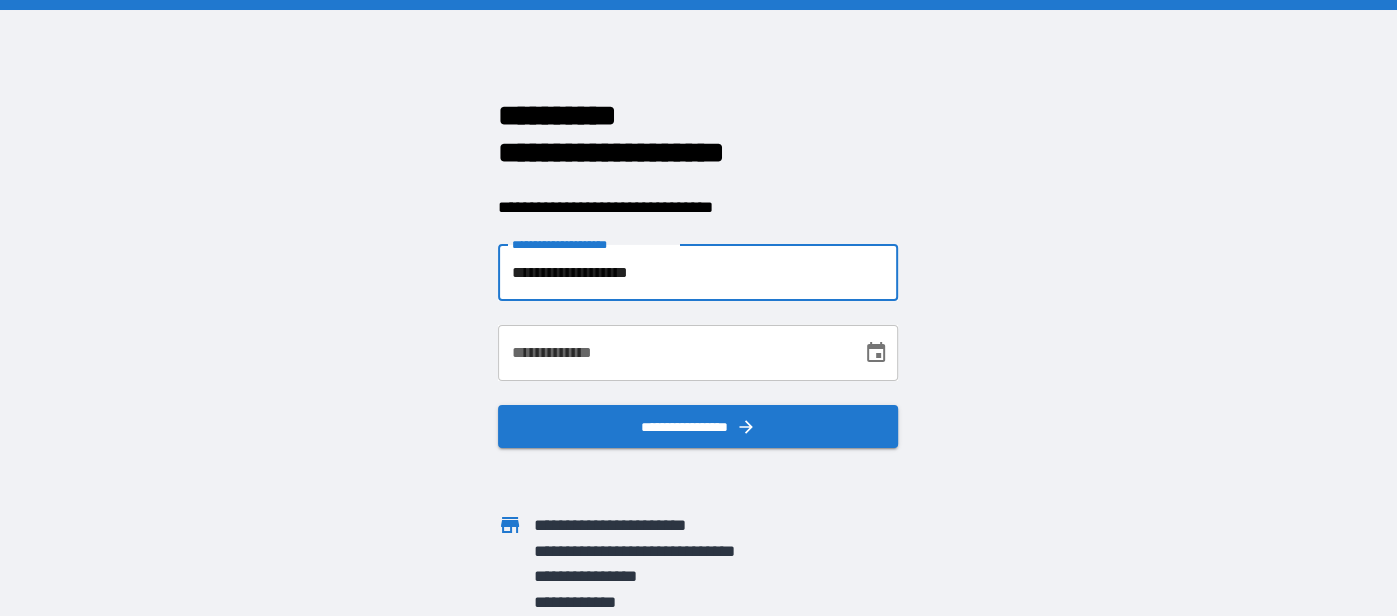type on "**********" 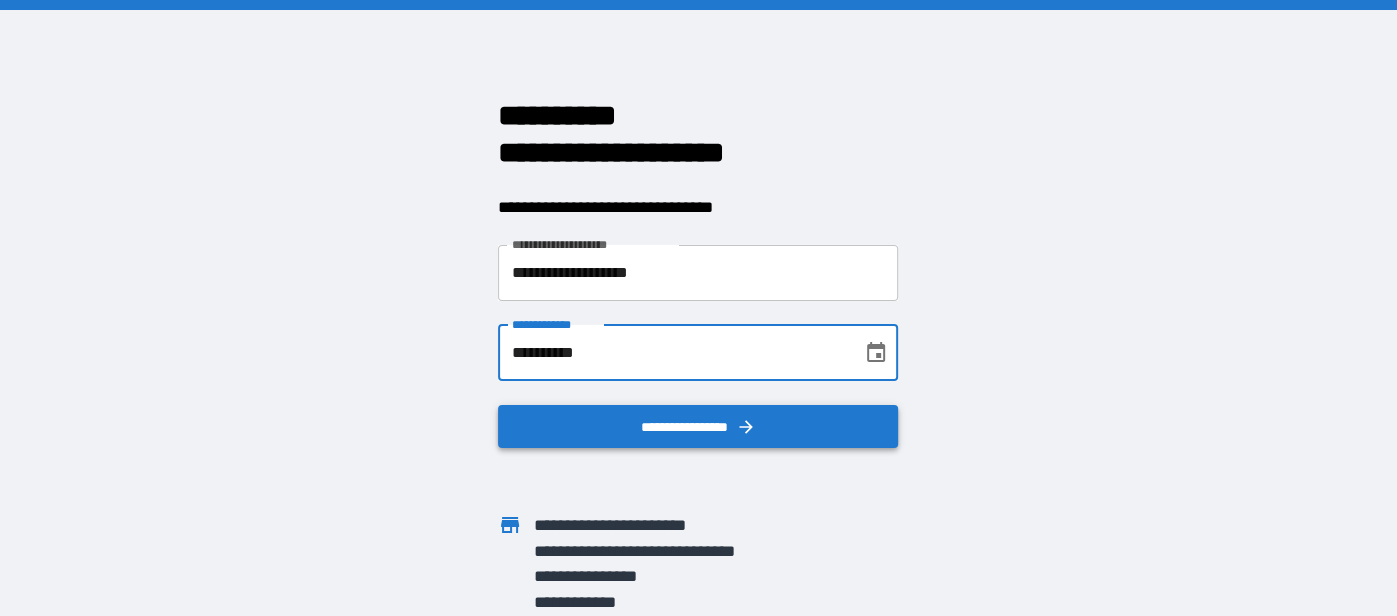 type on "**********" 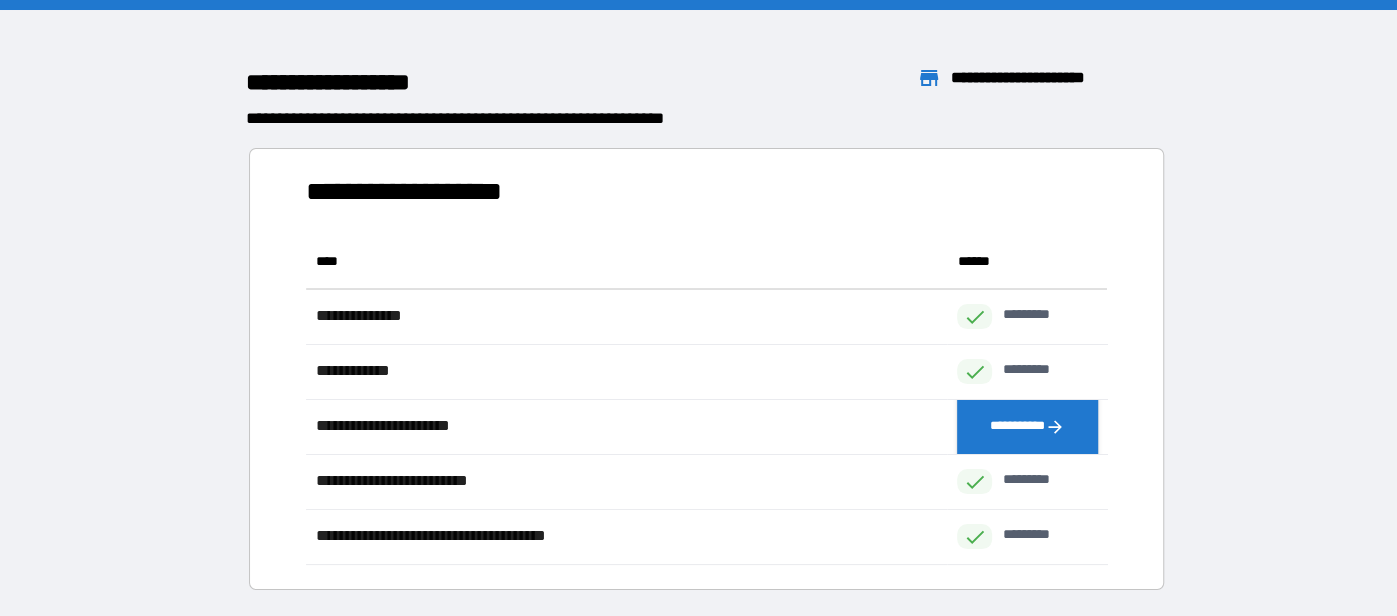scroll, scrollTop: 1, scrollLeft: 0, axis: vertical 